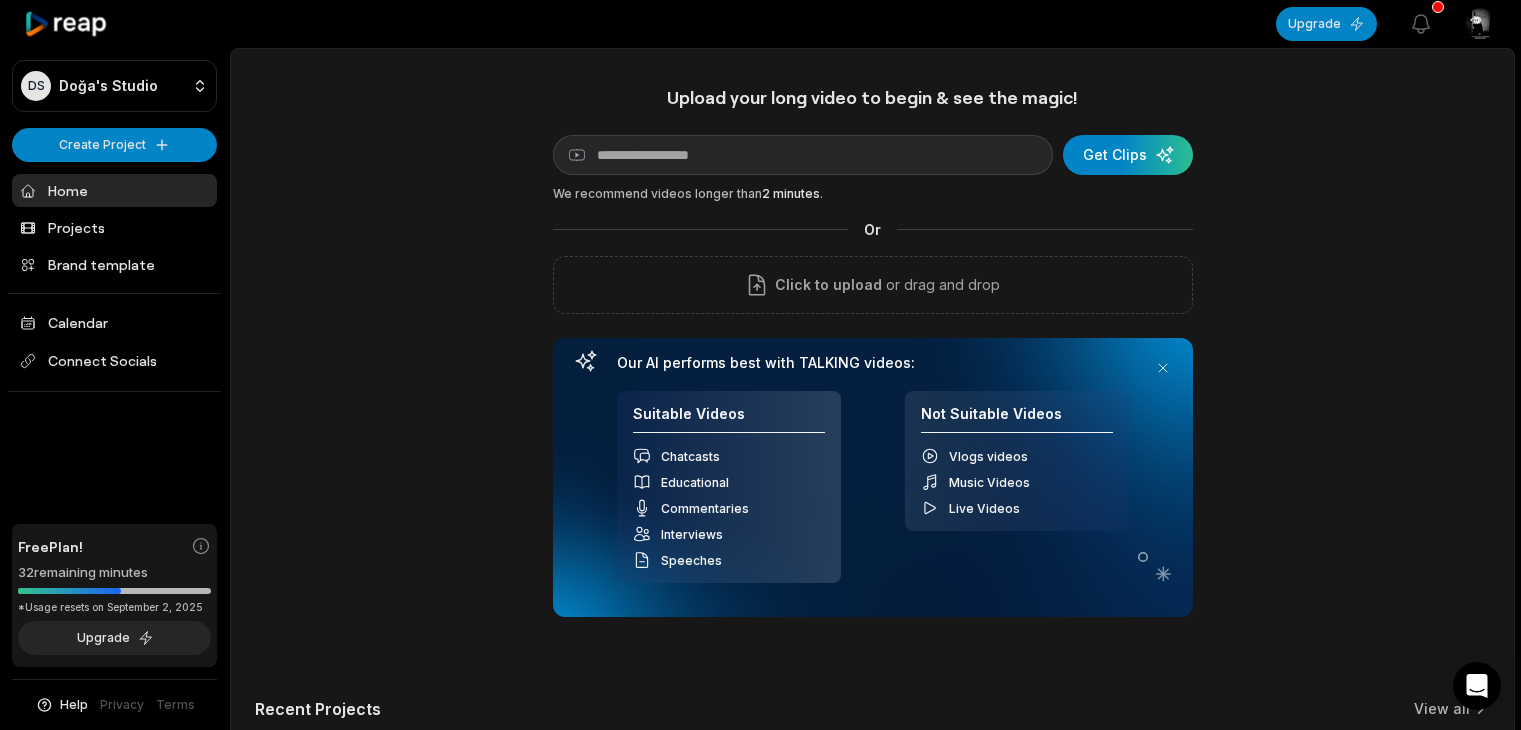 scroll, scrollTop: 0, scrollLeft: 0, axis: both 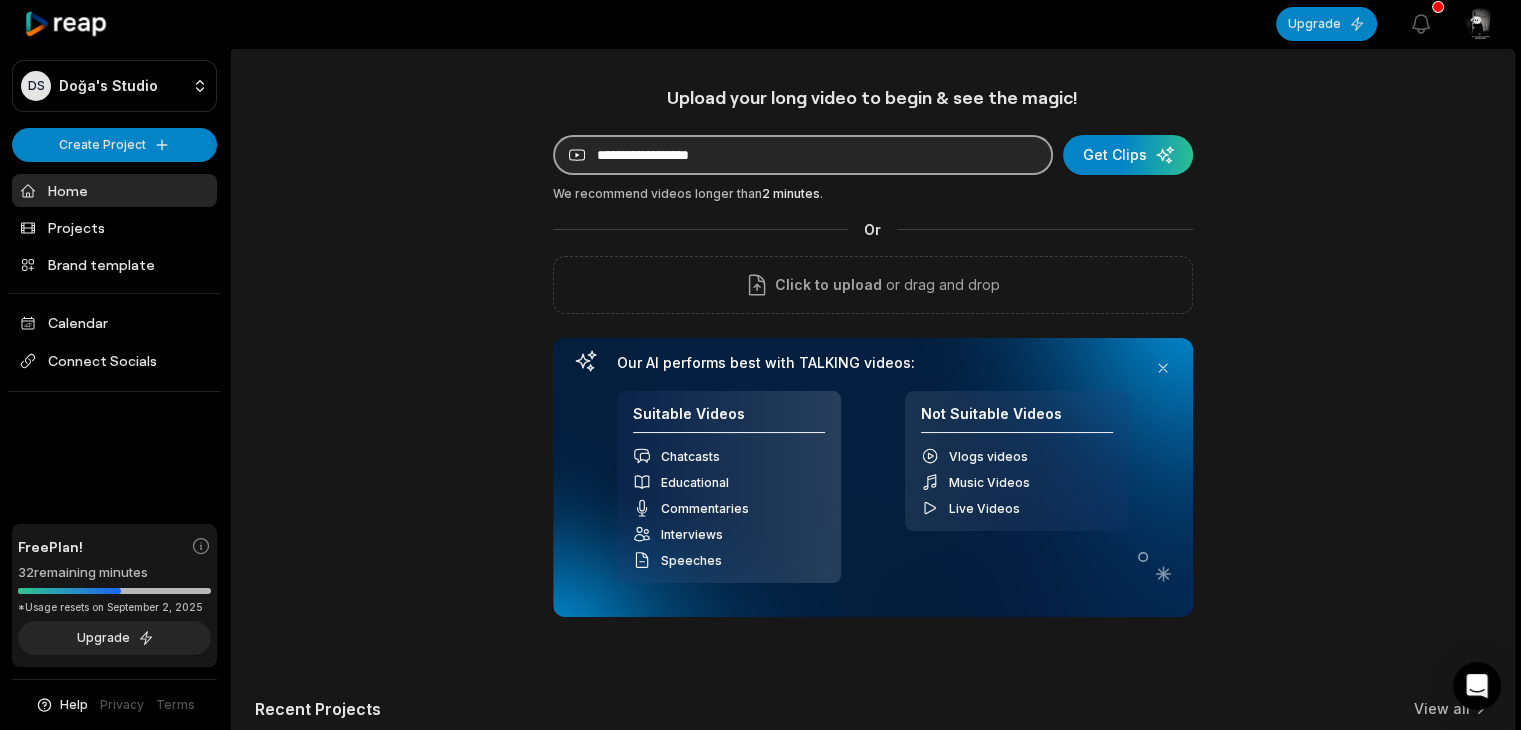 click at bounding box center (803, 155) 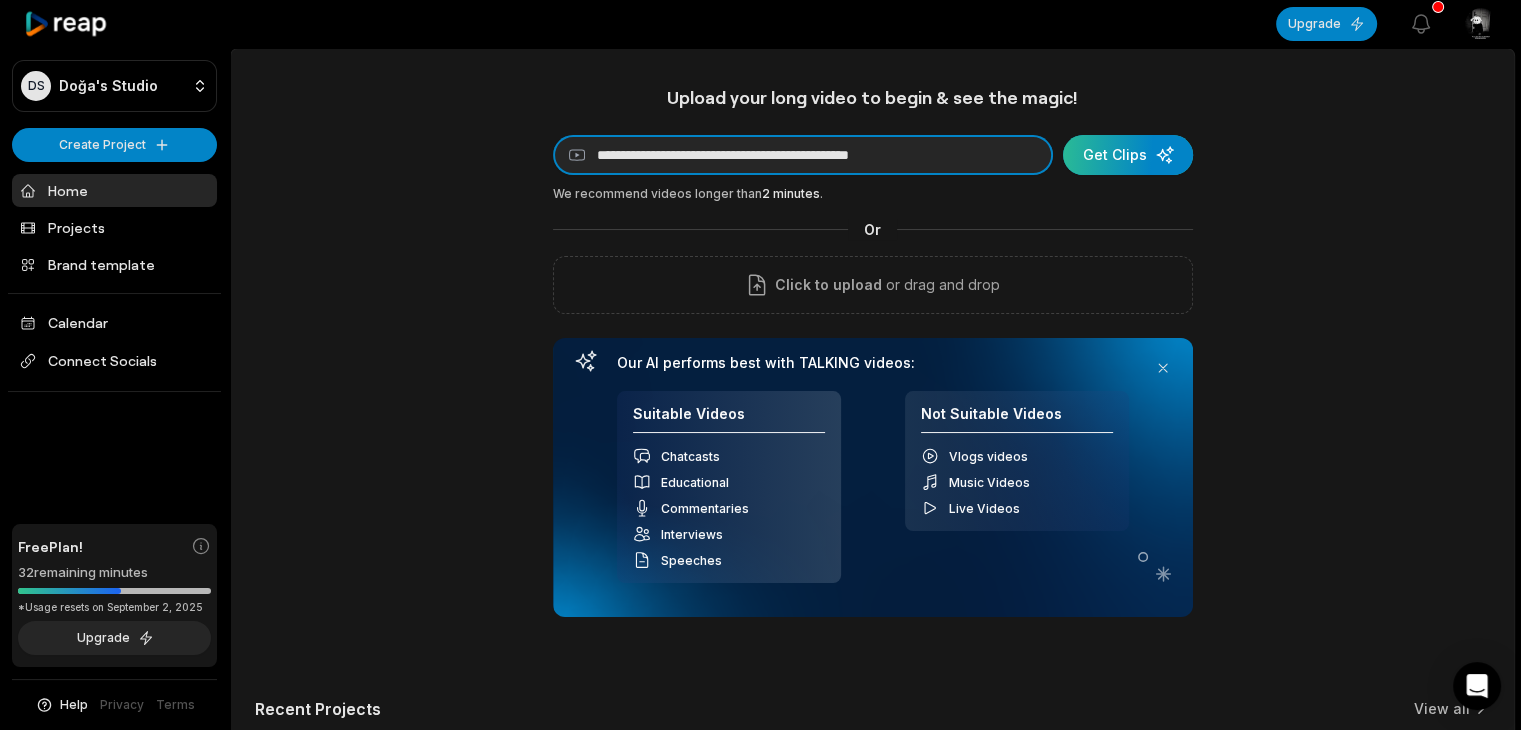 type on "**********" 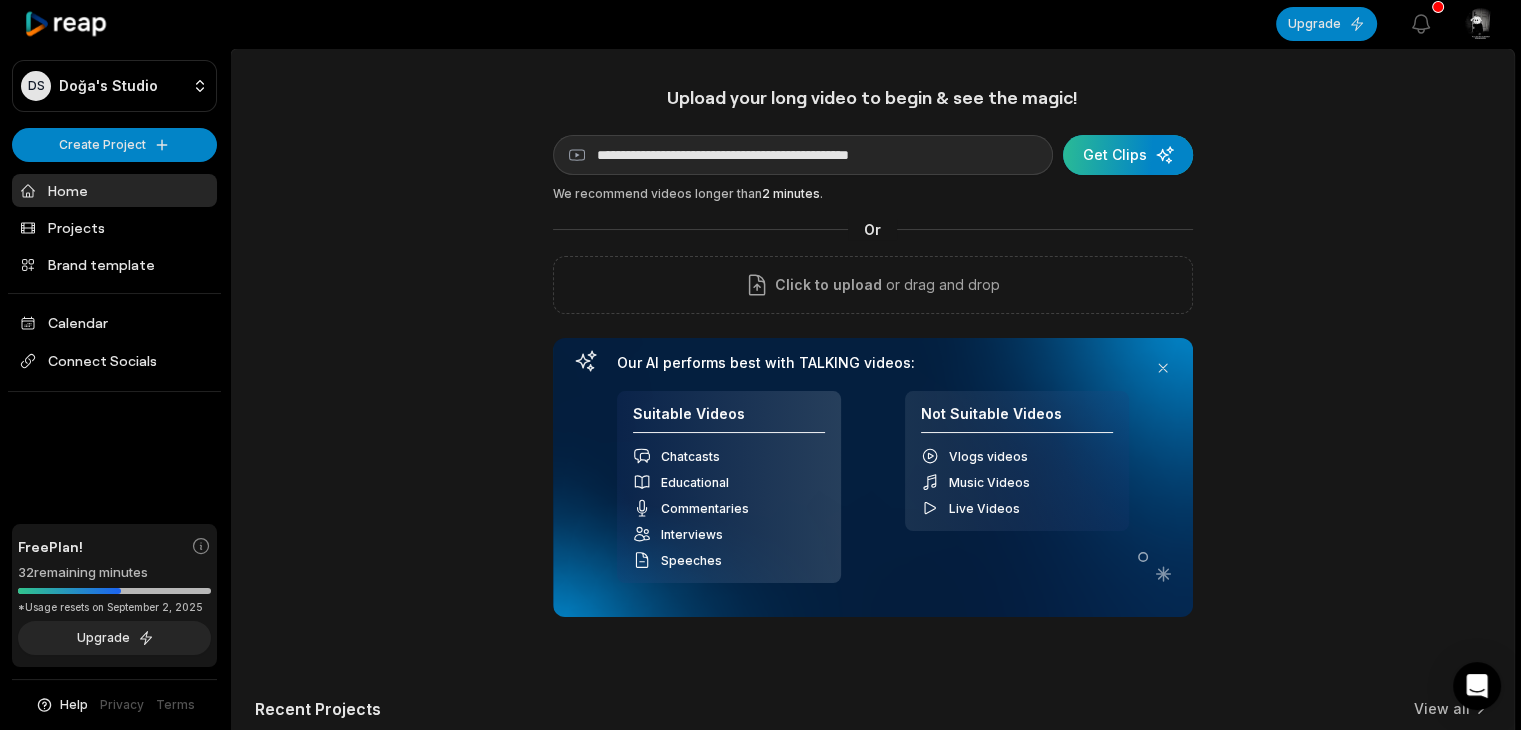 click at bounding box center [1128, 155] 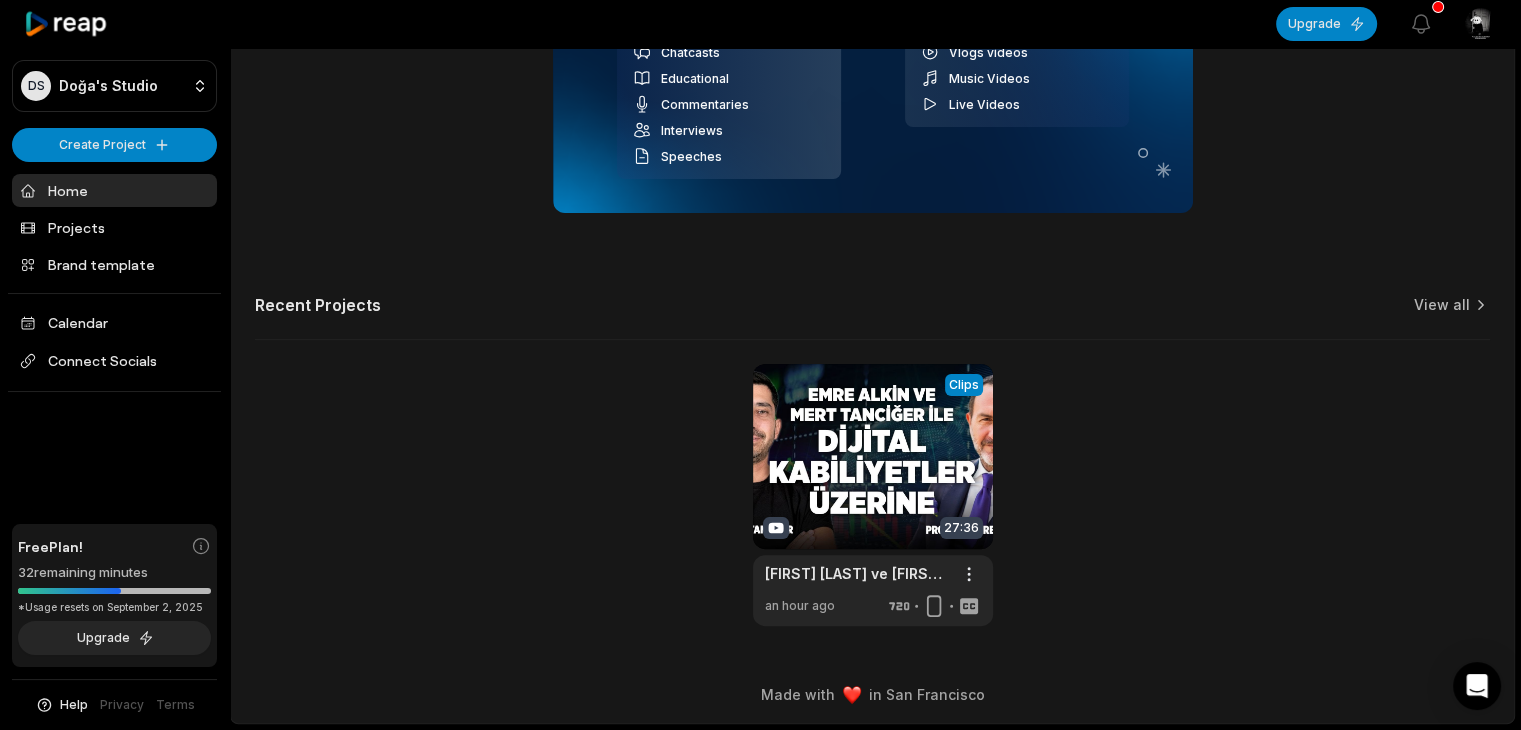 scroll, scrollTop: 403, scrollLeft: 0, axis: vertical 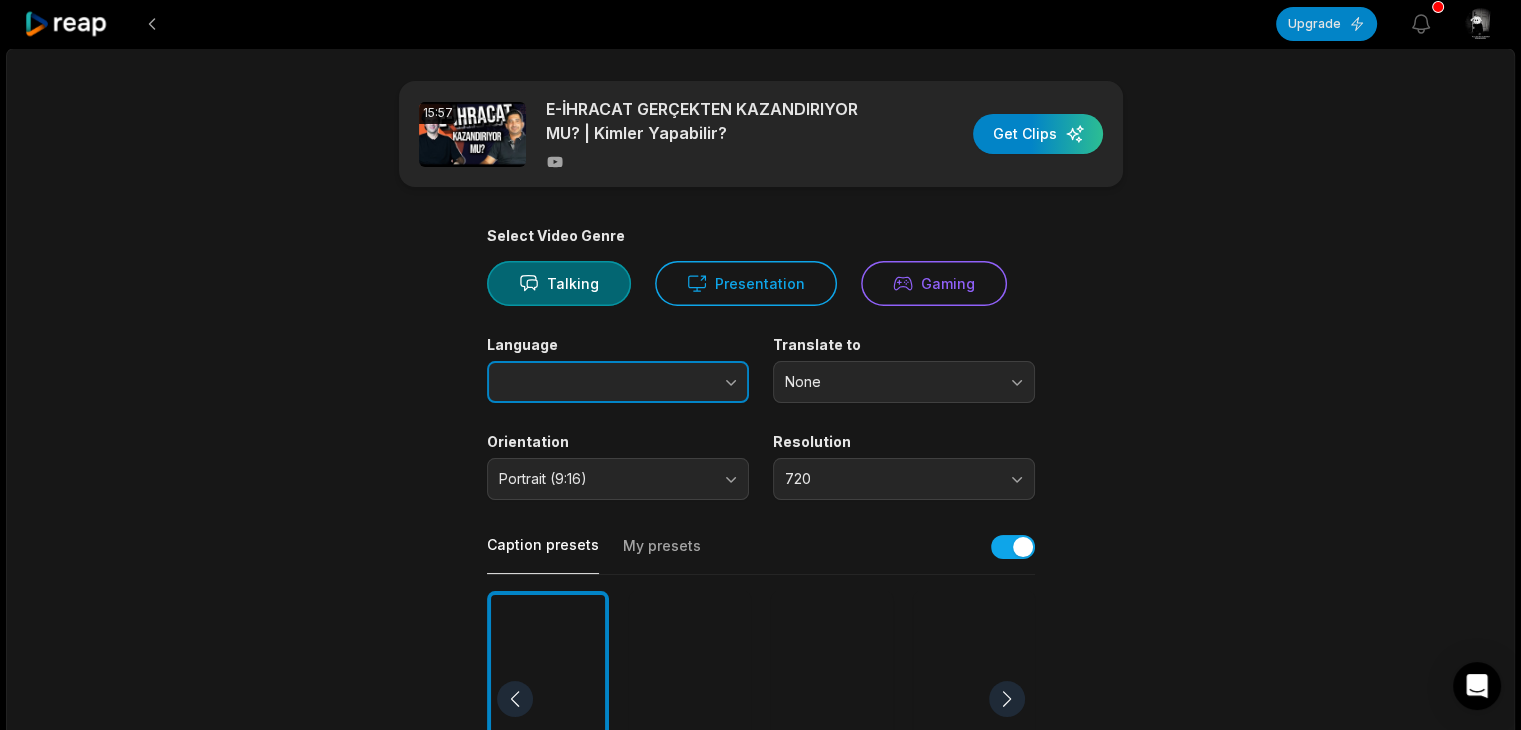 click at bounding box center [691, 382] 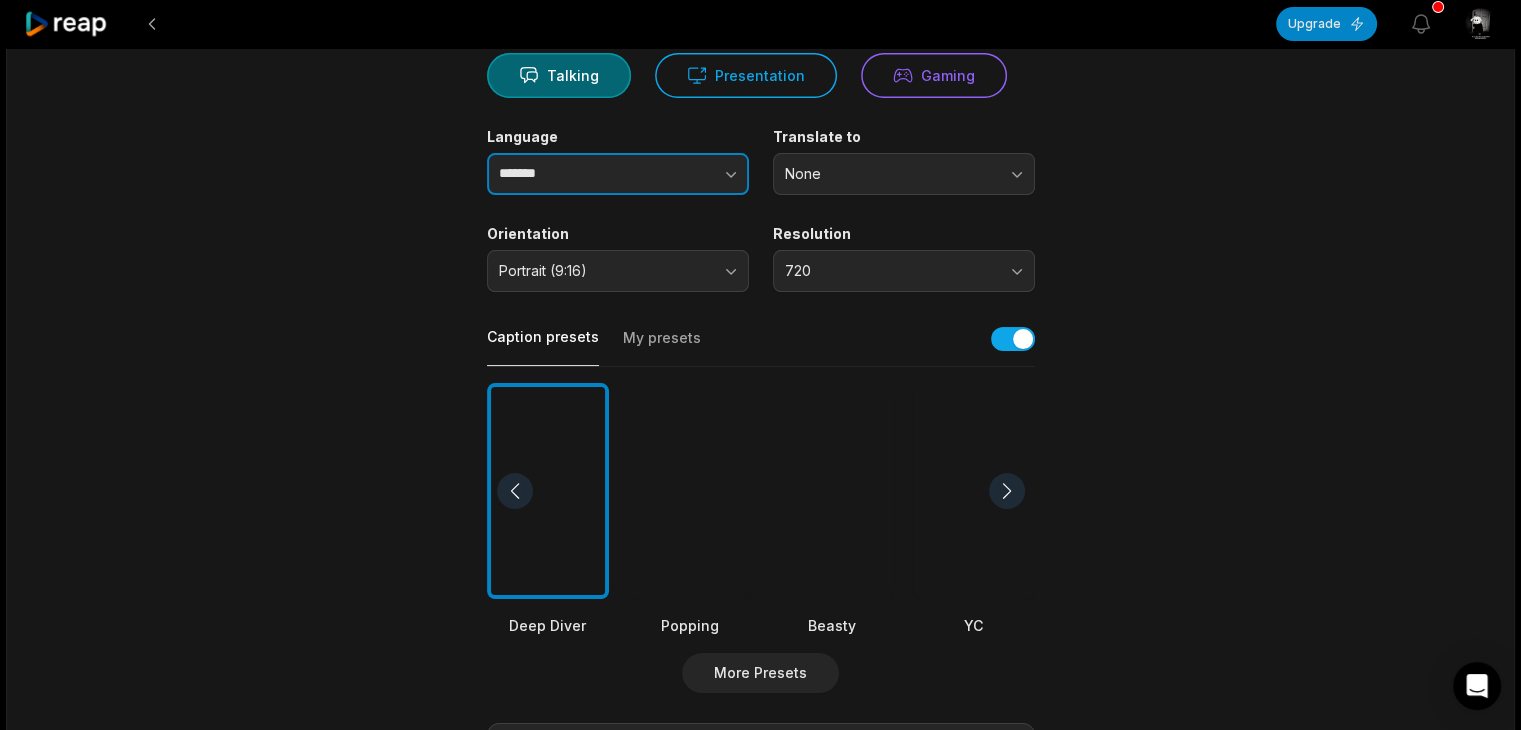 scroll, scrollTop: 212, scrollLeft: 0, axis: vertical 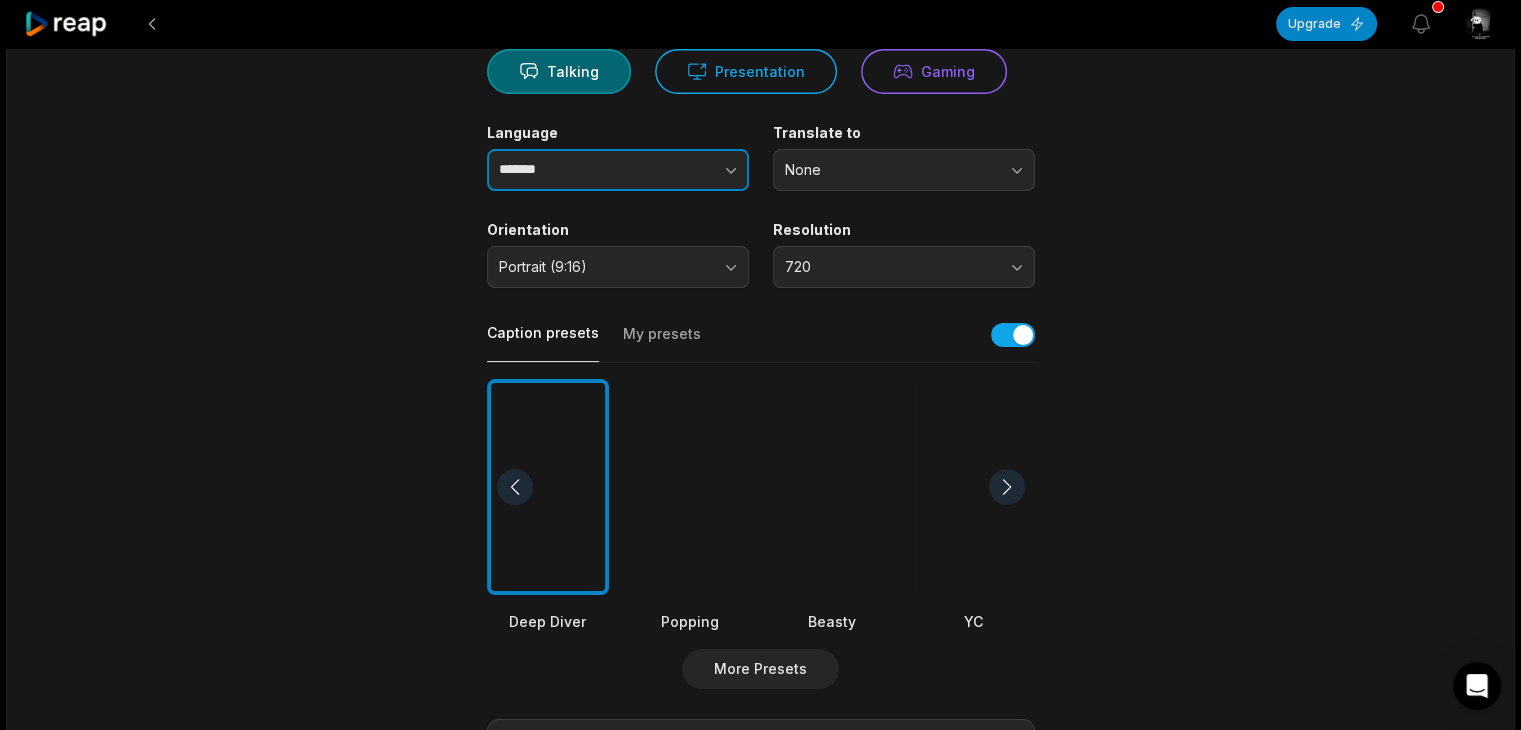 type on "*******" 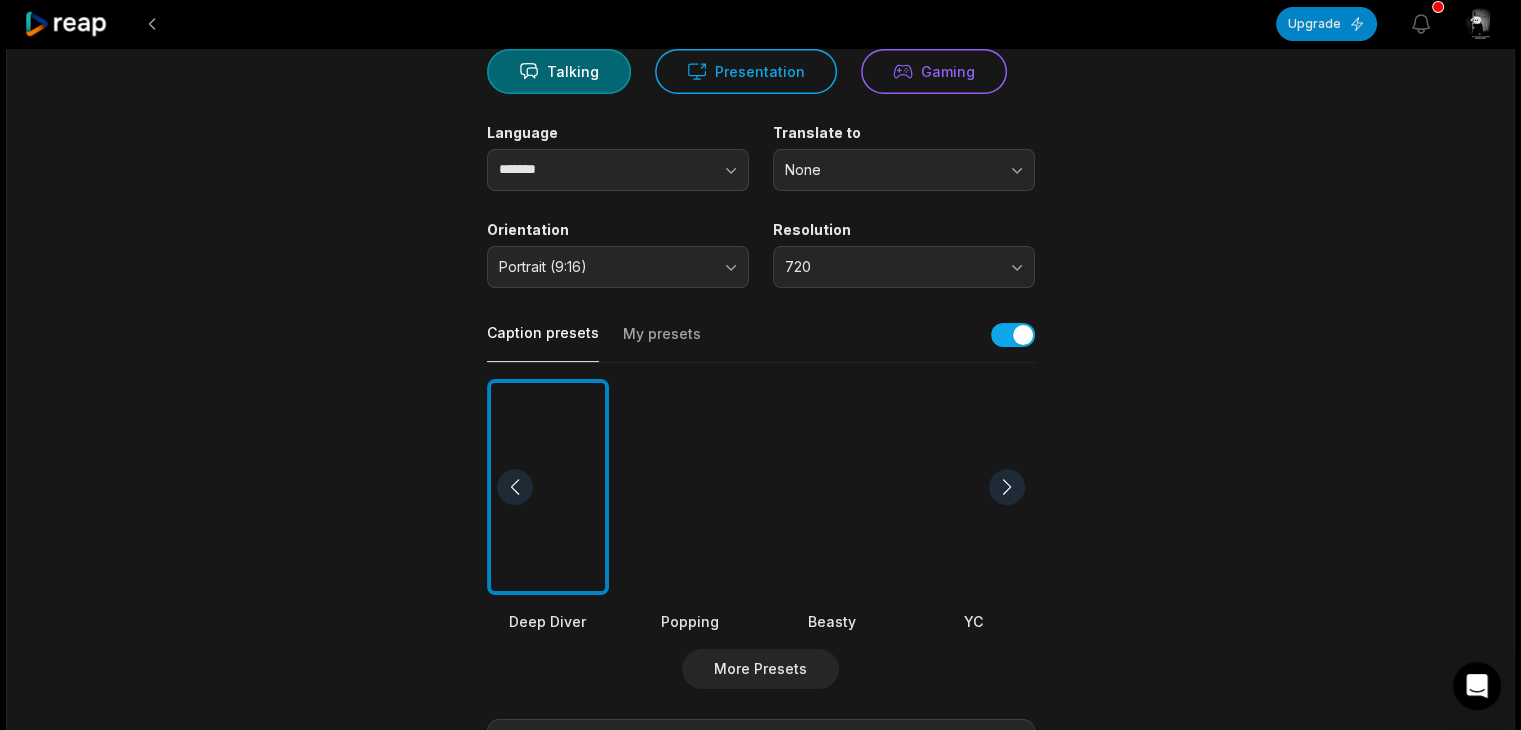 click at bounding box center [690, 487] 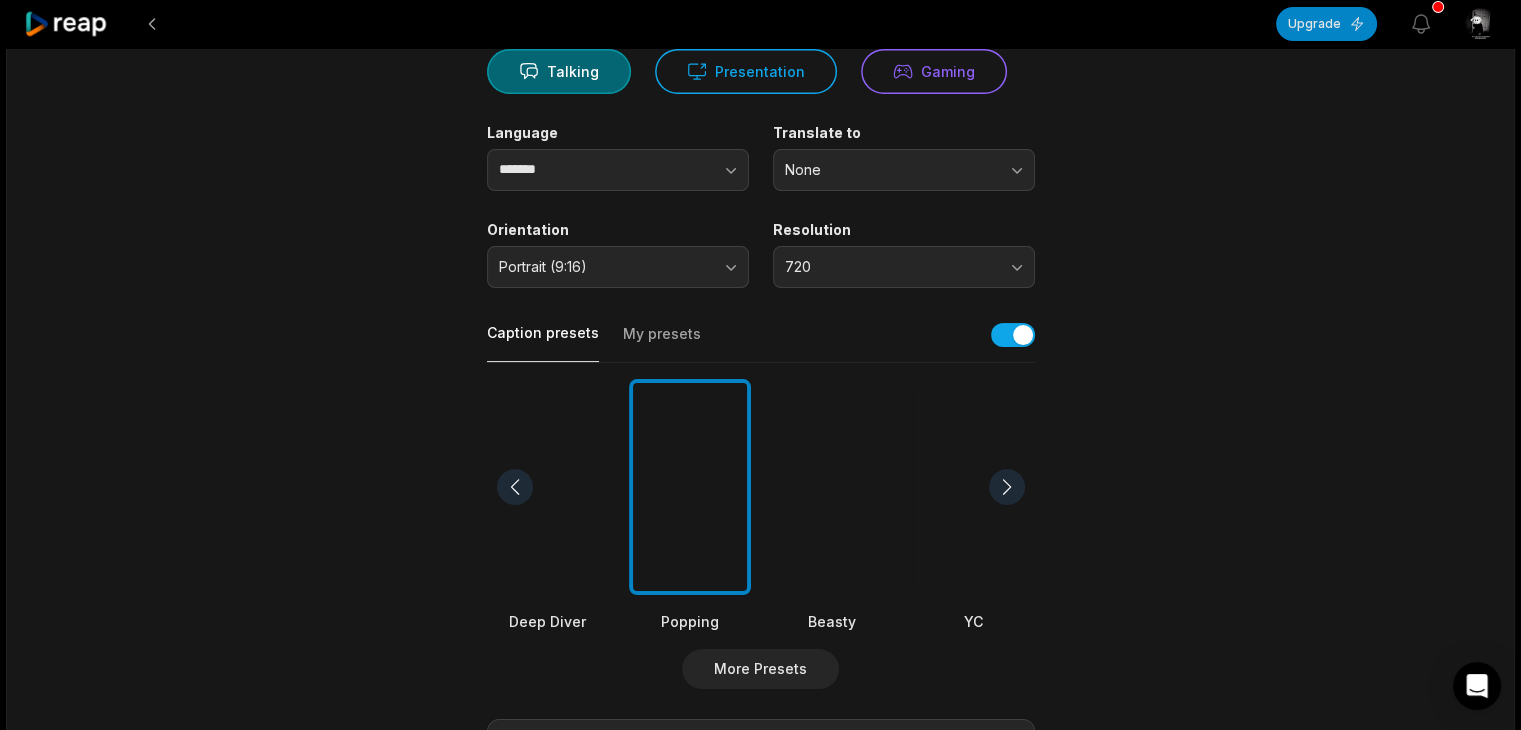 click at bounding box center [548, 487] 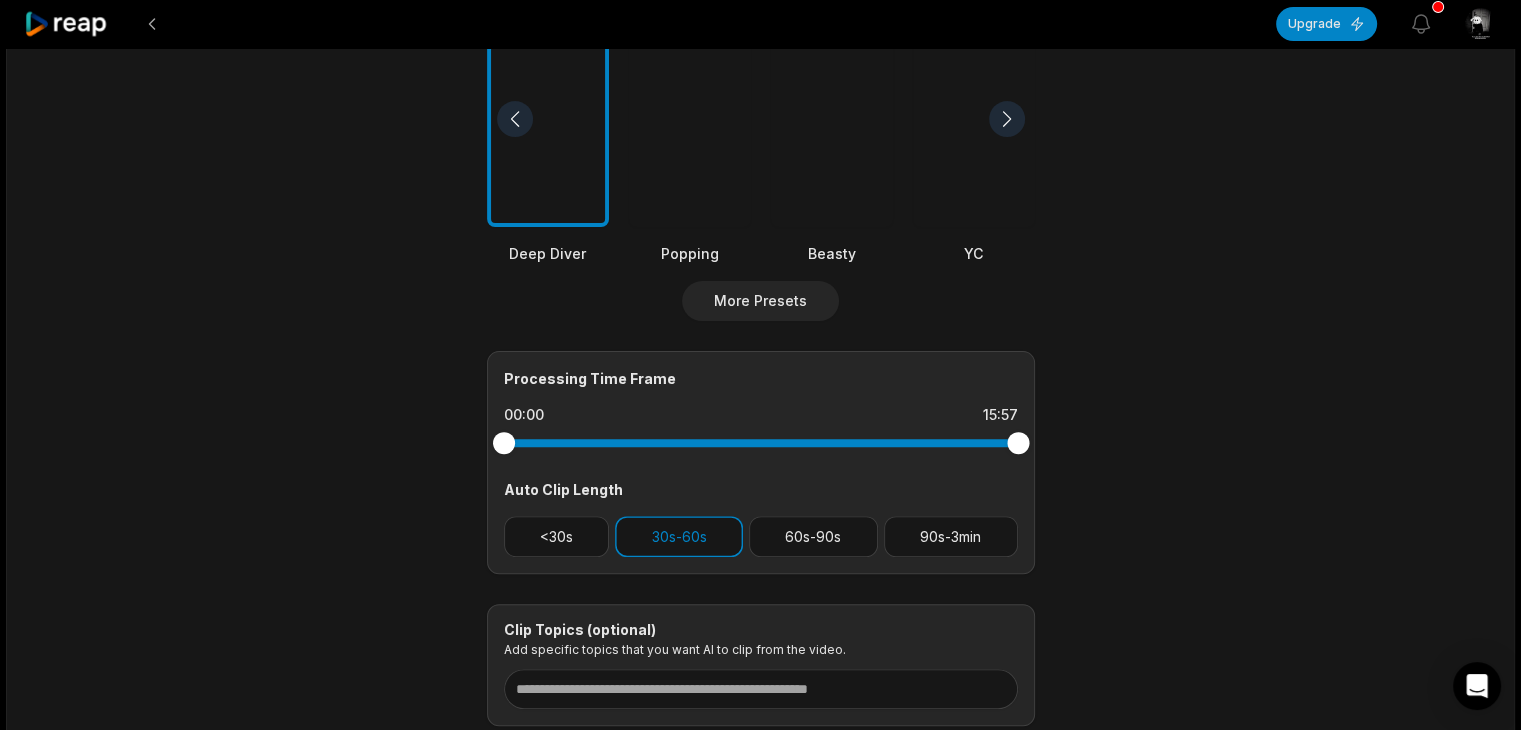 scroll, scrollTop: 650, scrollLeft: 0, axis: vertical 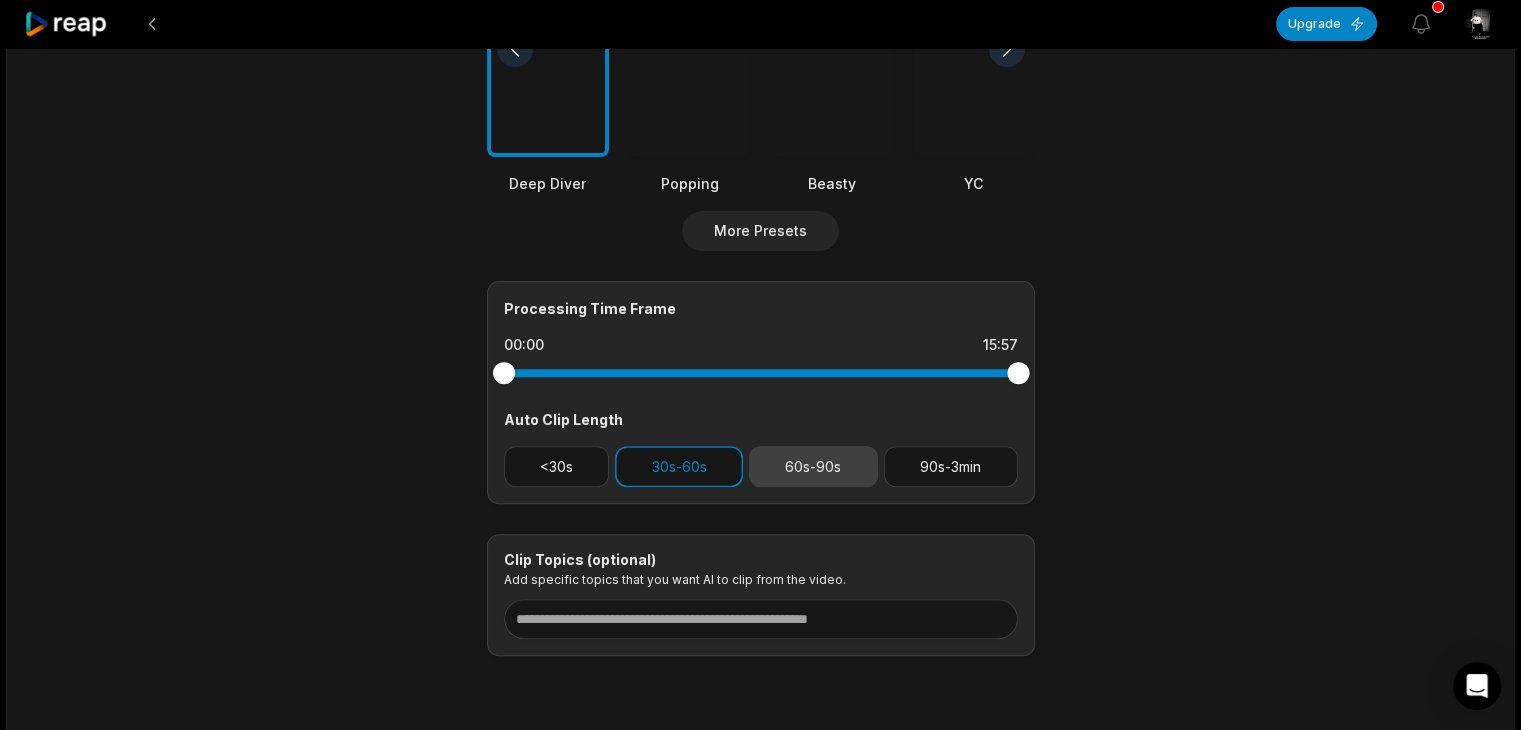 click on "60s-90s" at bounding box center (813, 466) 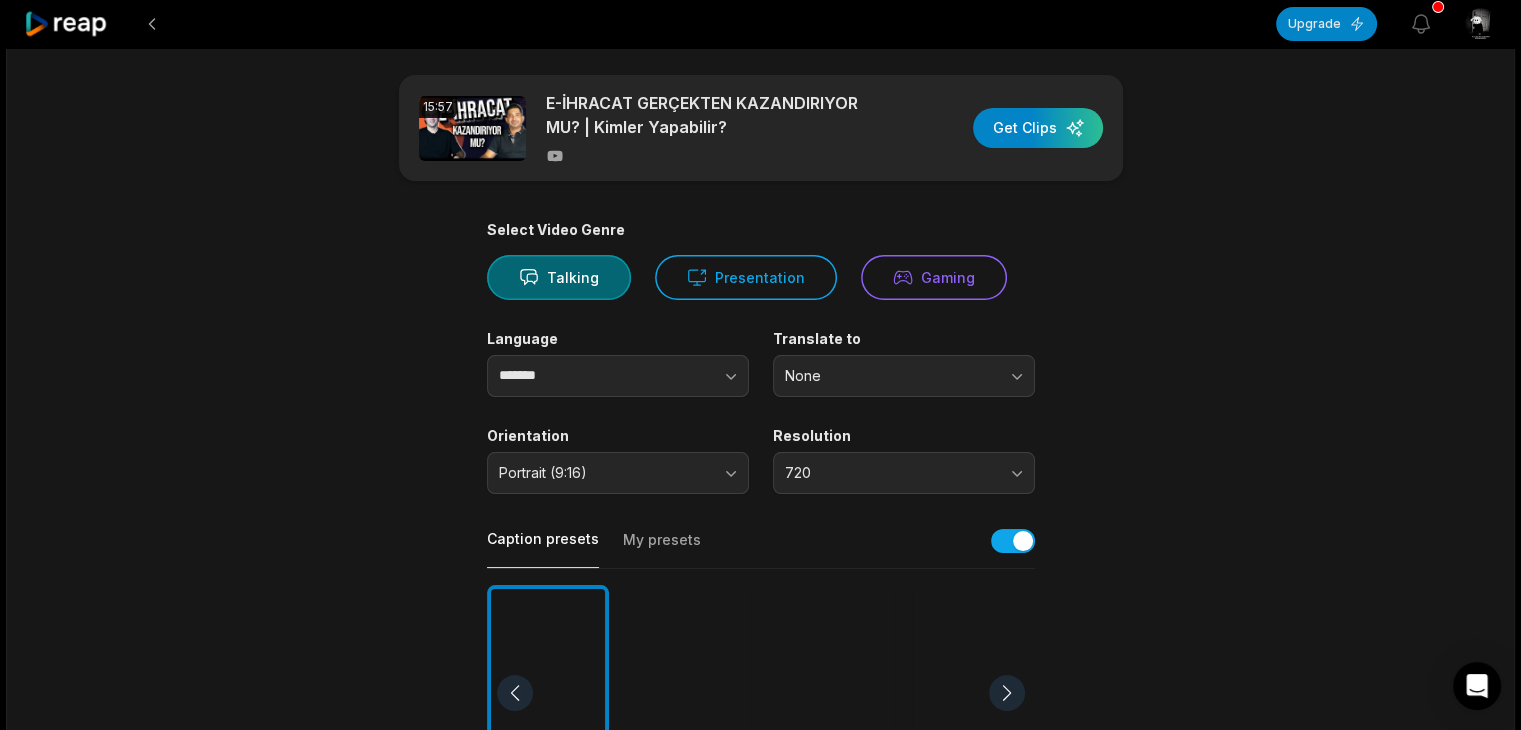 scroll, scrollTop: 0, scrollLeft: 0, axis: both 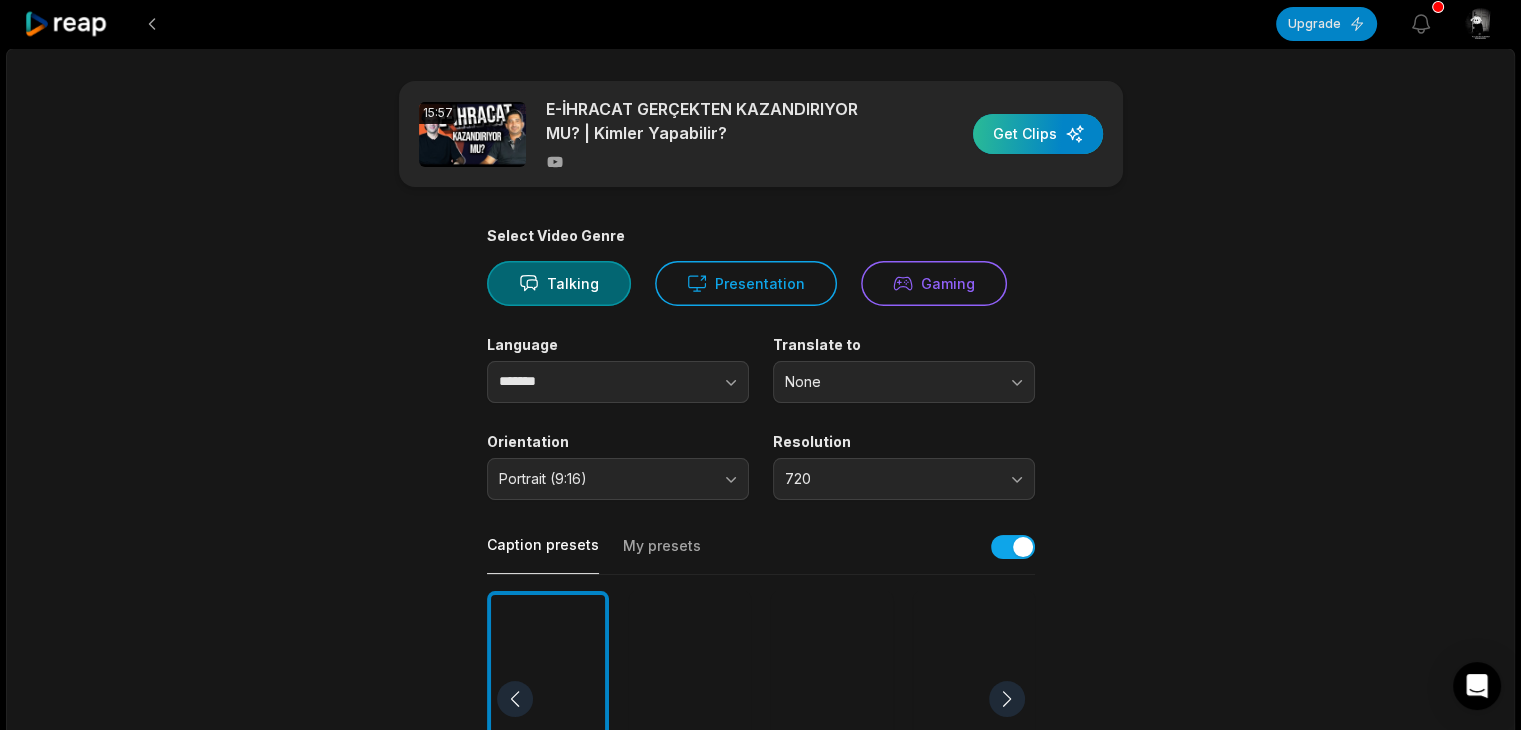 click at bounding box center (1038, 134) 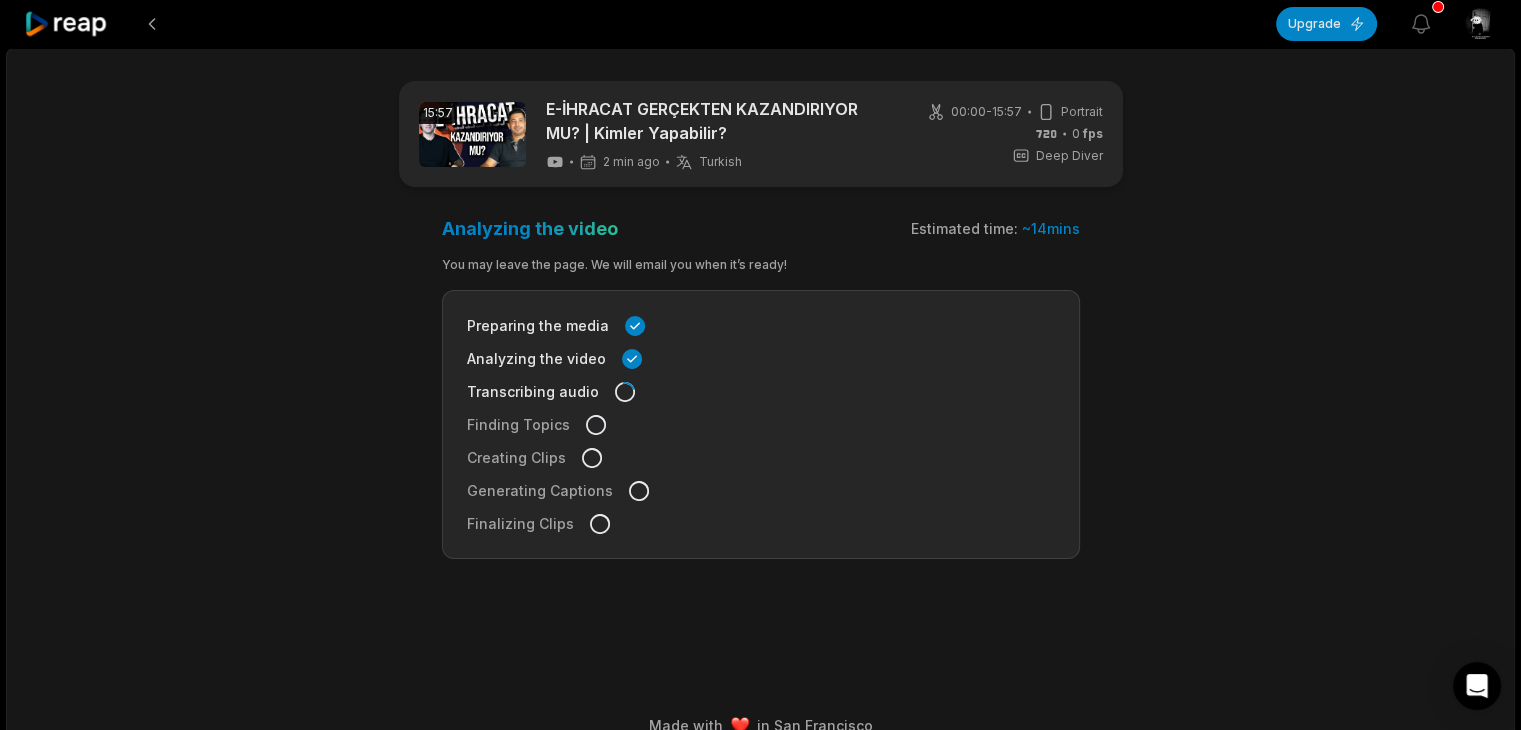 click 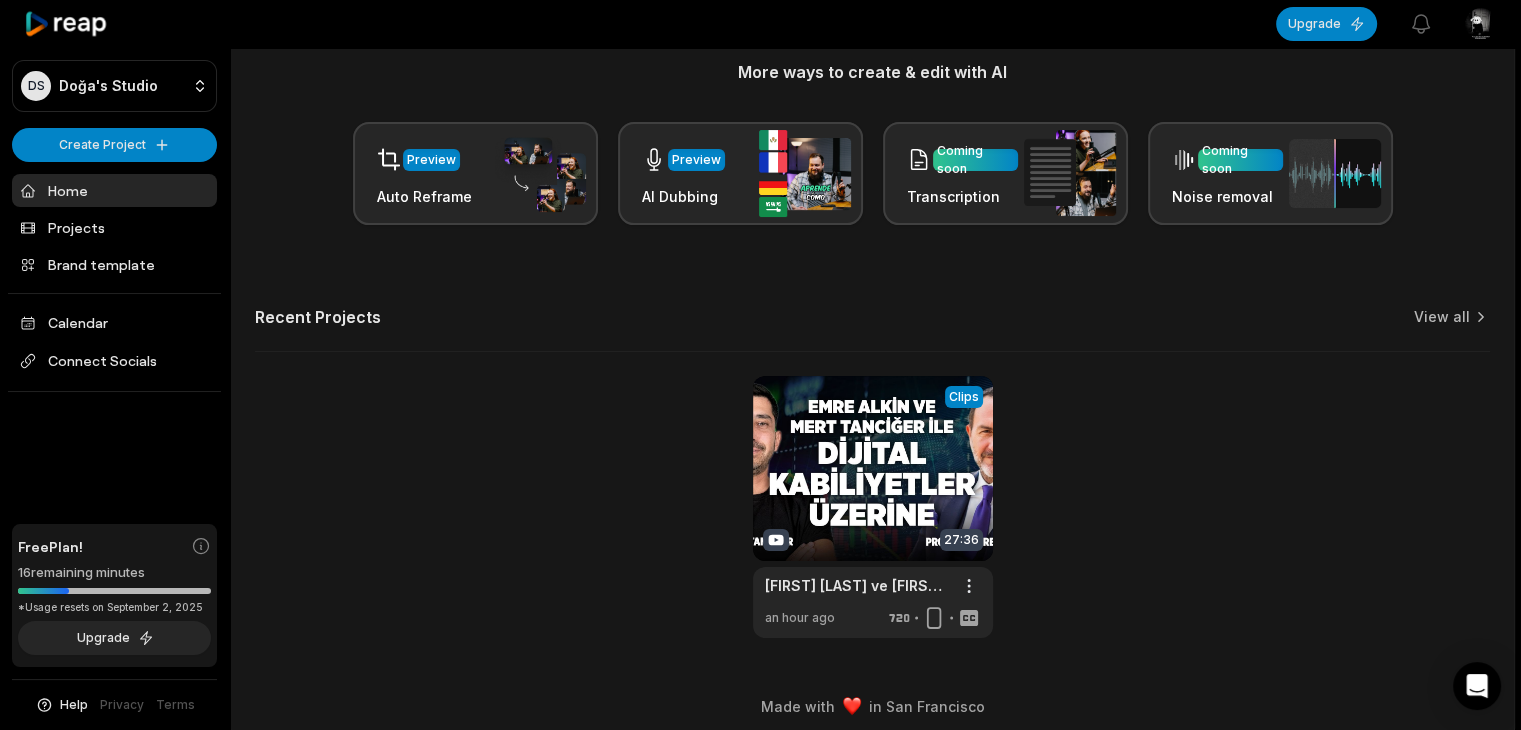 scroll, scrollTop: 264, scrollLeft: 0, axis: vertical 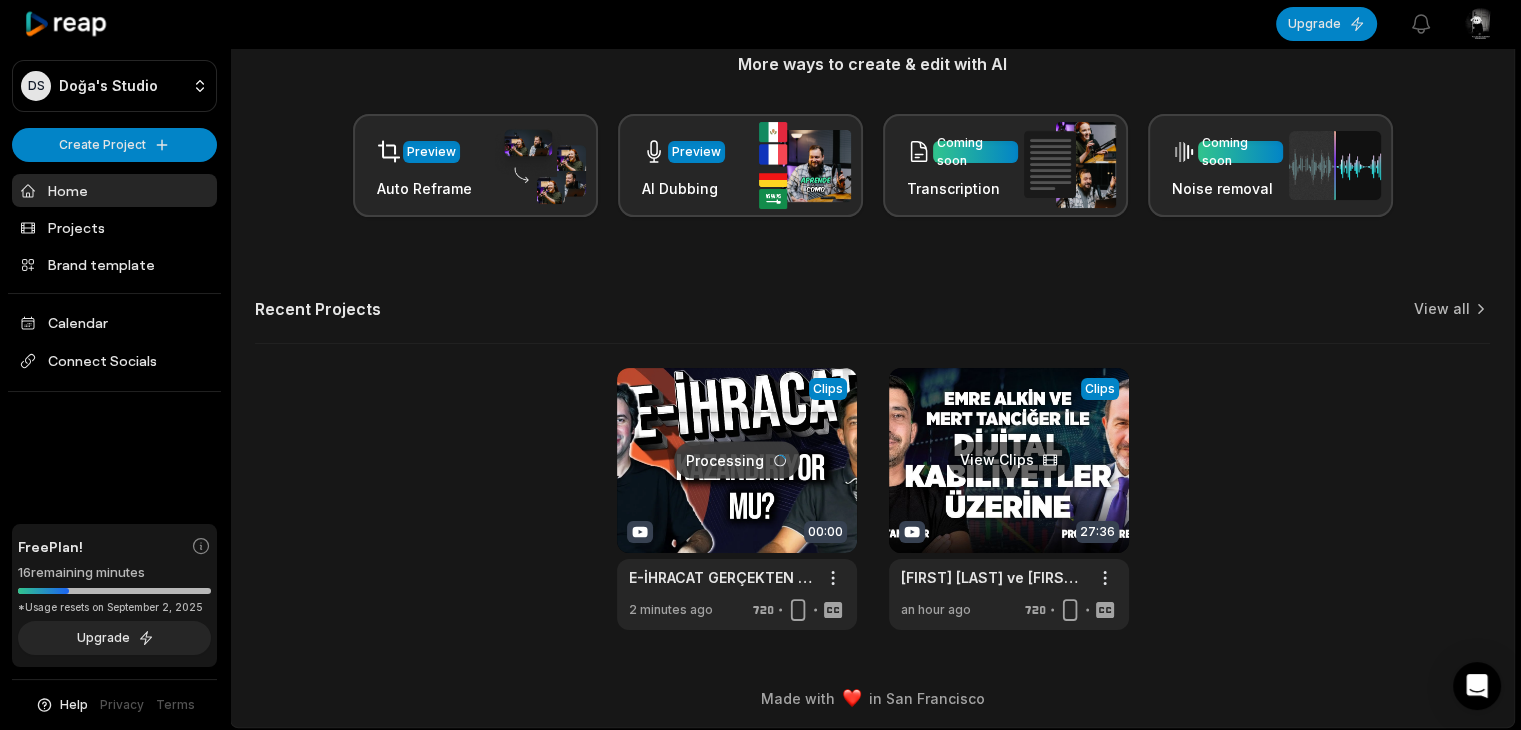 click at bounding box center (1009, 499) 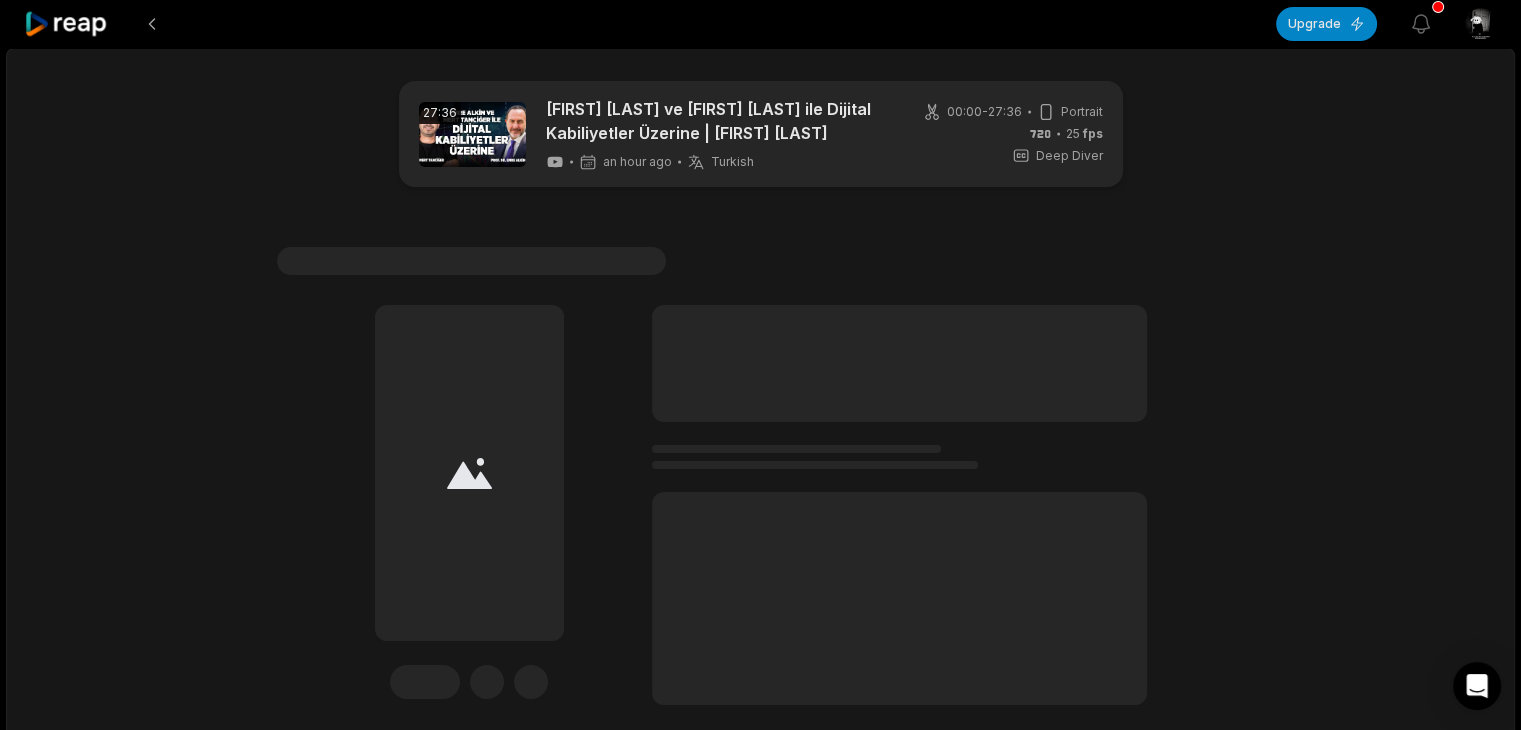 click on "Upgrade View notifications Open user menu 27:36 [FIRST] [LAST] ve [FIRST] [LAST] ile Dijital Kabiliyetler Üzerine | [FIRST] [LAST] an hour ago Turkish tr 00:00  -  27:36 Portrait 25   fps Deep Diver #1 Lorem ipsum dolor sit amet consecteturs Edit #1 Lorem ipsum dolor sit amet consecteturs Edit #1 Lorem ipsum dolor sit amet consecteturs Edit #1 Lorem ipsum dolor sit amet consecteturs Edit #1 Lorem ipsum dolor sit amet consecteturs Edit #1 Lorem ipsum dolor sit amet consecteturs Edit #1 Lorem ipsum dolor sit amet consecteturs Edit #1 Lorem ipsum dolor sit amet consecteturs Edit #1 Lorem ipsum dolor sit amet consecteturs Edit #1 Lorem ipsum dolor sit amet consecteturs Edit 1 2 Made with   in San Francisco" at bounding box center [760, 3053] 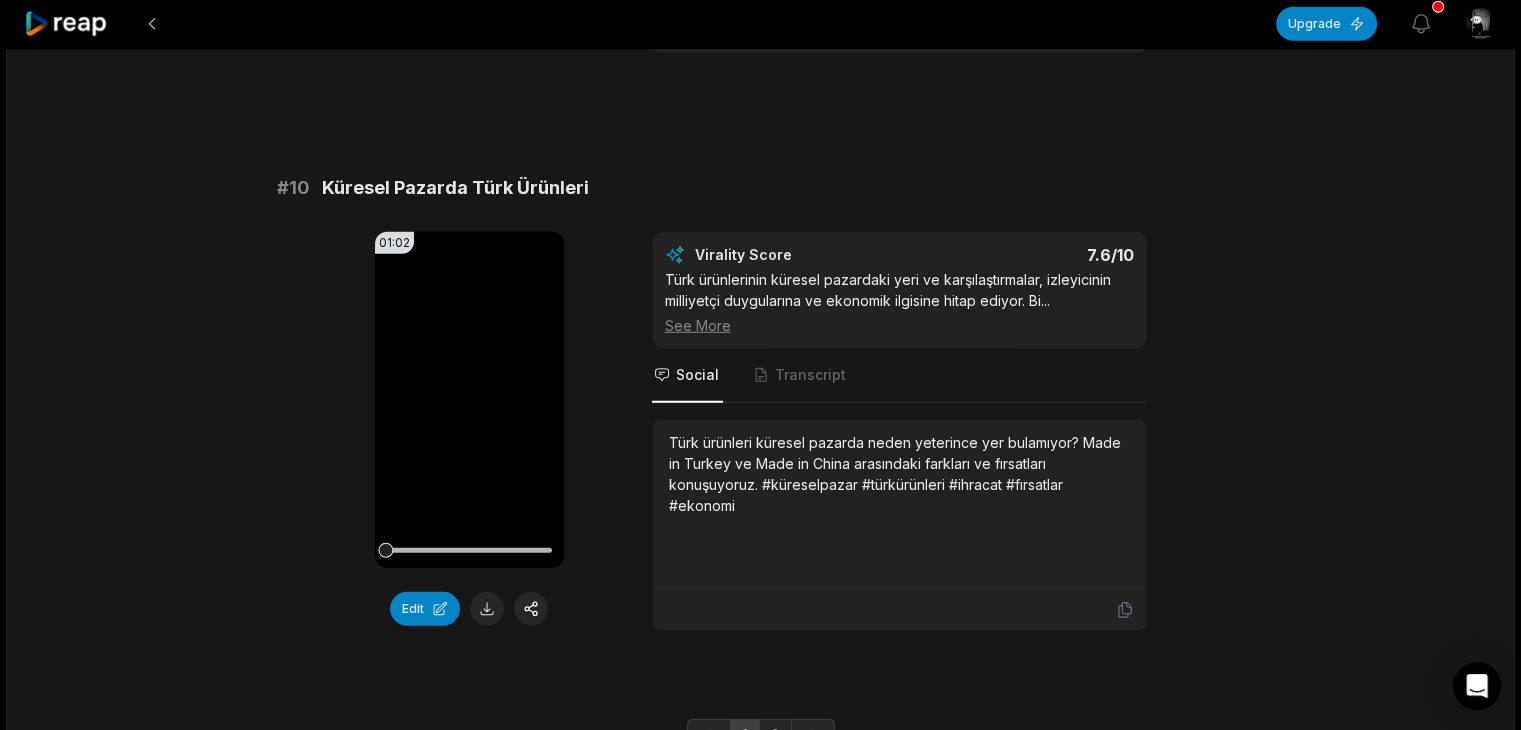 scroll, scrollTop: 5383, scrollLeft: 0, axis: vertical 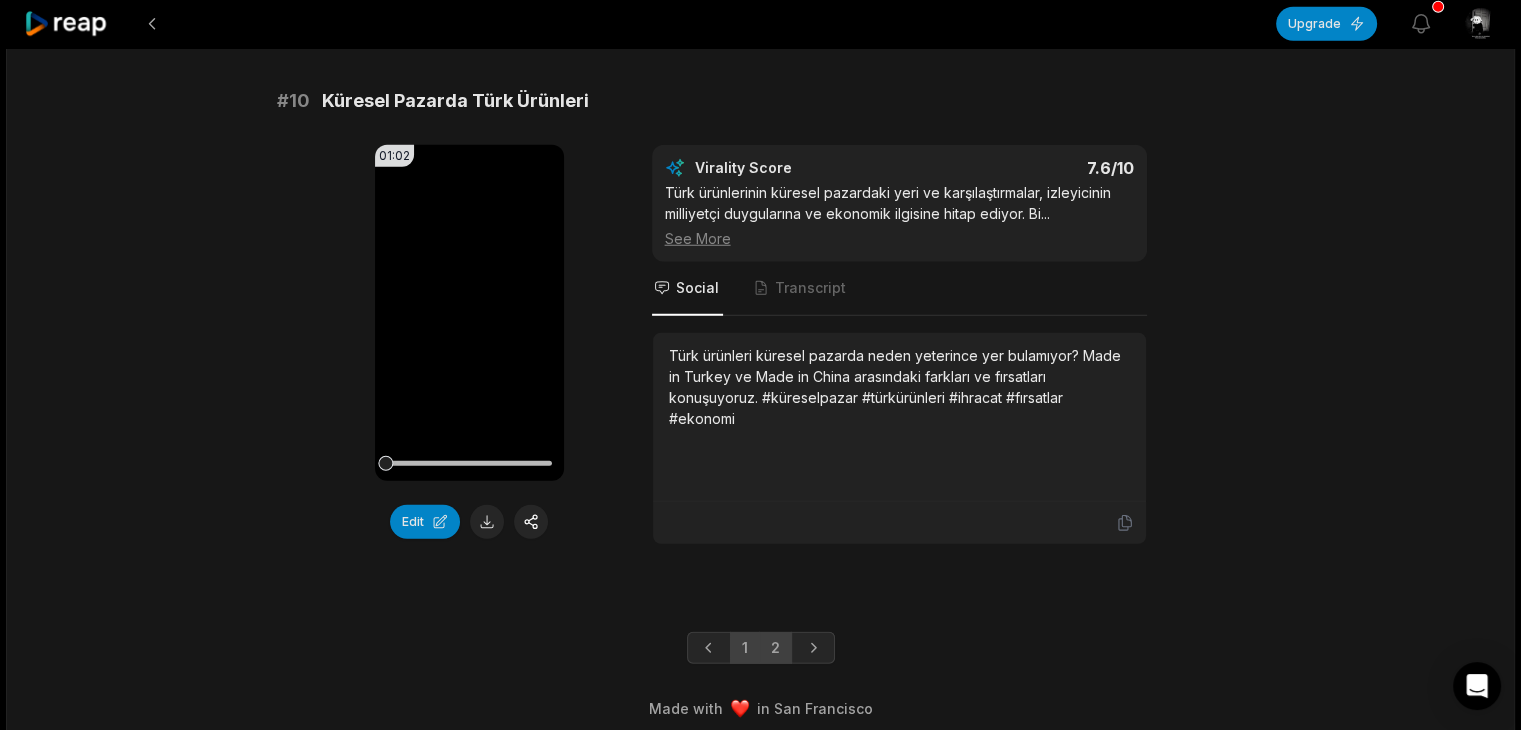 click on "2" at bounding box center [775, 648] 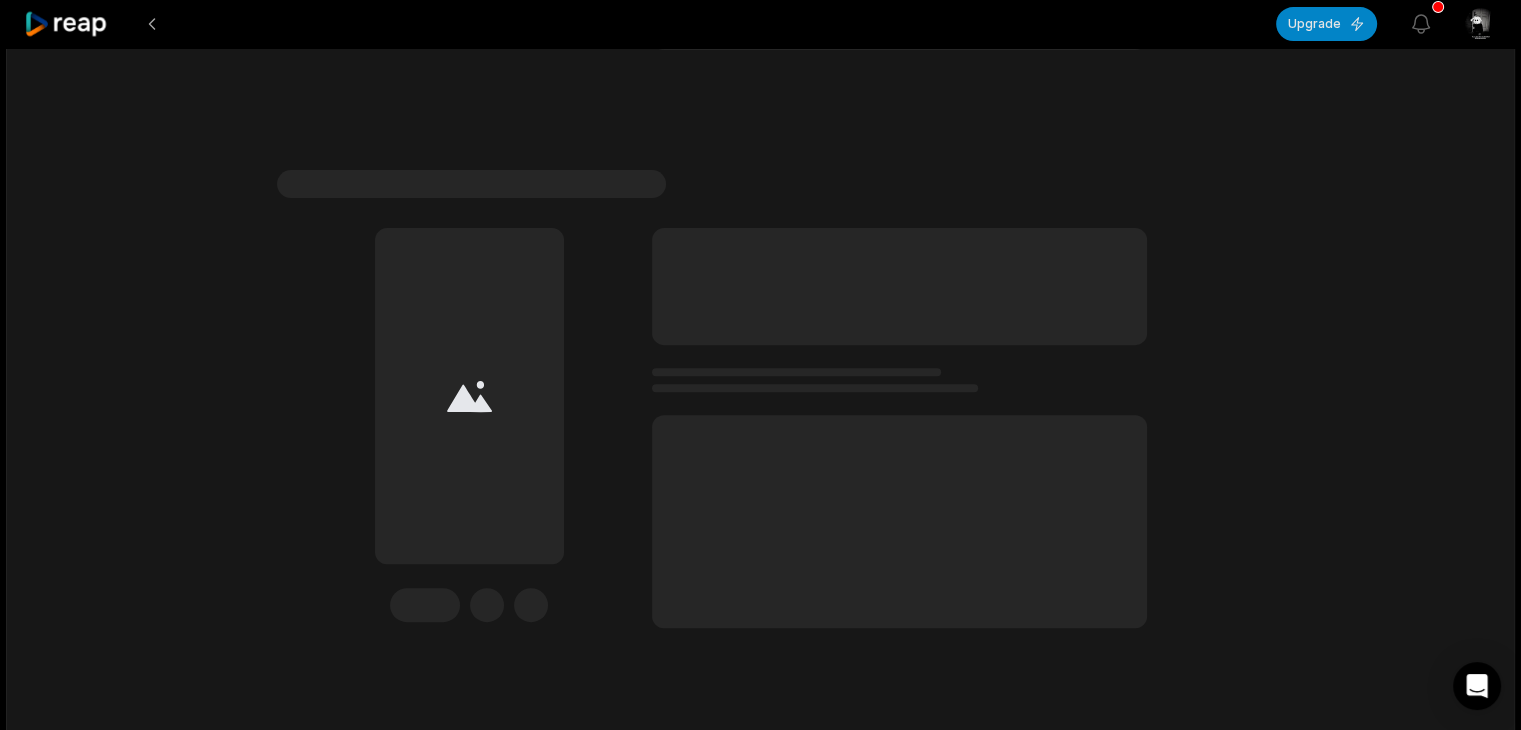 scroll, scrollTop: 654, scrollLeft: 0, axis: vertical 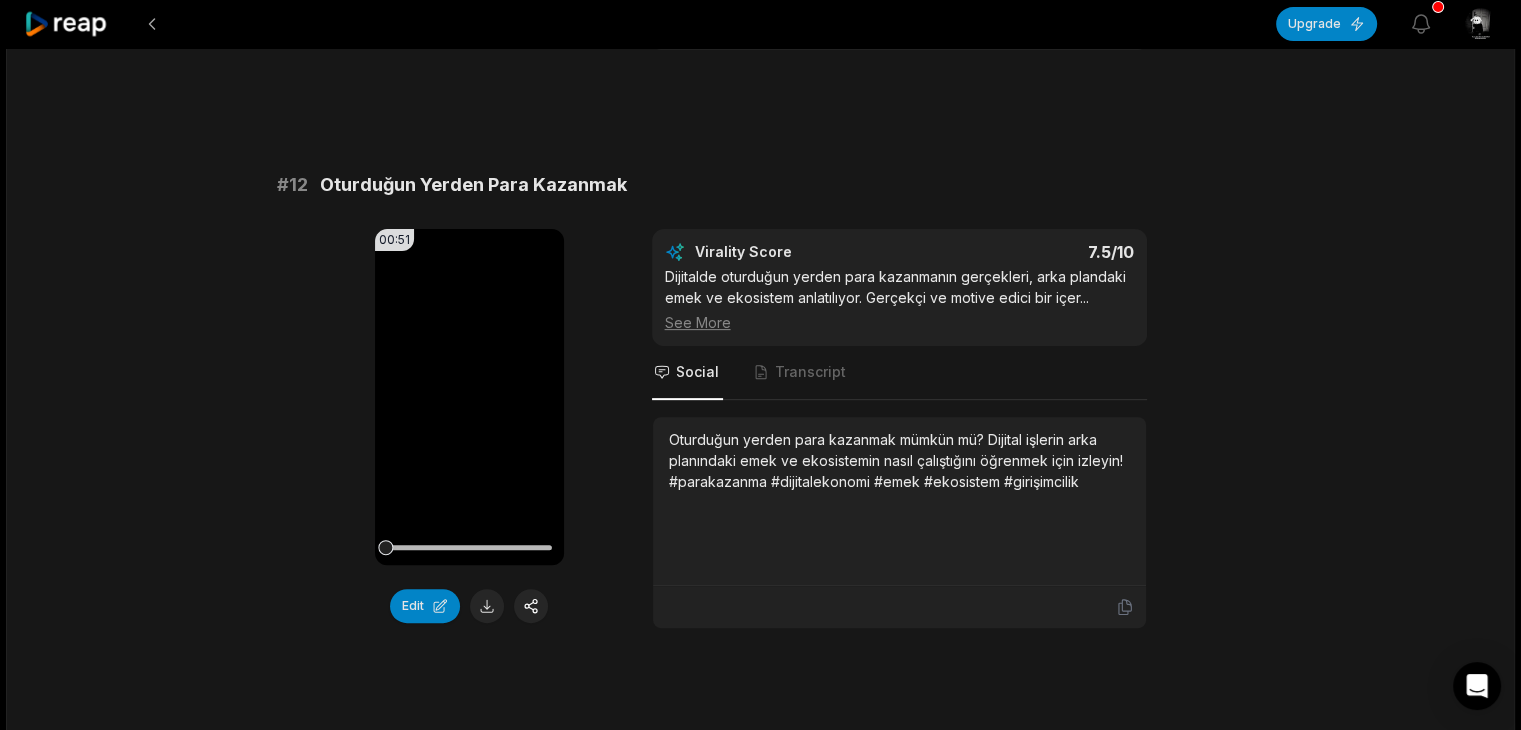 click on "# 11 Dijitalleşme ve Yapay Zeka Eğitimleri 00:50 Your browser does not support mp4 format. Edit Virality Score 7.6 /10 Dijitalleşme ve yapay zeka eğitimlerinin ürün satışlarına etkisi, girişimciler ve eğitim arayanlar için ilgi çekici. Pratik öneriler  ...   See More Social Transcript Dijitalleşme ve yapay zeka eğitimleriyle ürün satışlarını nasıl artırabilirsiniz? Canlı yayınlar ve pratik eğitimlerle başarıya ulaşın! #dijitalleşme #yapayzeka #eğitim #ürünsatışı #teknoloji # 12 Oturduğun Yerden Para Kazanmak 00:51 Your browser does not support mp4 format. Edit Virality Score 7.5 /10 Dijitalde oturduğun yerden para kazanmanın gerçekleri, arka plandaki emek ve ekosistem anlatılıyor. Gerçekçi ve motive edici bir içer ...   See More Social Transcript Oturduğun yerden para kazanmak mümkün mü? Dijital işlerin arka planındaki emek ve ekosistemin nasıl çalıştığını öğrenmek için izleyin! #parakazanma #dijitalekonomi #emek #ekosistem #girişimcilik #" at bounding box center [761, 2423] 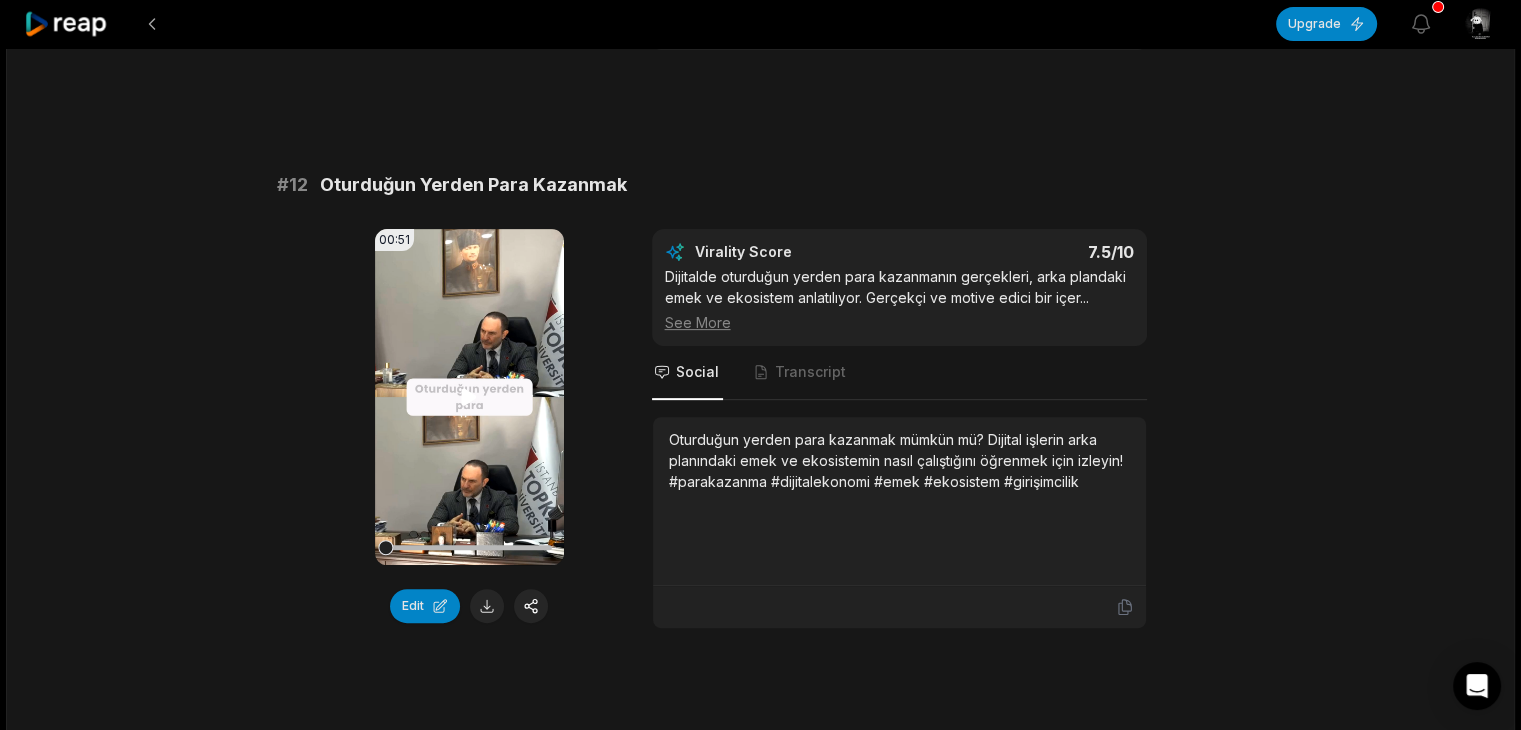 click 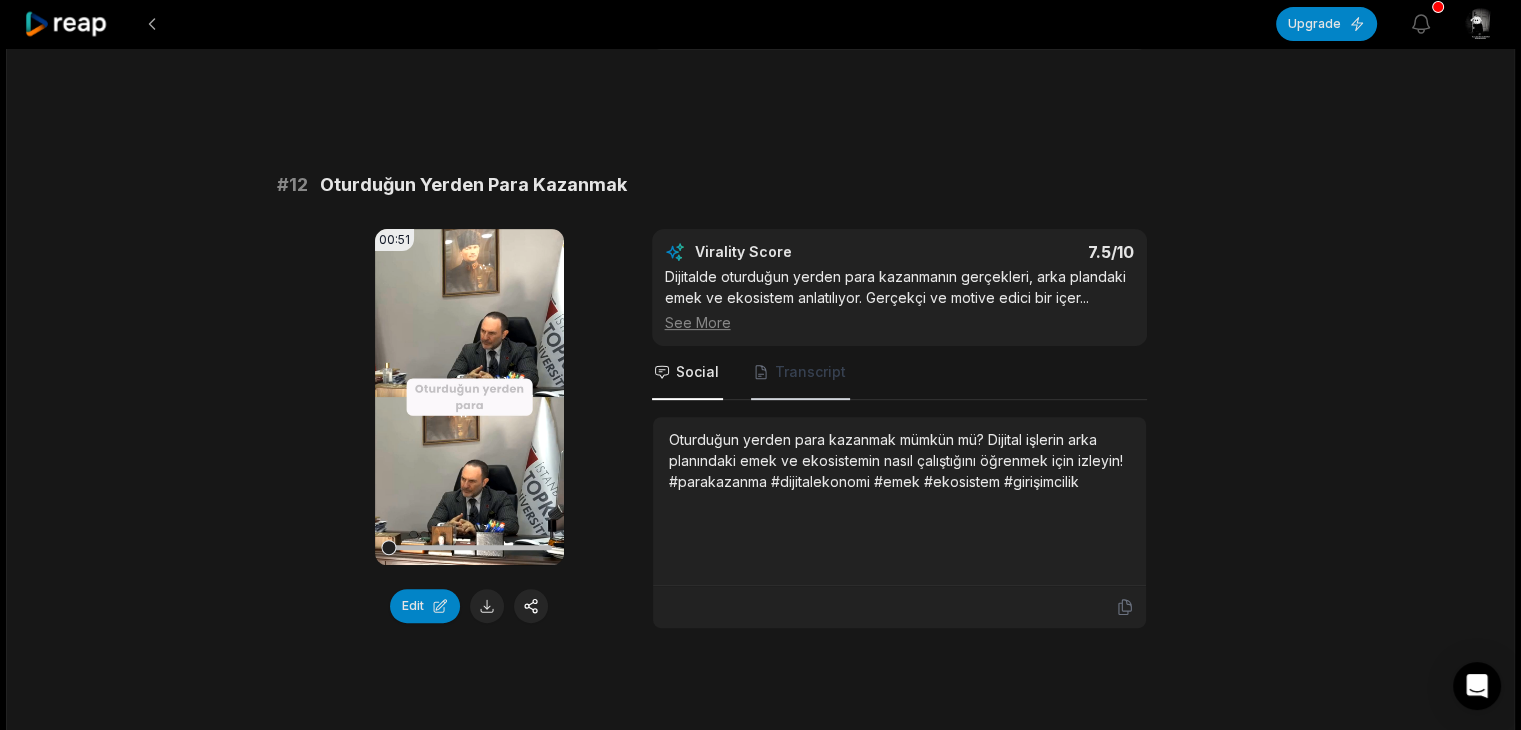 click on "Transcript" at bounding box center (810, 372) 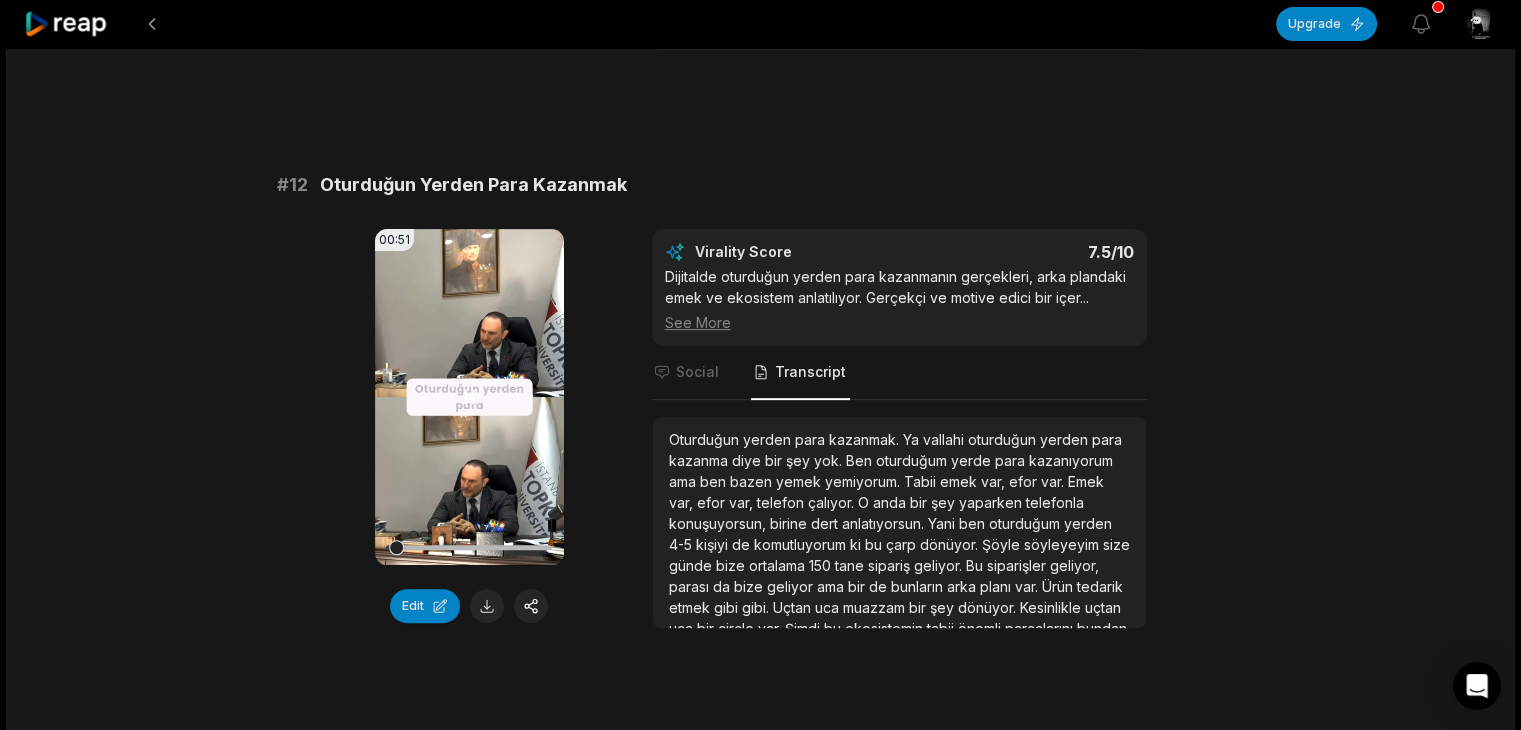 click on "Your browser does not support mp4 format." at bounding box center (469, 397) 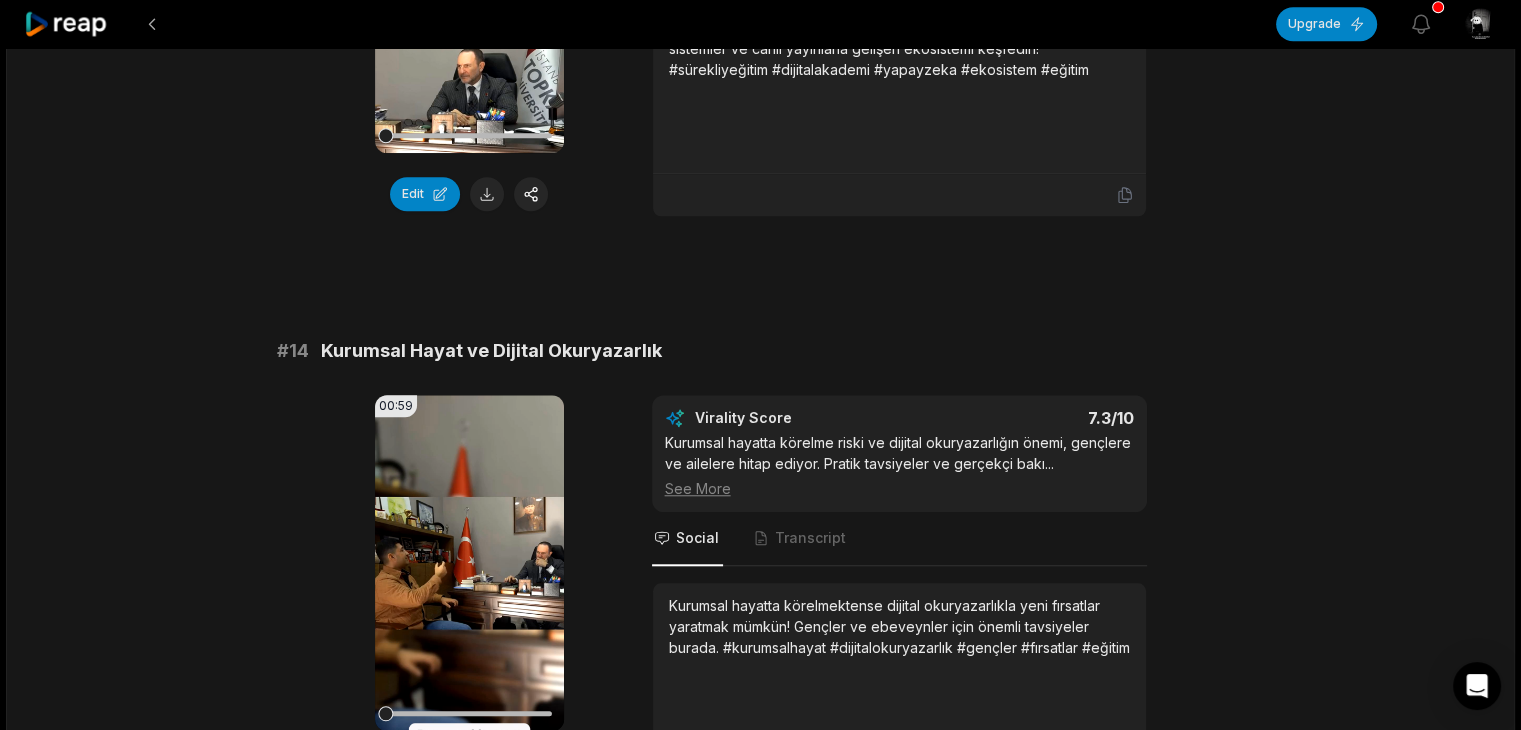scroll, scrollTop: 1831, scrollLeft: 0, axis: vertical 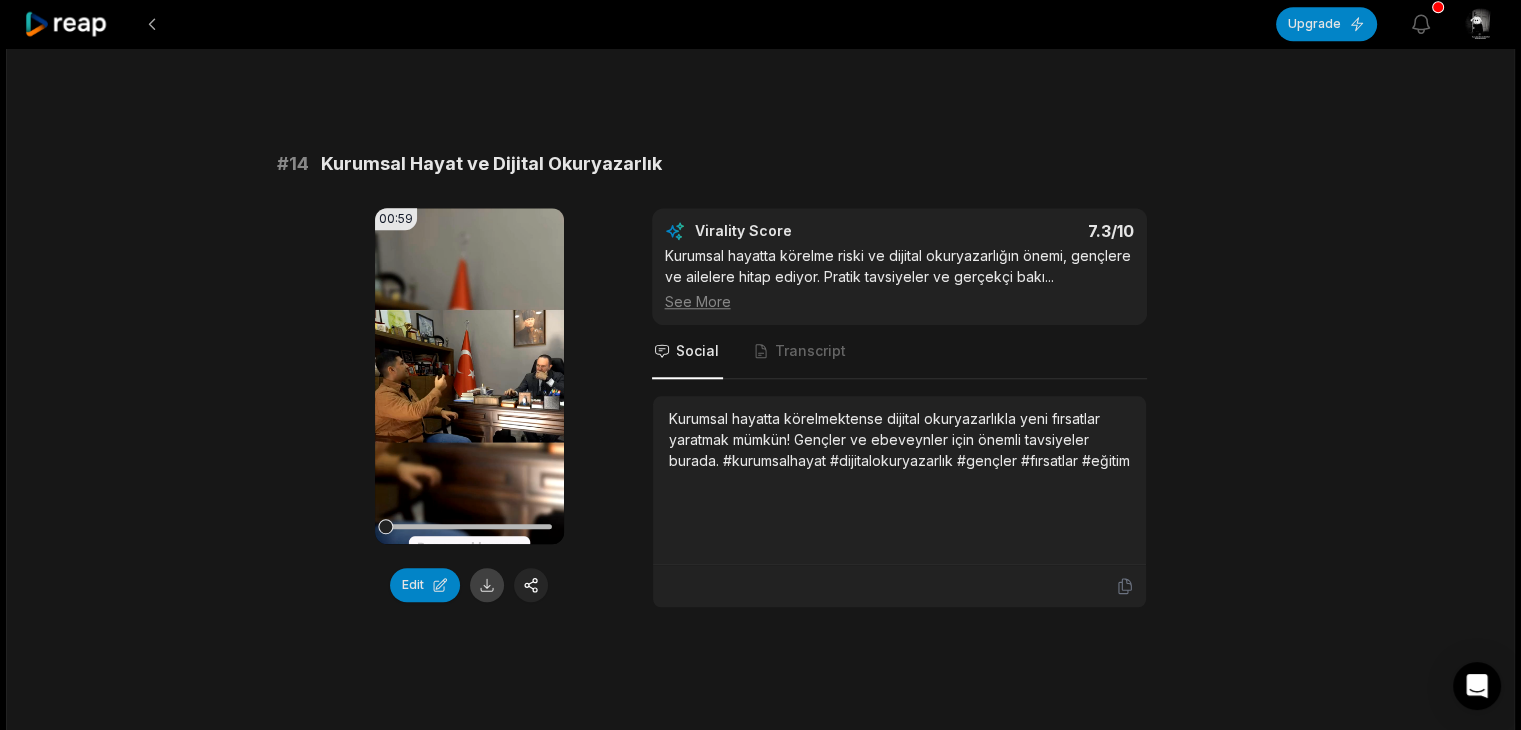 click at bounding box center (487, 585) 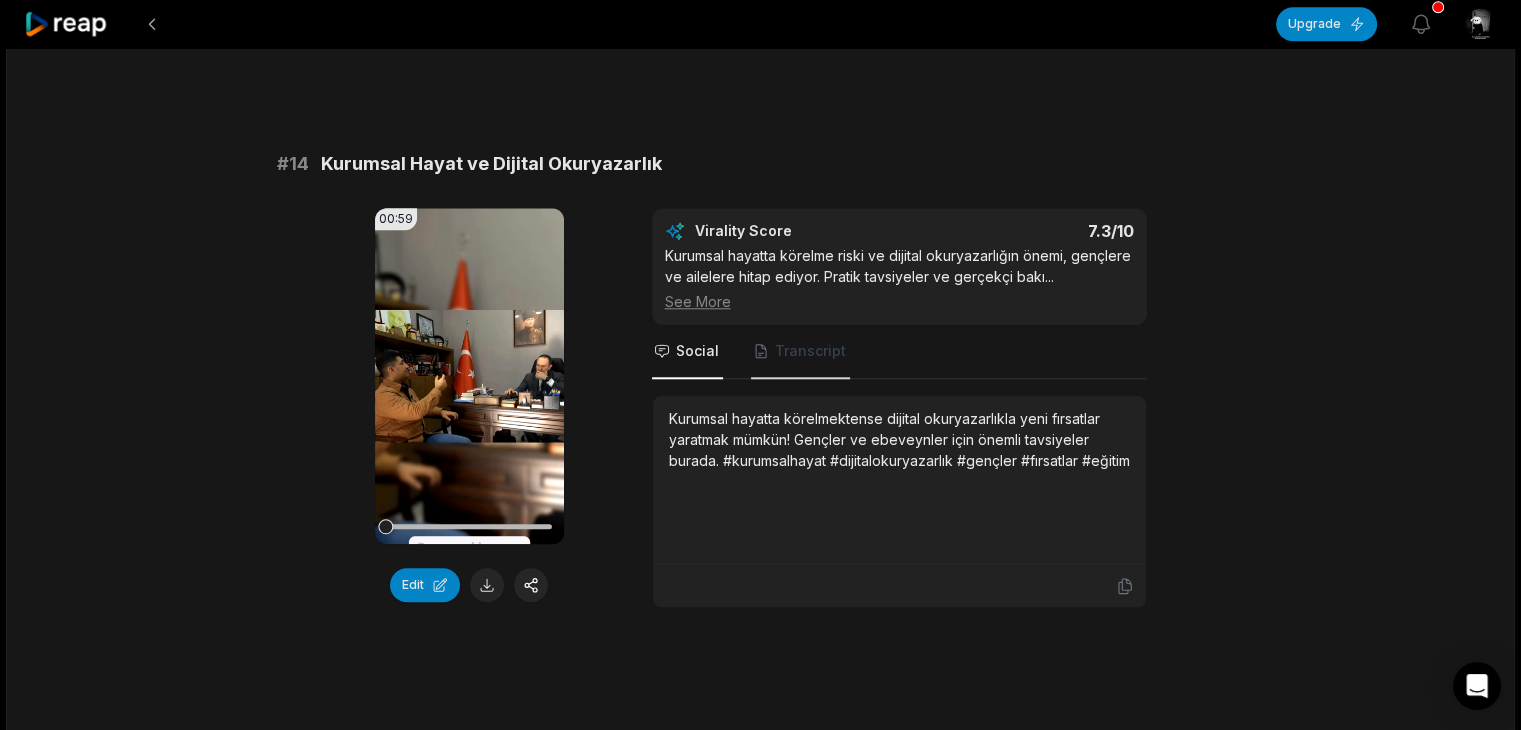 click on "Transcript" at bounding box center [810, 351] 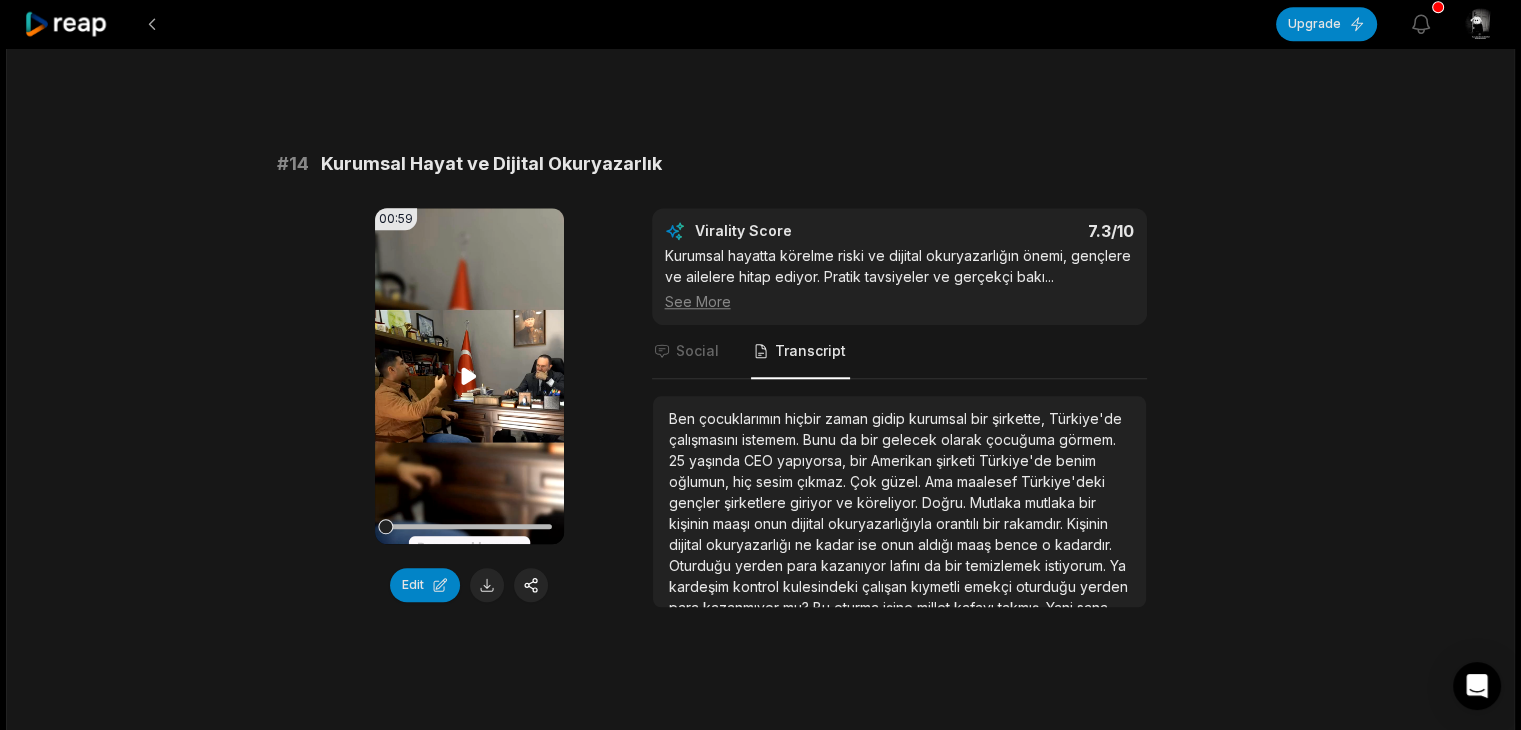 click on "Your browser does not support mp4 format." at bounding box center [469, 376] 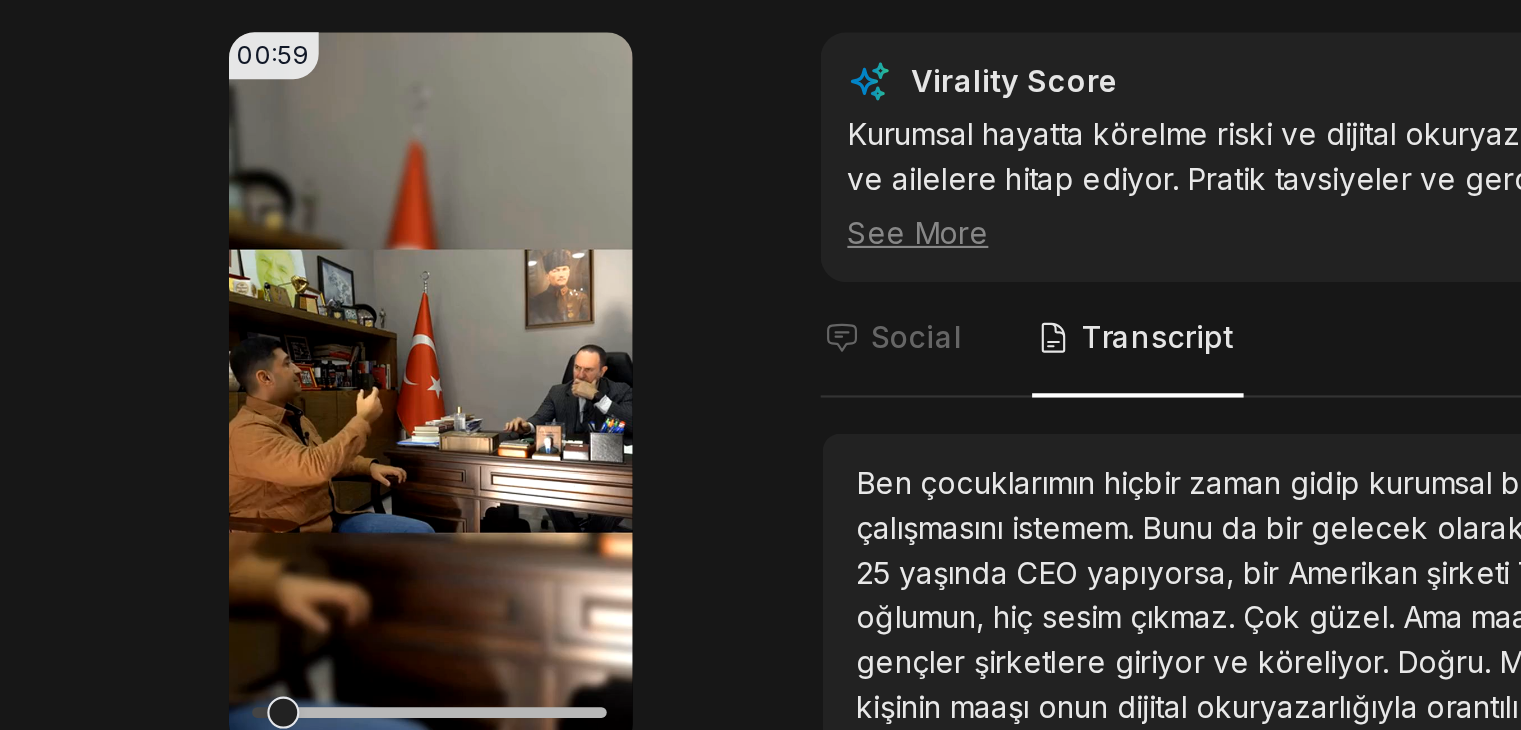 scroll, scrollTop: 1831, scrollLeft: 0, axis: vertical 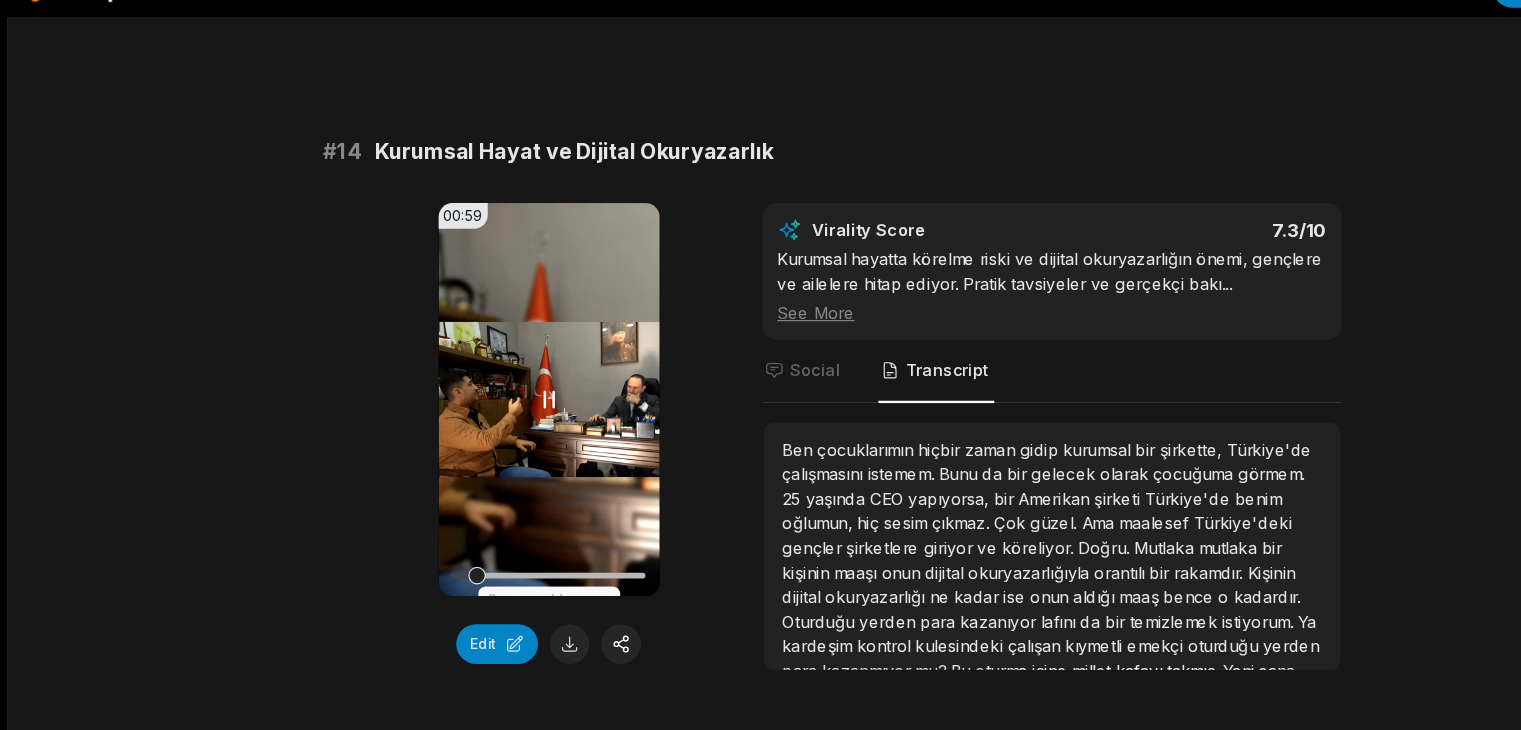click on "Your browser does not support mp4 format." at bounding box center (469, 376) 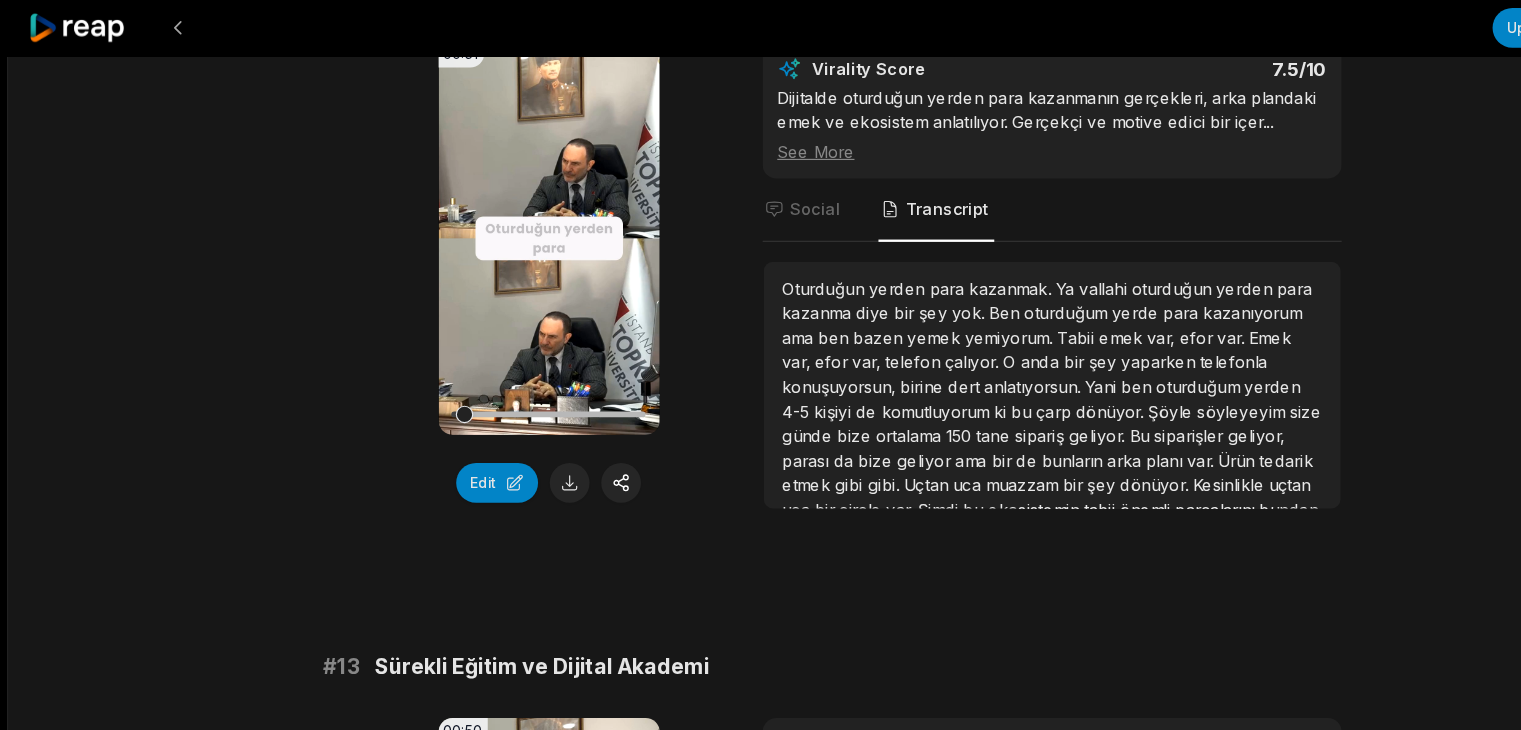 scroll, scrollTop: 706, scrollLeft: 0, axis: vertical 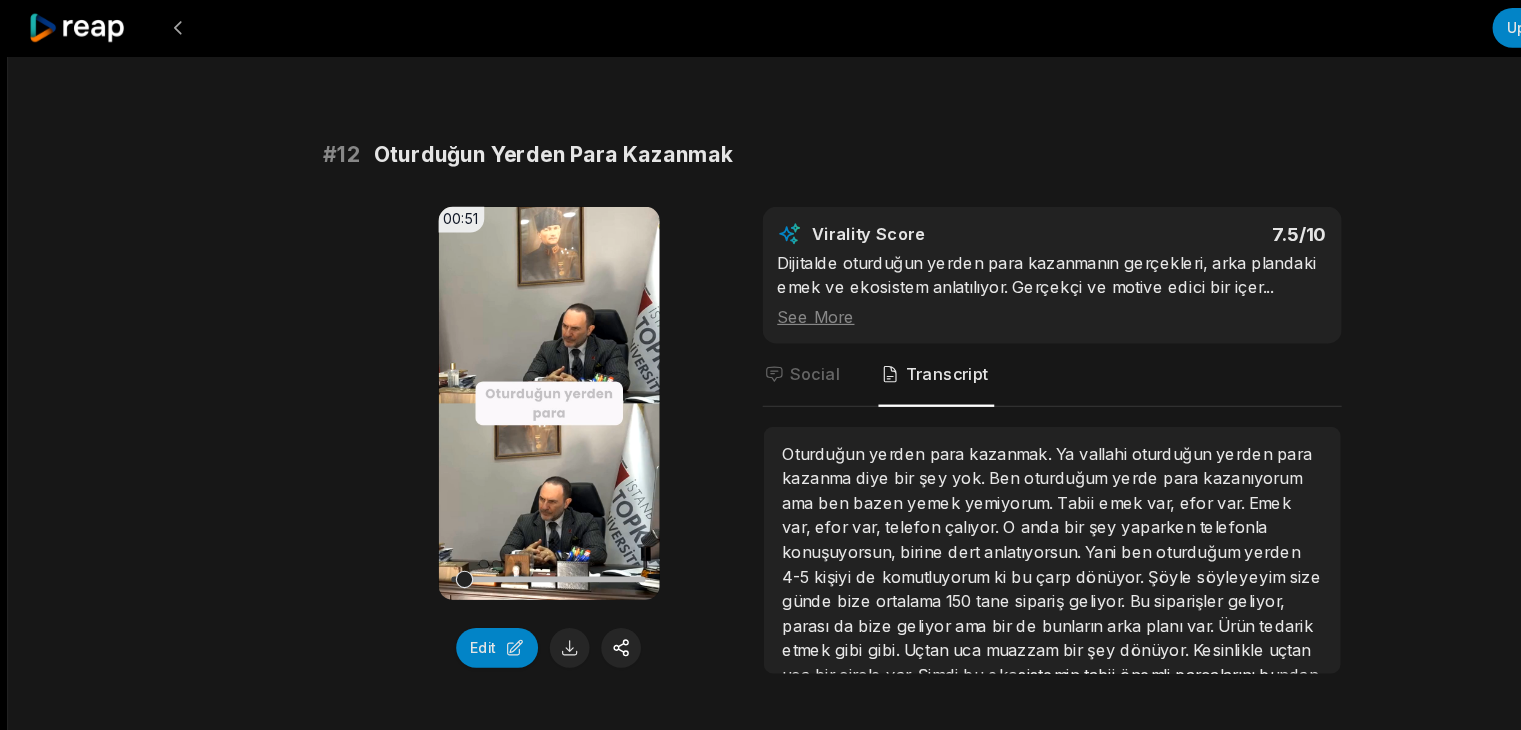 click 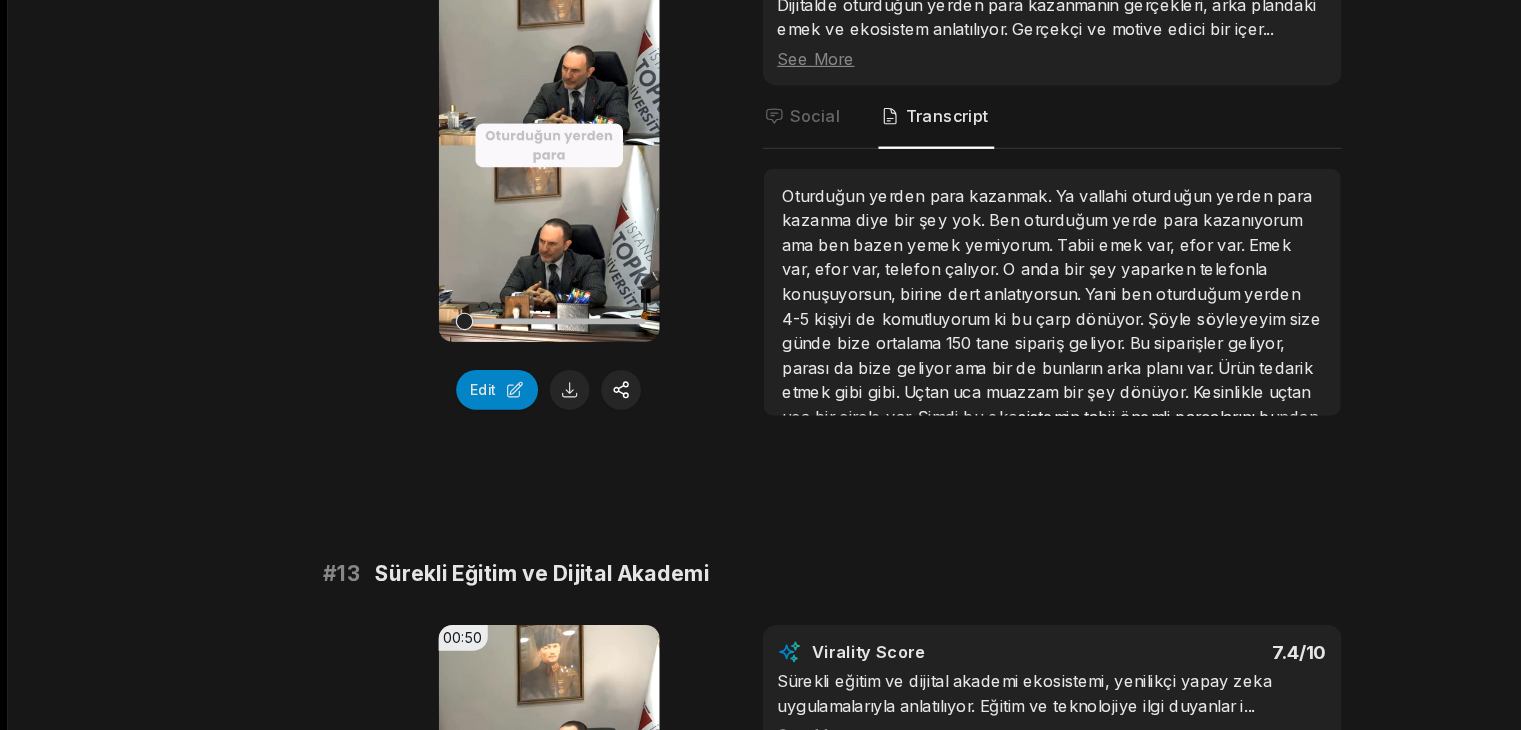 scroll, scrollTop: 820, scrollLeft: 0, axis: vertical 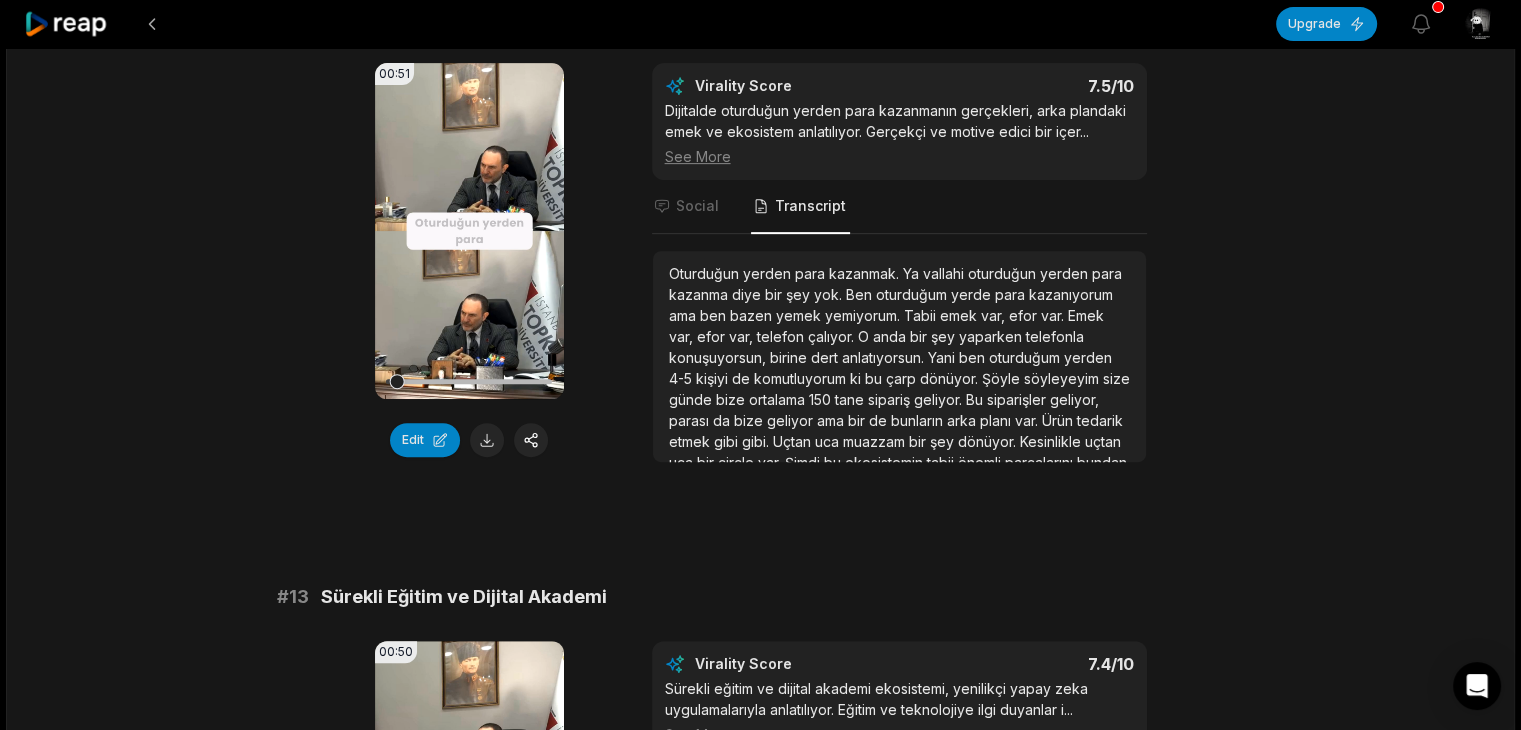click 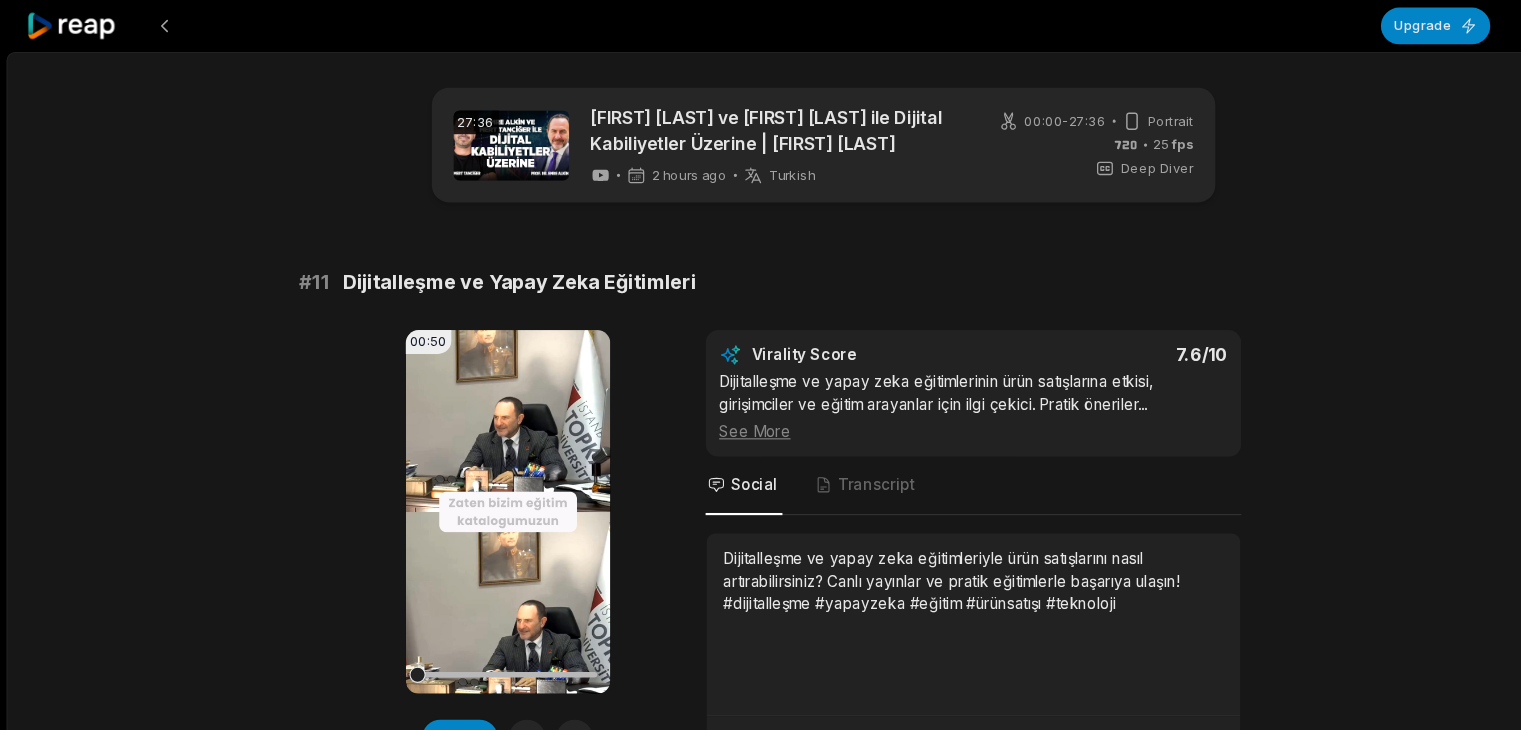 scroll, scrollTop: 403, scrollLeft: 0, axis: vertical 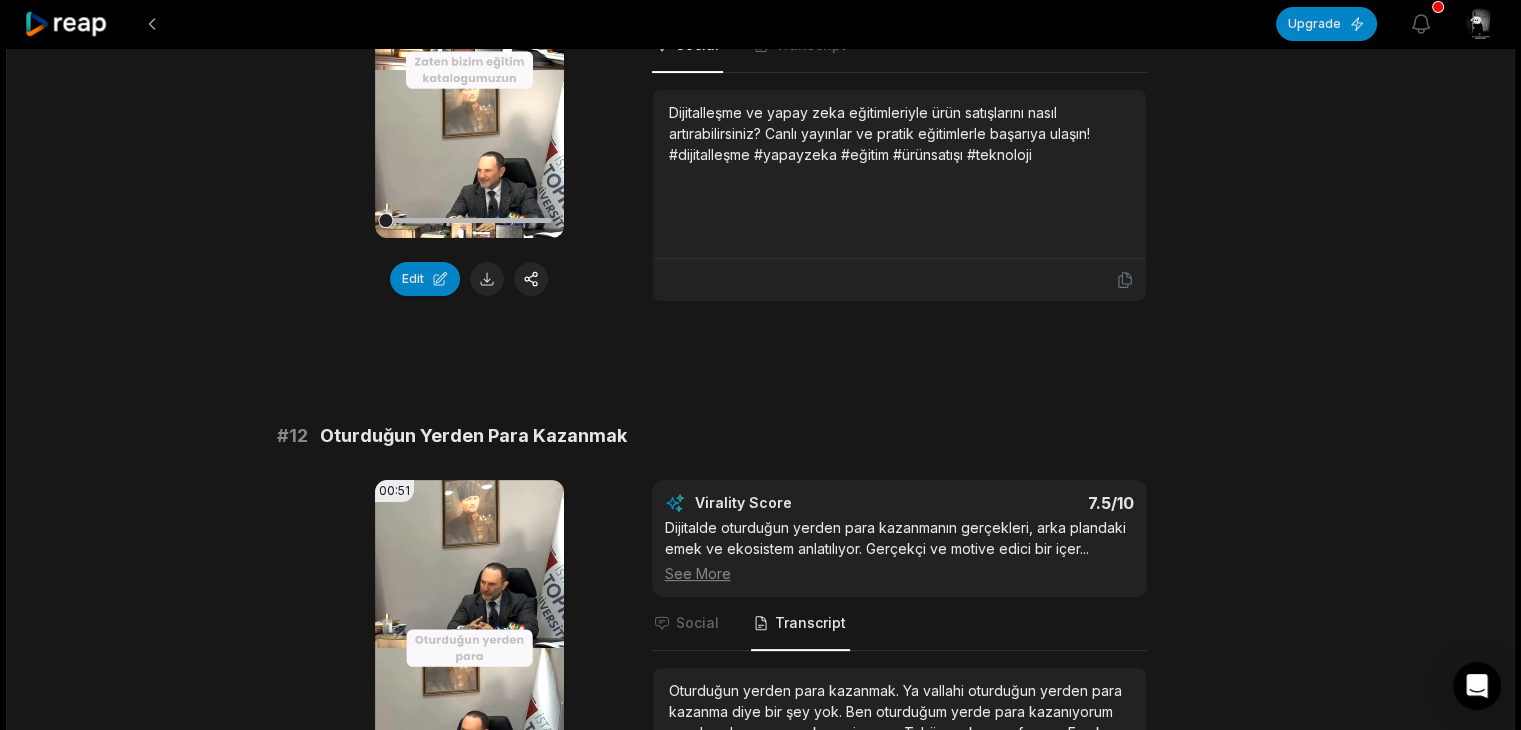 click 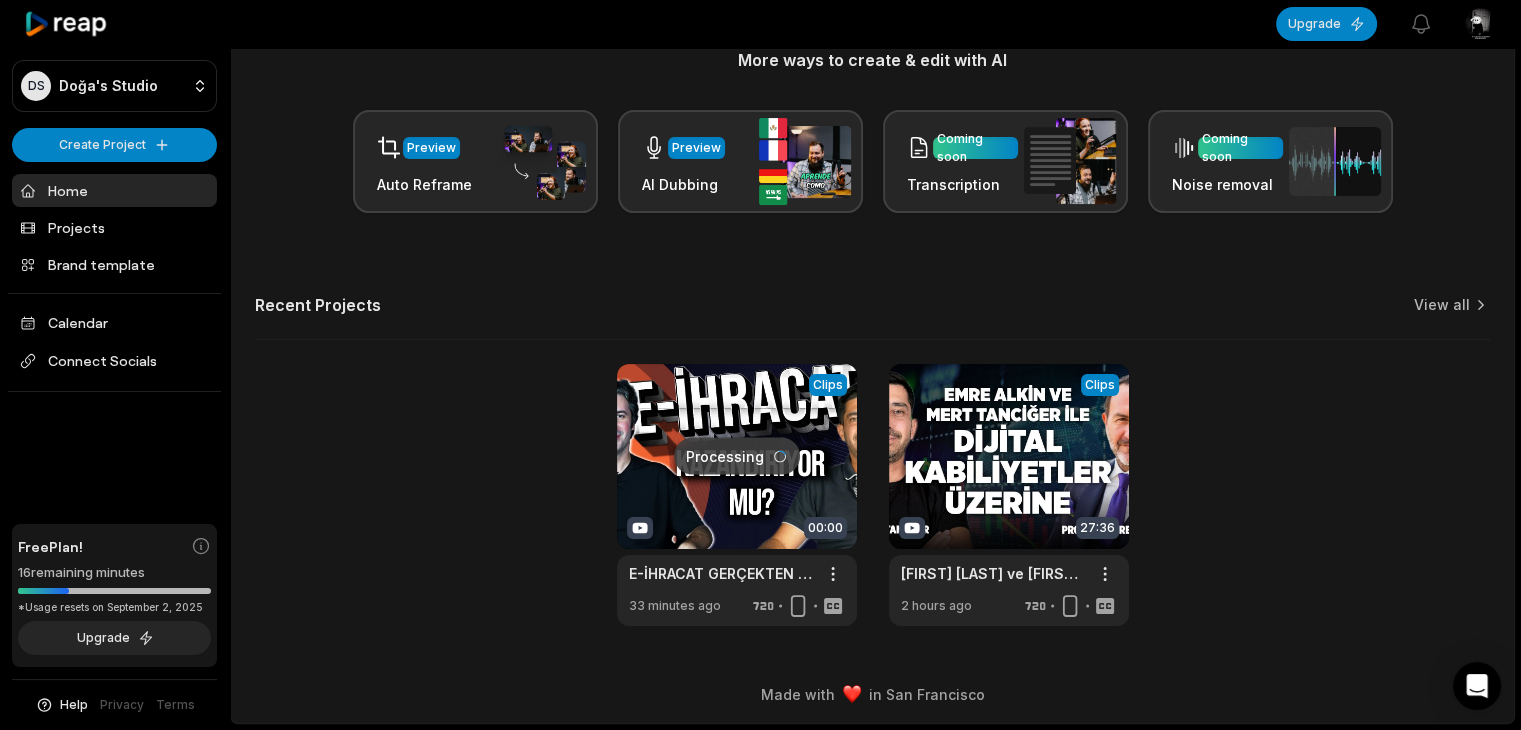 scroll, scrollTop: 0, scrollLeft: 0, axis: both 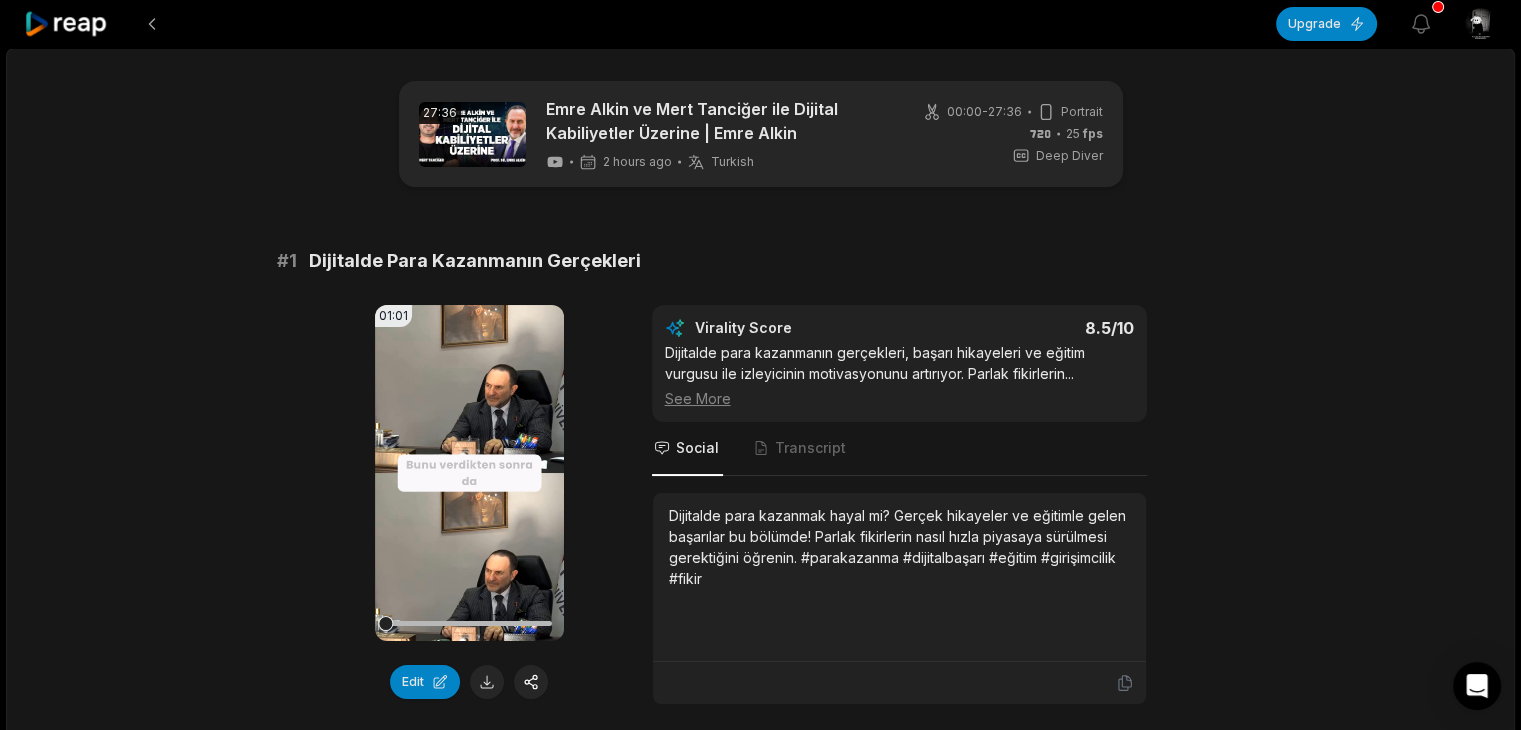 click 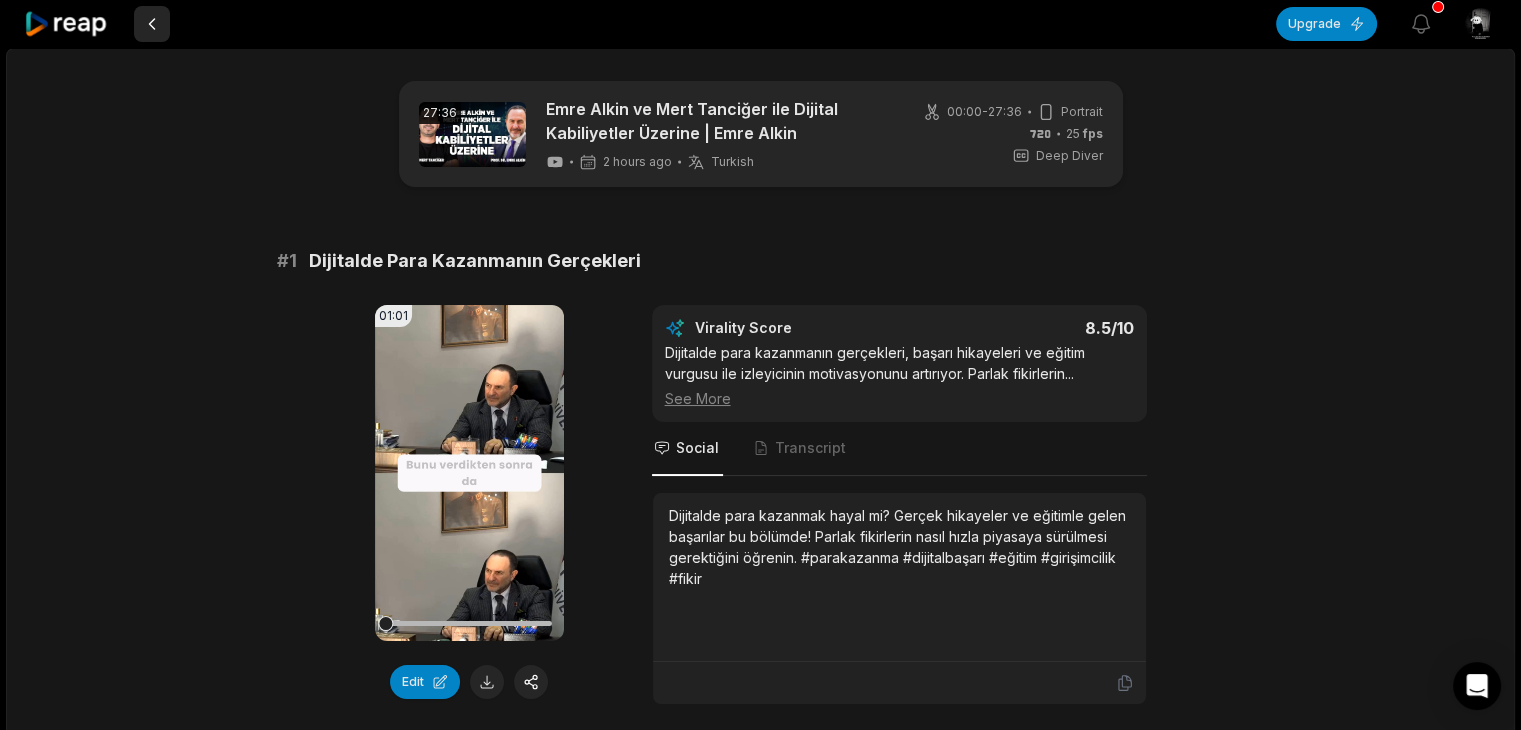 click at bounding box center (152, 24) 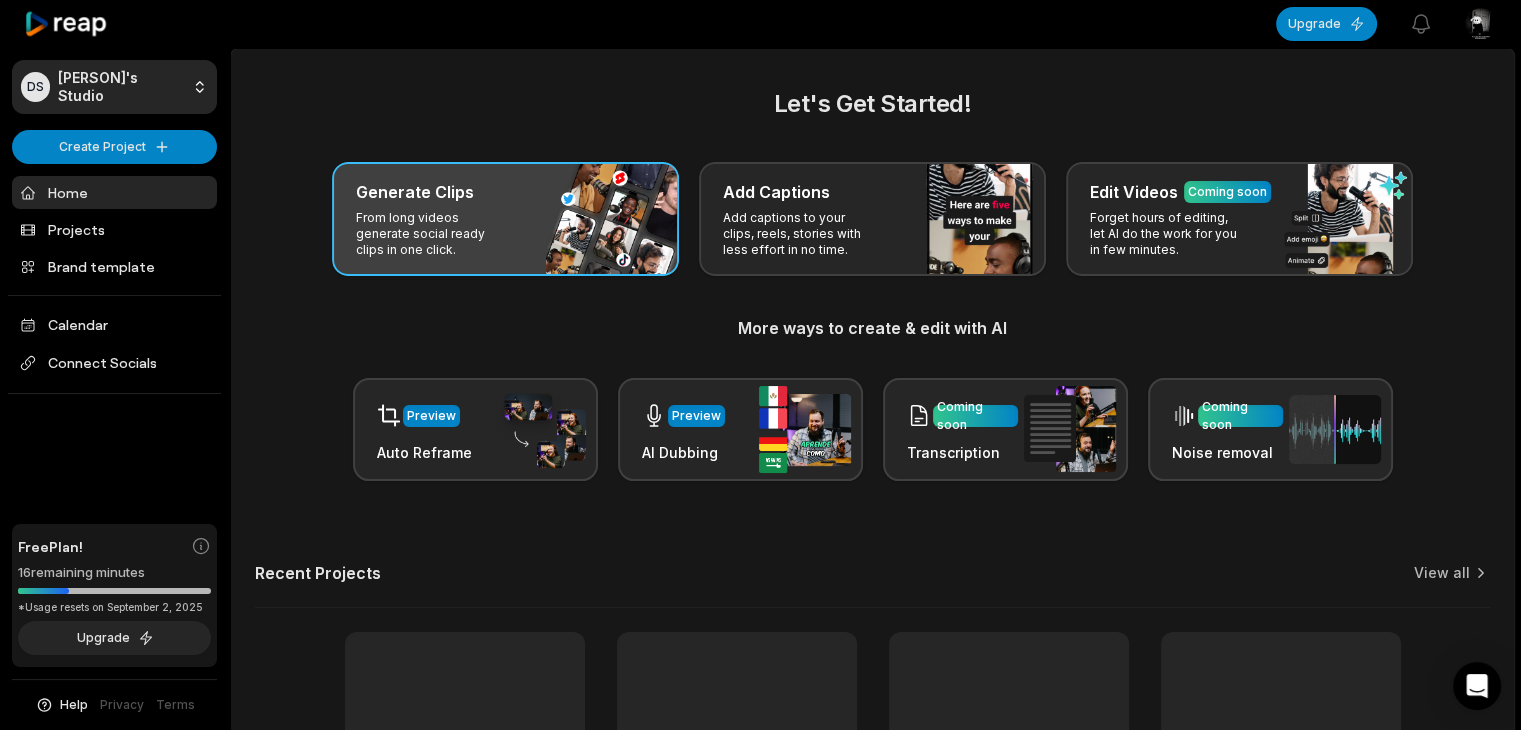 scroll, scrollTop: 264, scrollLeft: 0, axis: vertical 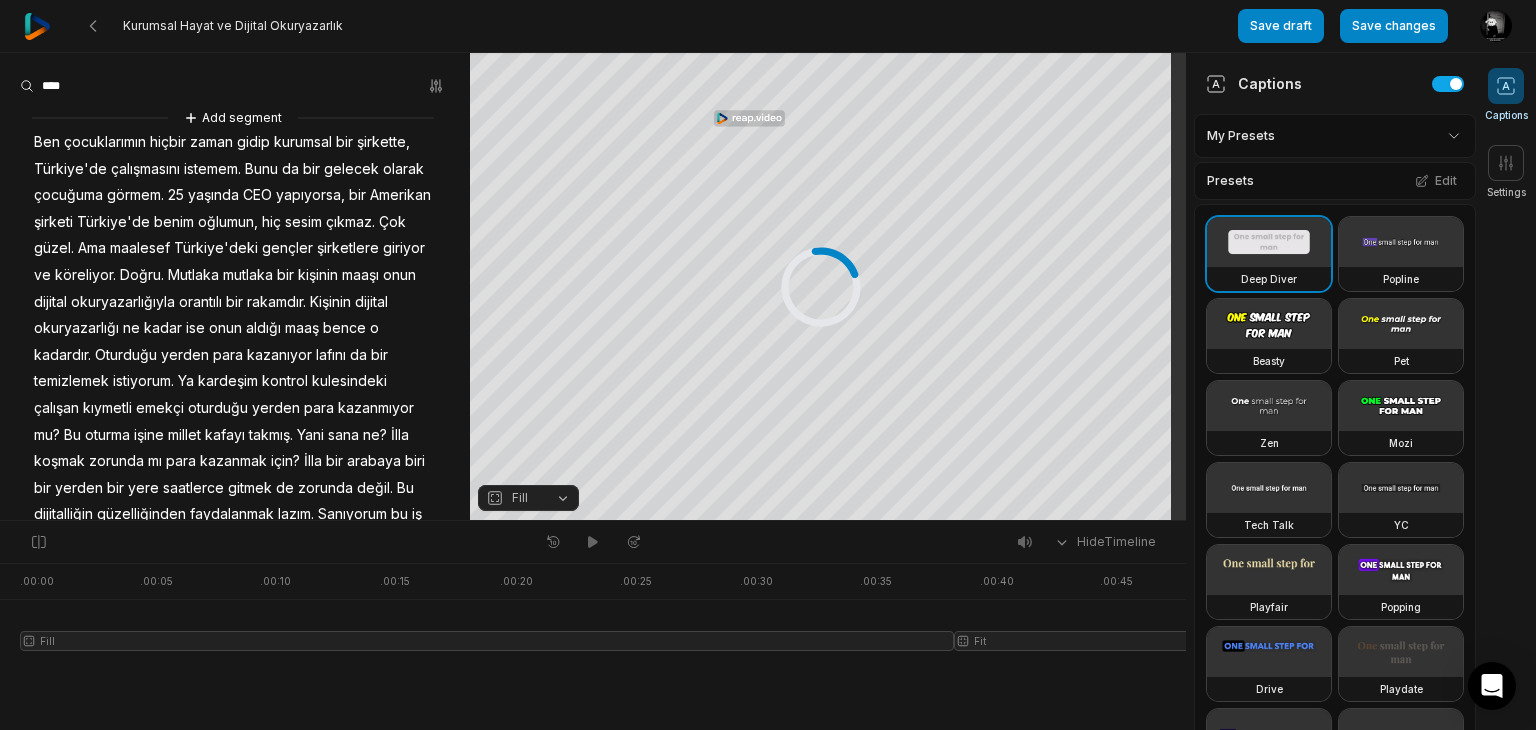 click at bounding box center [95, 86] 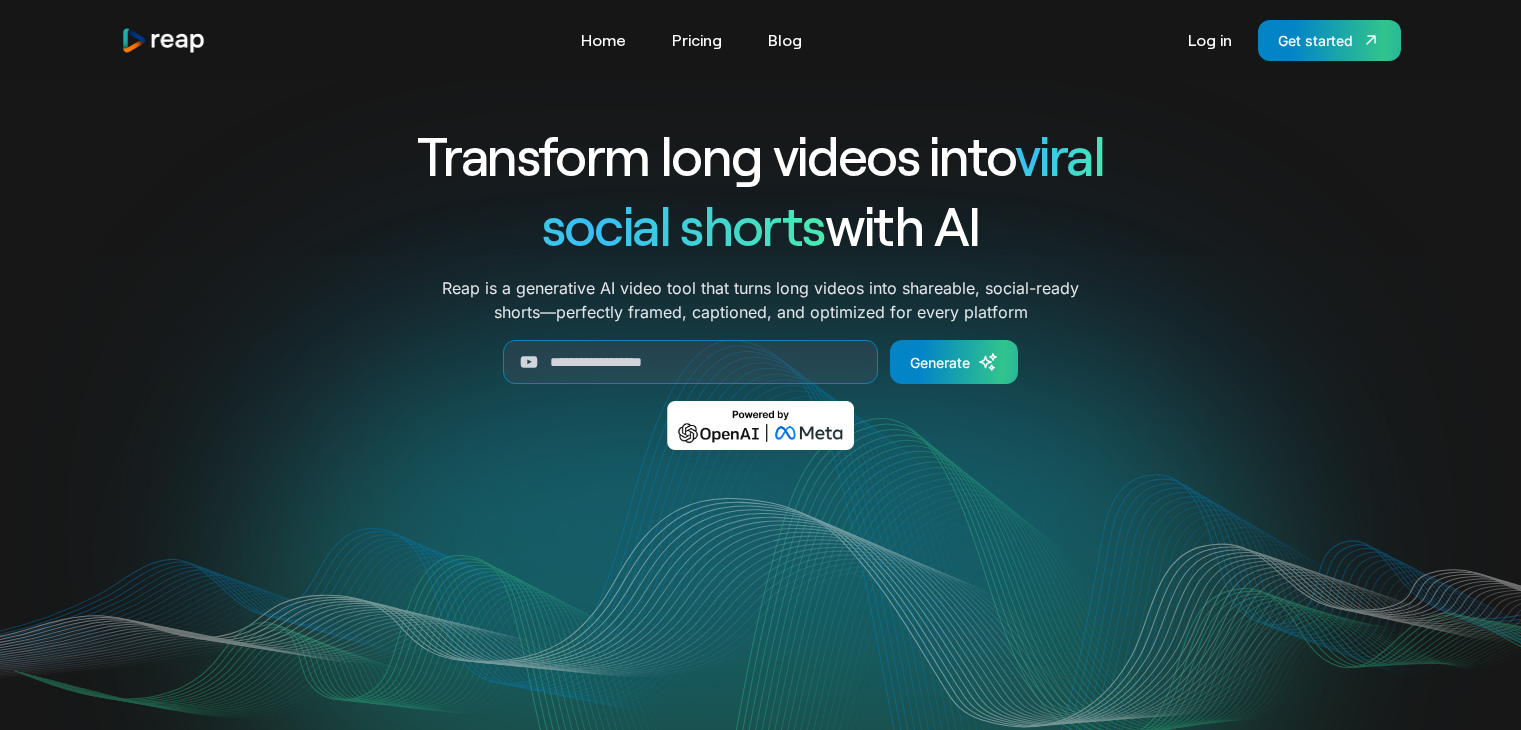 scroll, scrollTop: 0, scrollLeft: 0, axis: both 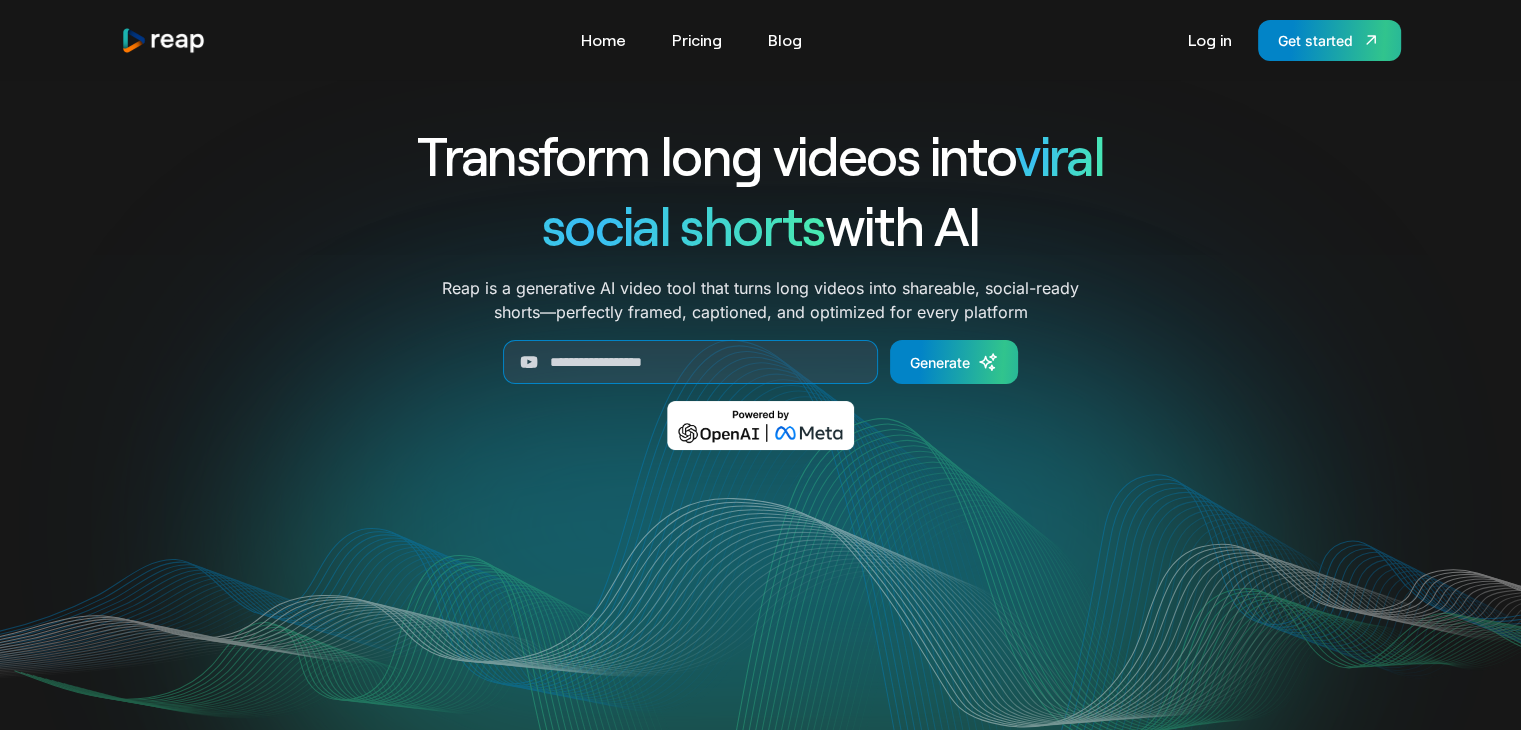 click on "Tools
Link Five Link Six Link Seven Business
Link Five Link Six Link Seven Home Pricing Blog Log in Get started
Thank you! Your submission has been received! Oops! Something went wrong while submitting the form." at bounding box center [761, 40] 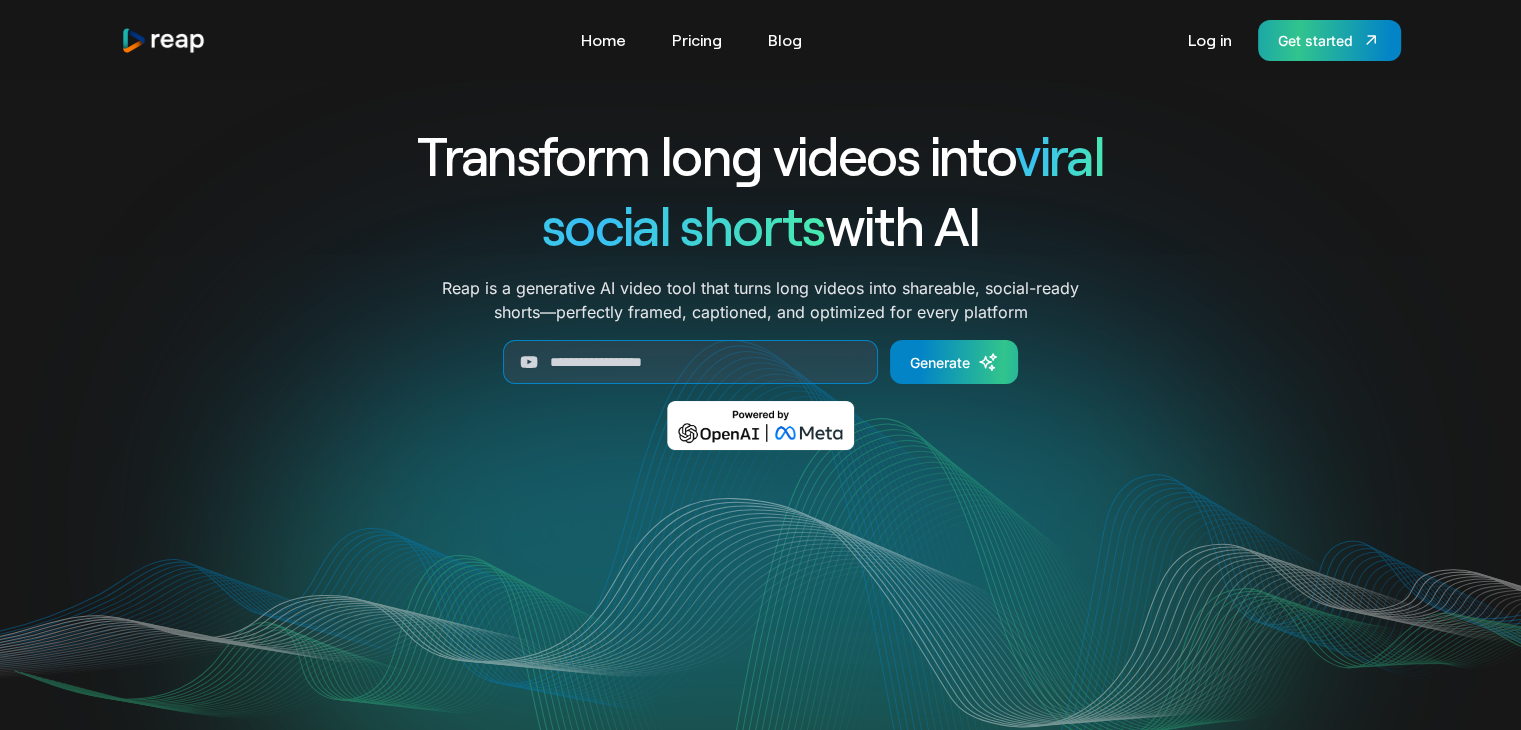 click on "Get started" at bounding box center [1315, 40] 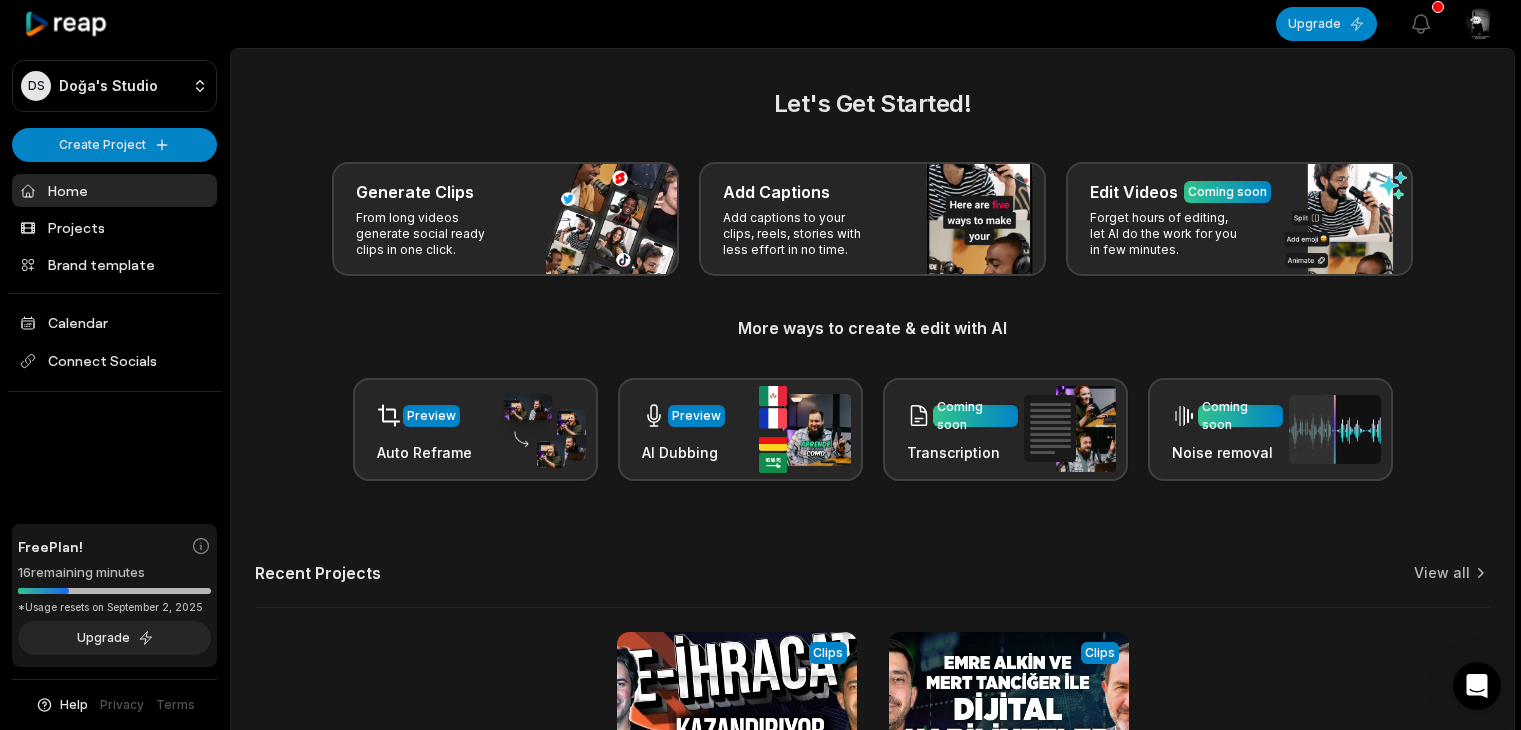 scroll, scrollTop: 268, scrollLeft: 0, axis: vertical 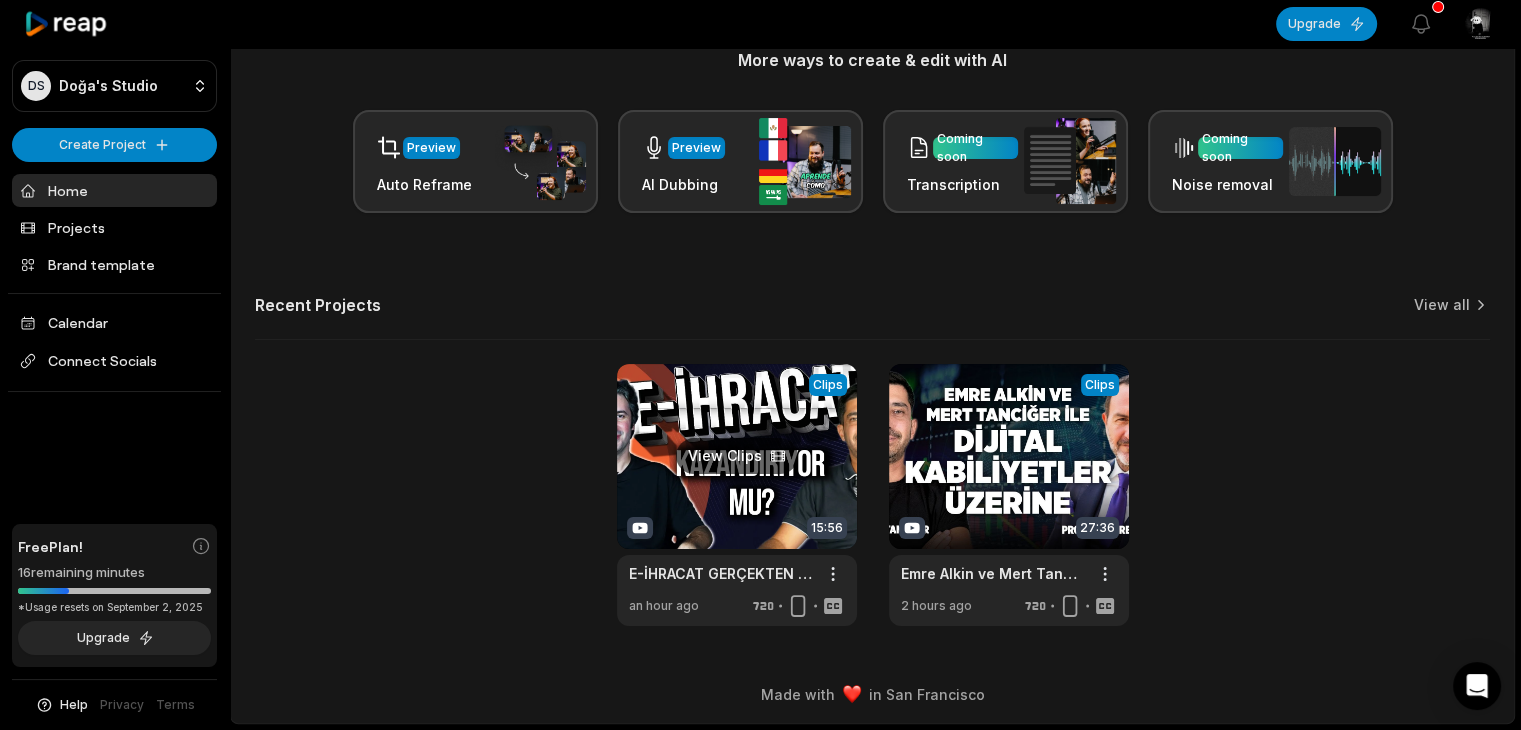 click at bounding box center [737, 495] 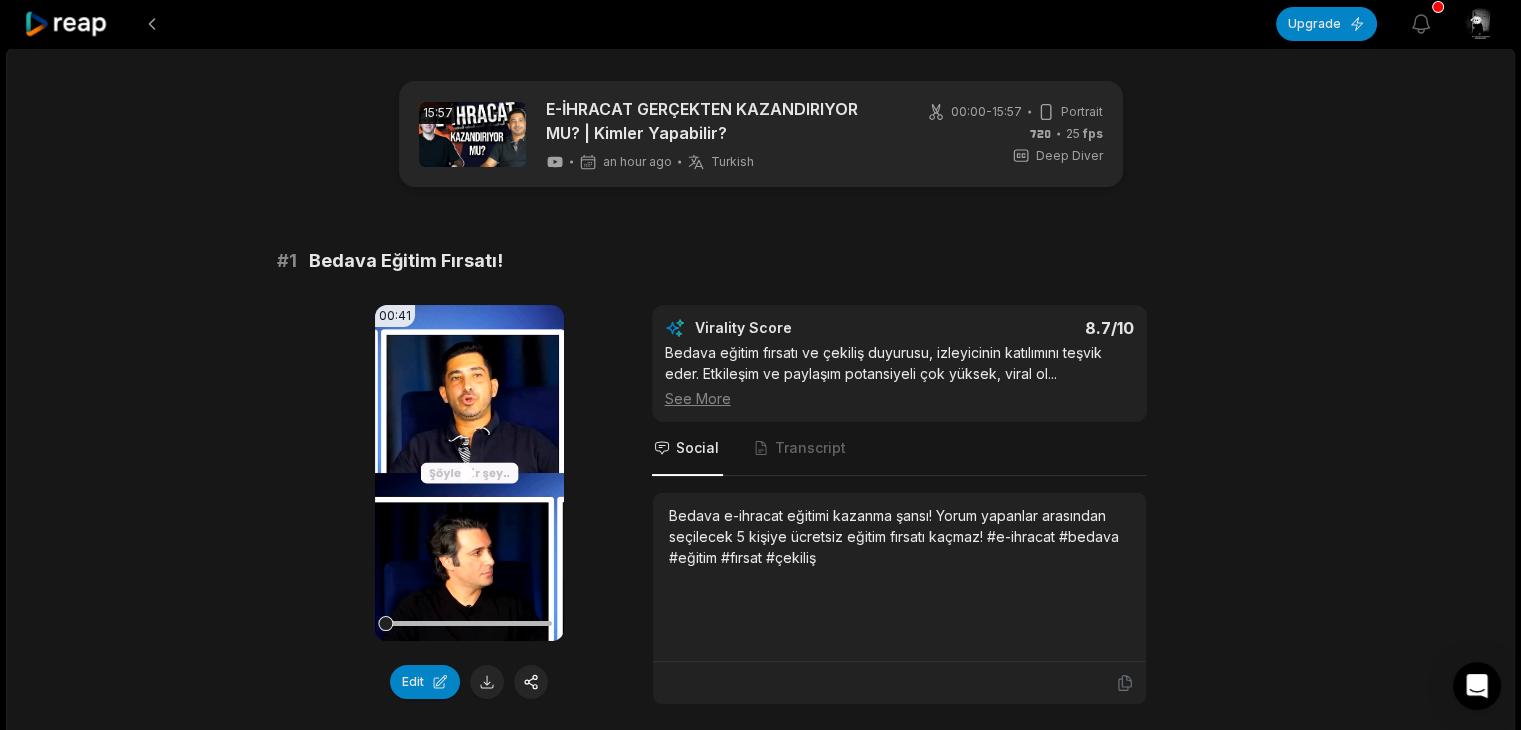 click on "Your browser does not support mp4 format." at bounding box center (469, 473) 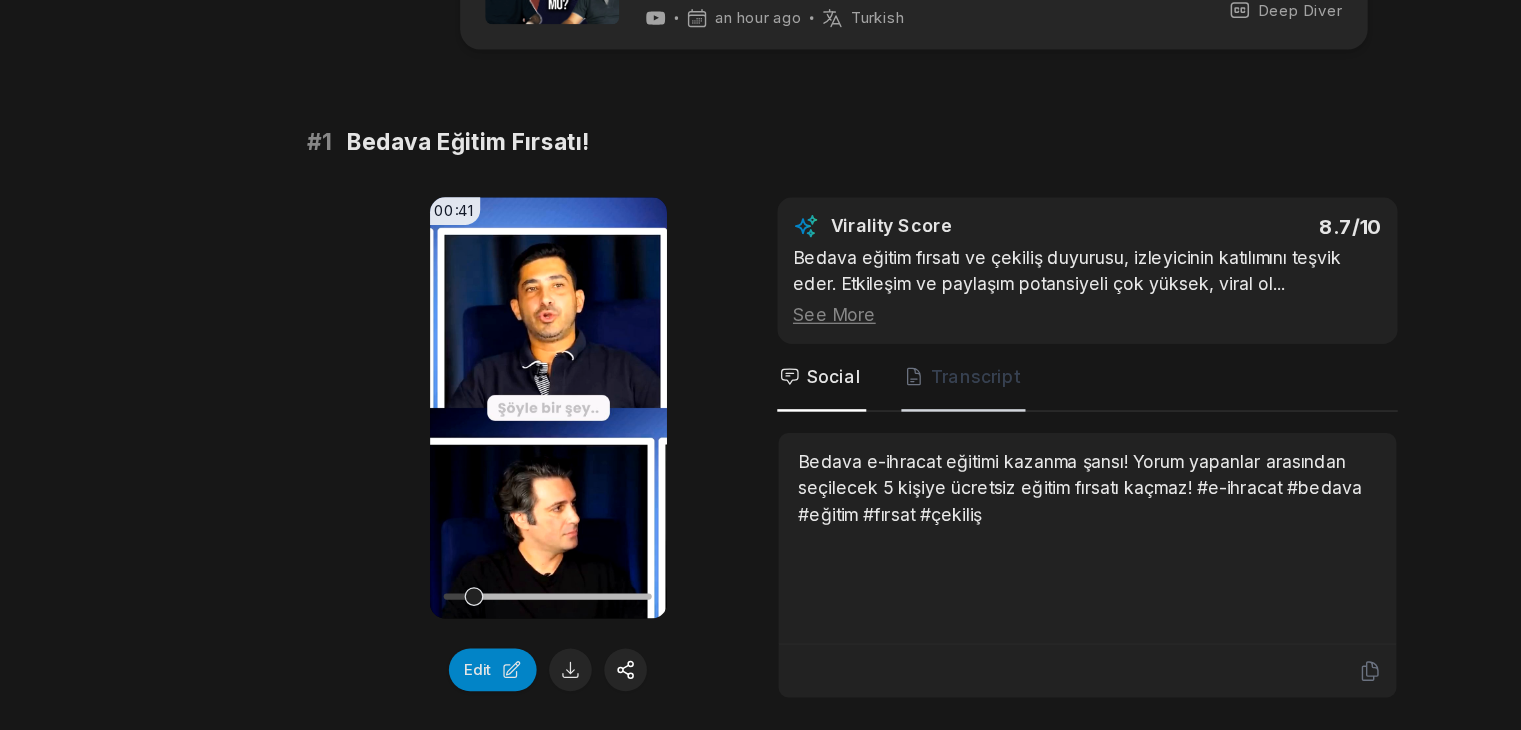 click on "Transcript" at bounding box center (800, 449) 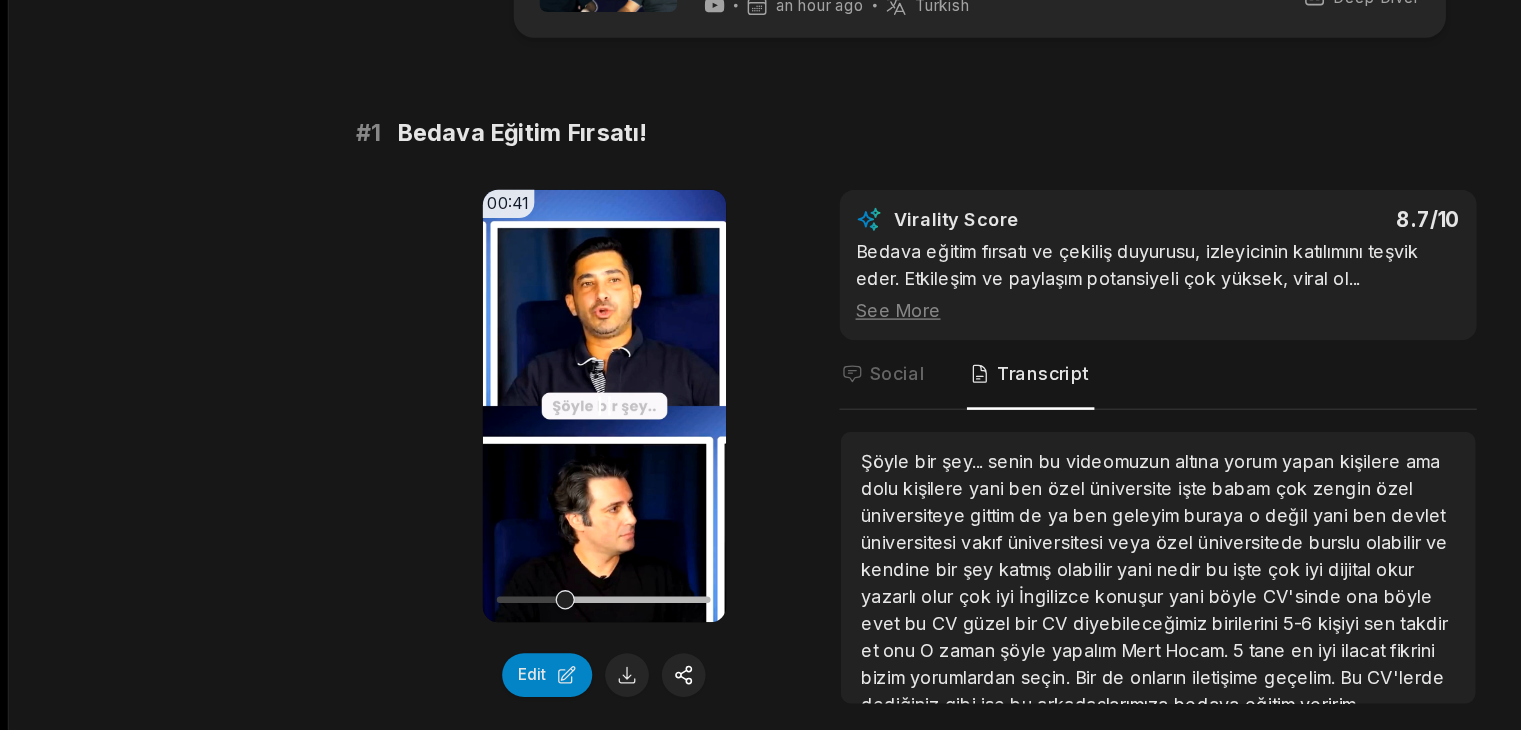click on "Your browser does not support mp4 format." at bounding box center [469, 473] 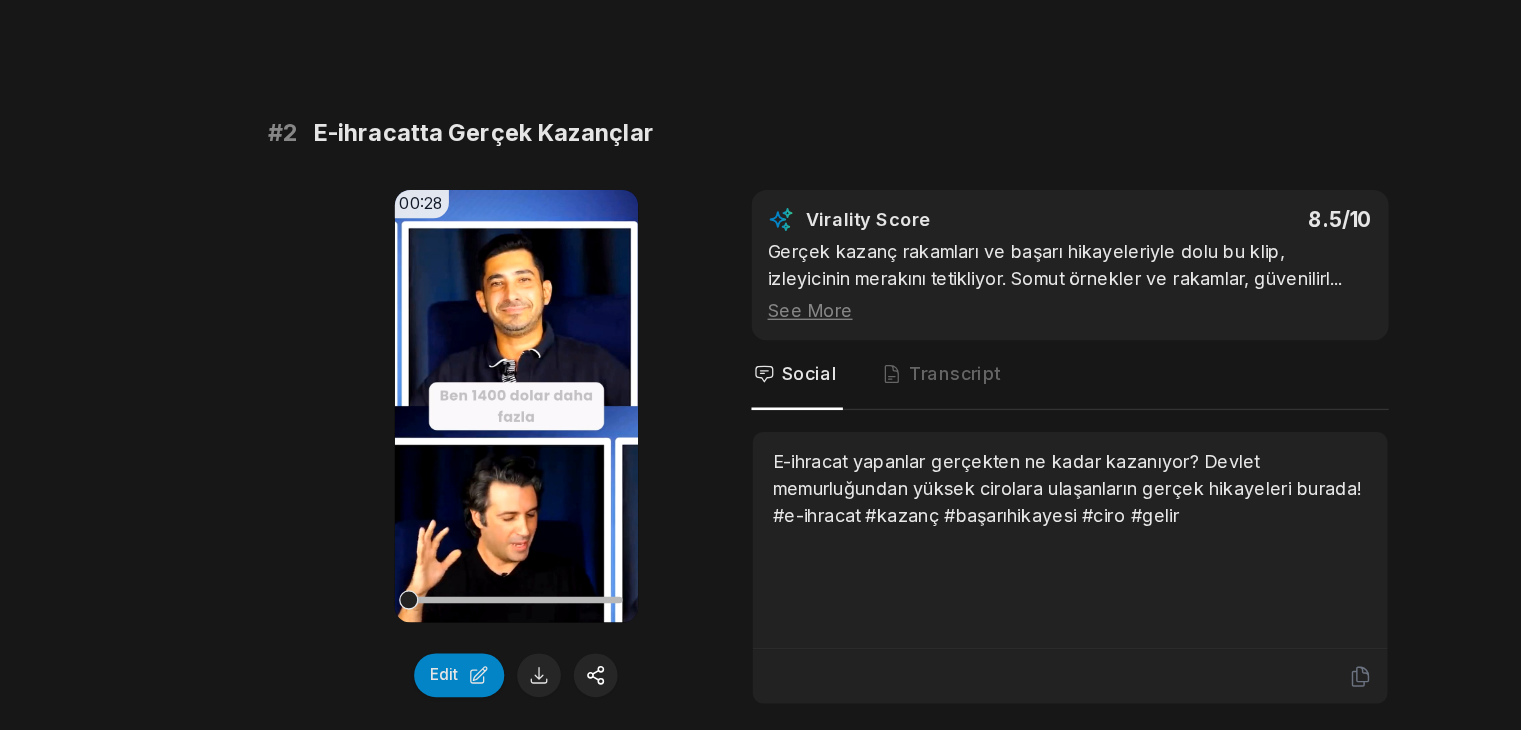 scroll, scrollTop: 577, scrollLeft: 0, axis: vertical 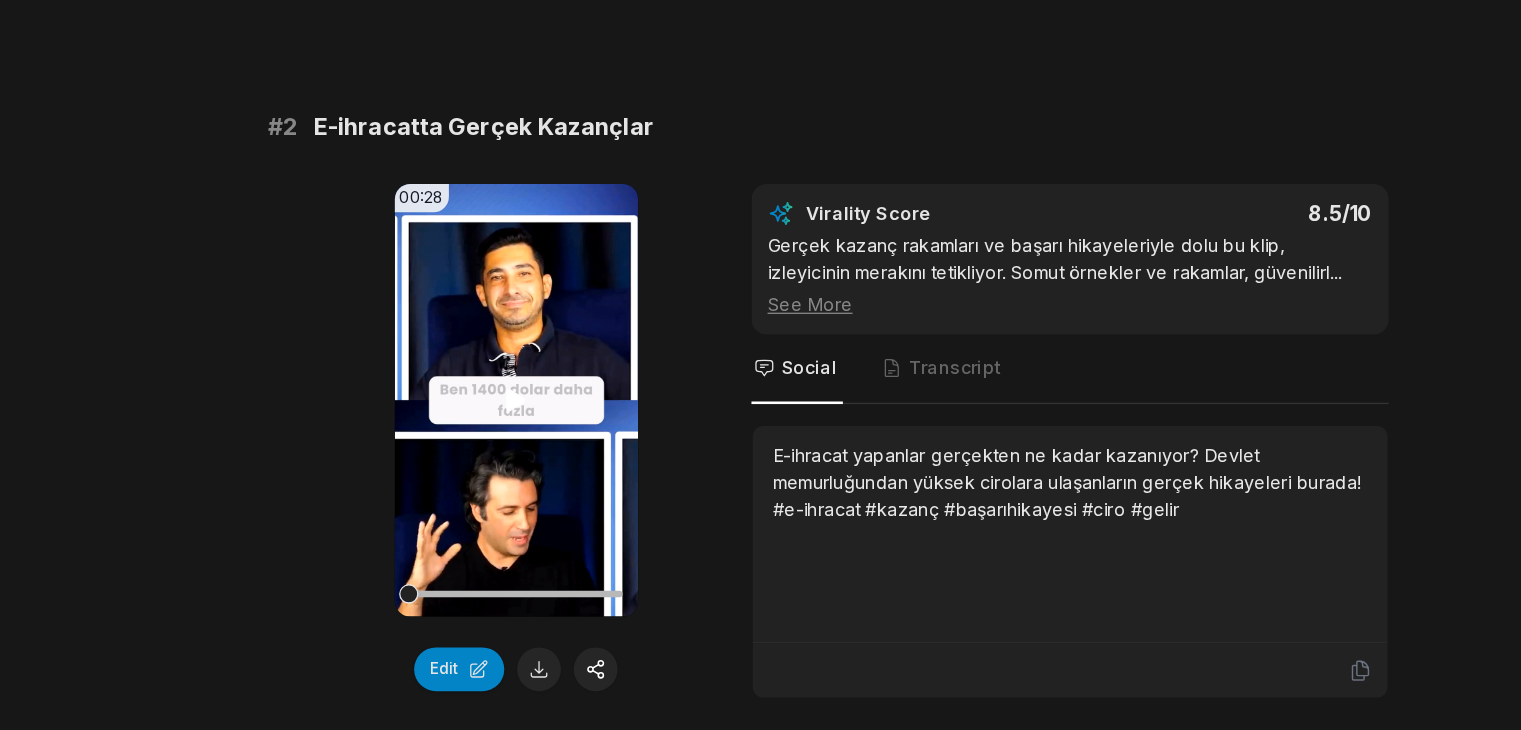 click on "Your browser does not support mp4 format." at bounding box center [469, 474] 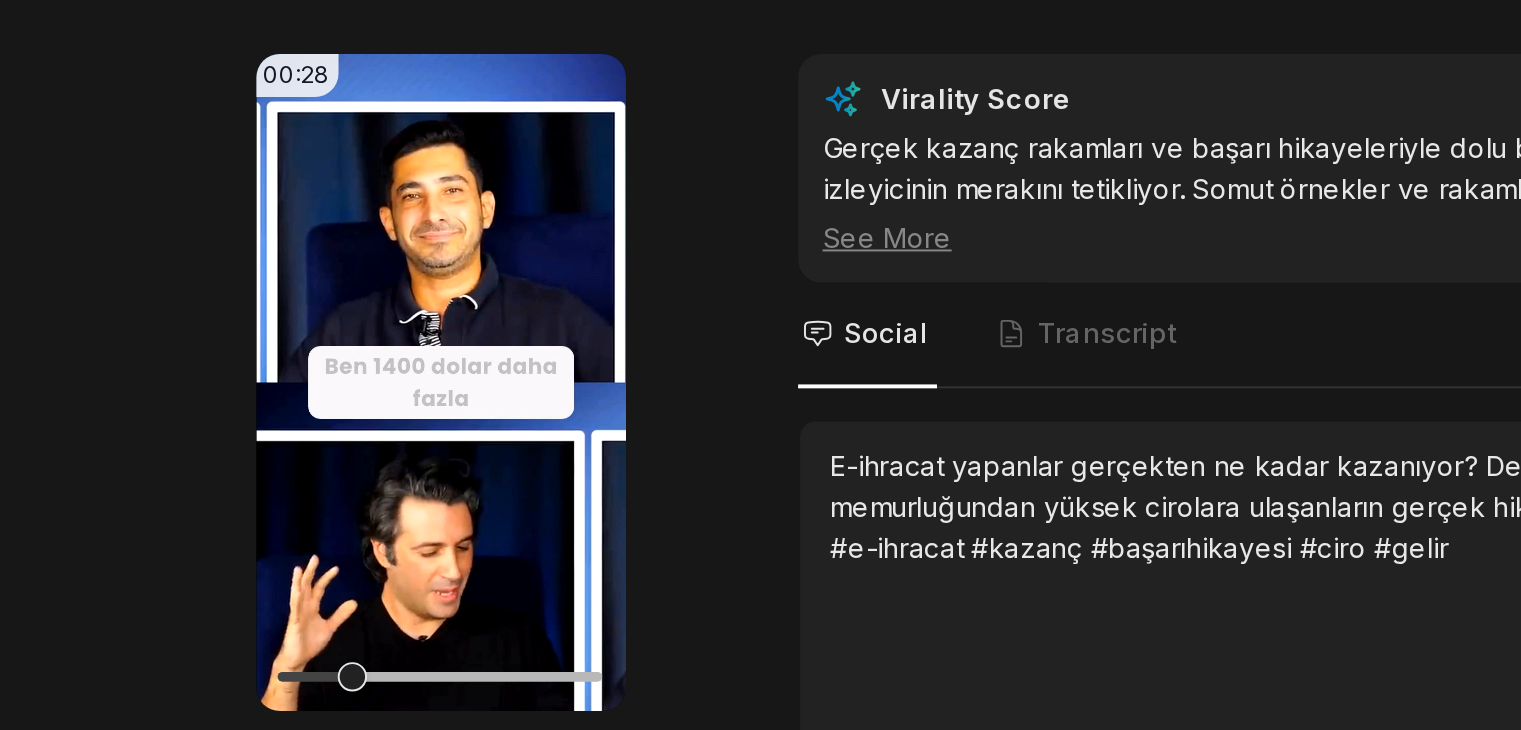 scroll, scrollTop: 576, scrollLeft: 0, axis: vertical 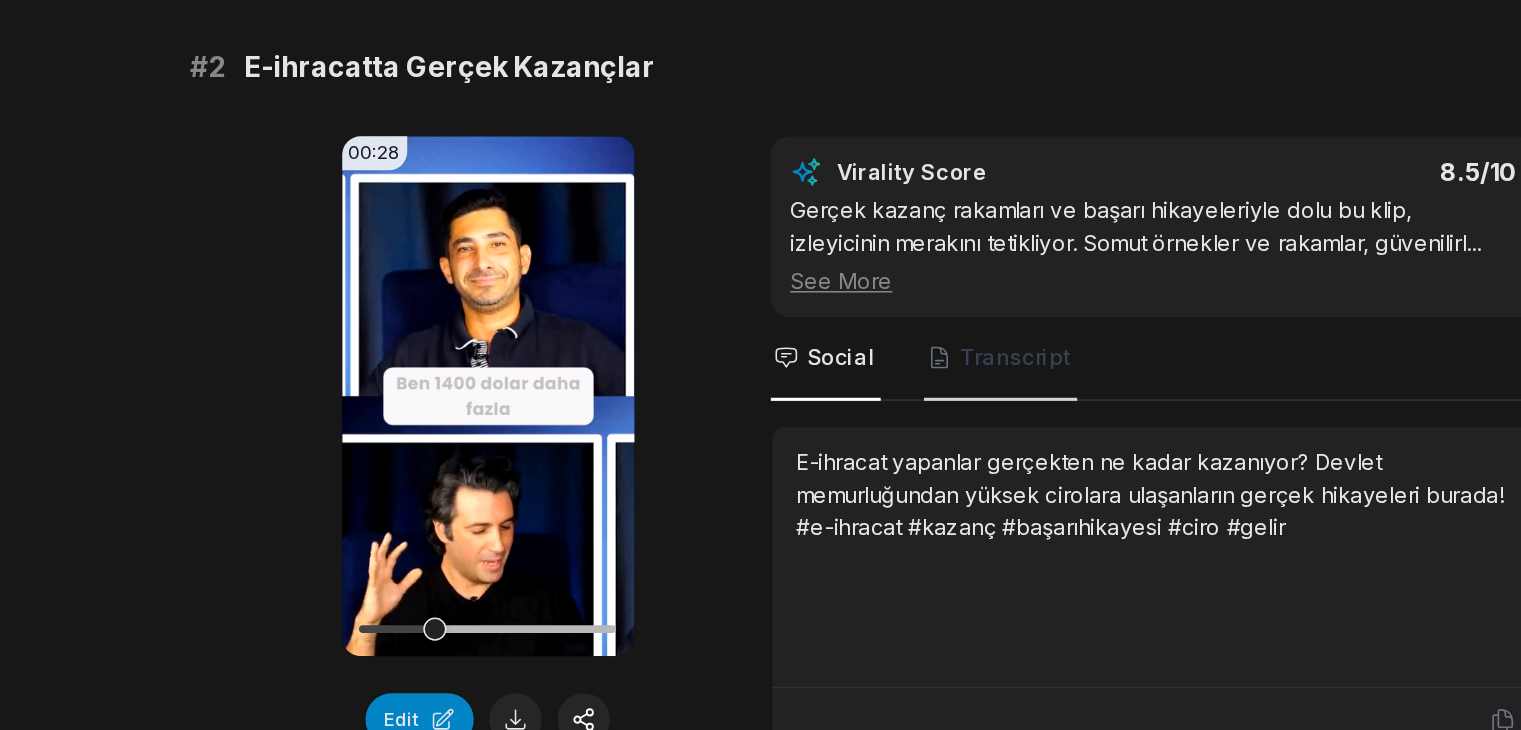 click on "Transcript" at bounding box center [810, 450] 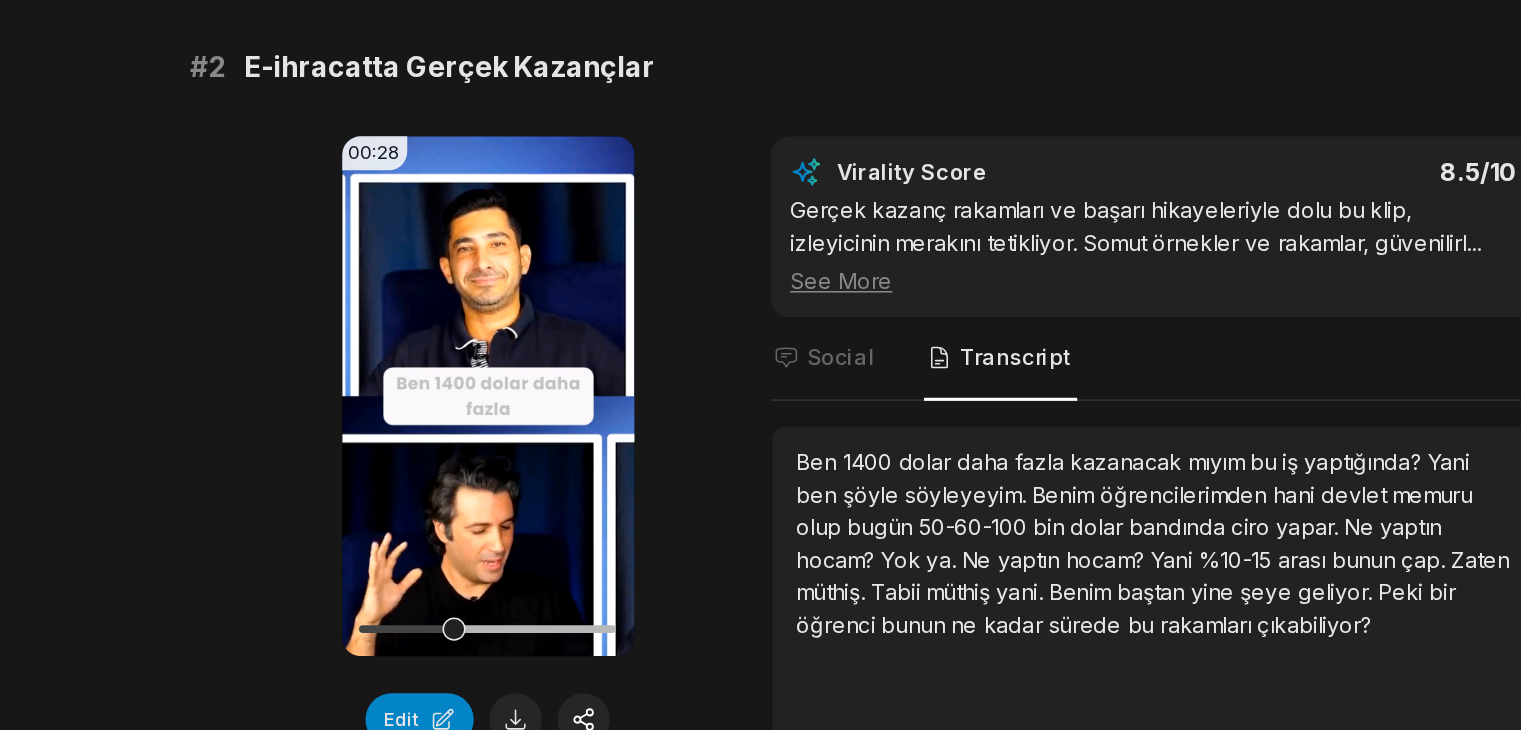 scroll, scrollTop: 571, scrollLeft: 0, axis: vertical 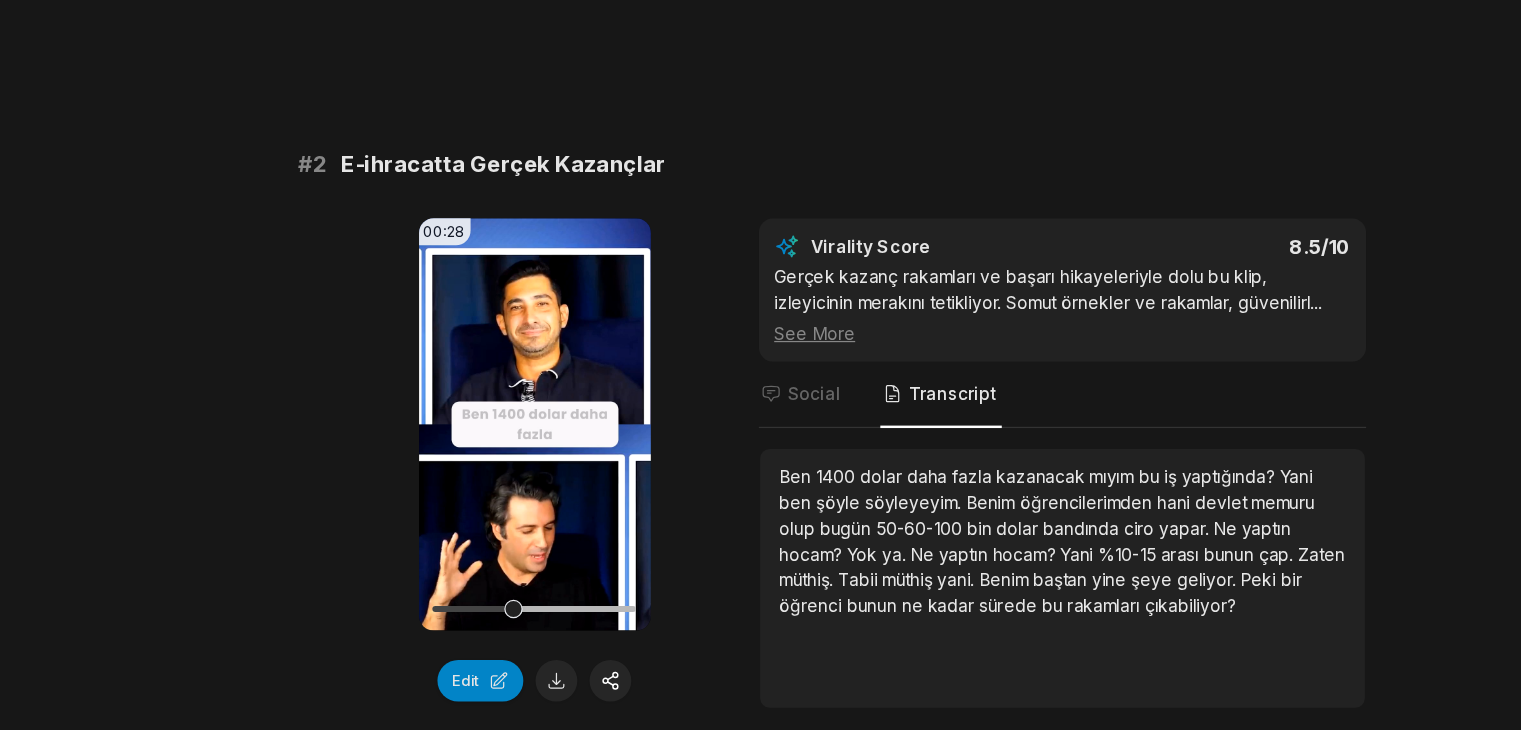 click on "00:28 Your browser does not support mp4 format. Edit Virality Score 8.5 /10 Gerçek kazanç rakamları ve başarı hikayeleriyle dolu bu klip, izleyicinin merakını tetikliyor. Somut örnekler ve rakamlar, güvenilirl ...   See More Social Transcript Ben     1400     dolar     daha     fazla     kazanacak     mıyım     bu     iş     yaptığında?     Yani     ben     şöyle     söyleyeyim.     Benim     öğrencilerimden     hani     devlet     memuru     olup     bugün     50-60-100     bin     dolar     bandında     ciro     yapar.     Ne     yaptın     hocam?     Yok     ya.     Ne     yaptın     hocam?     Yani     %10-15     arası     bunun     çap.     Zaten     müthiş.     Tabii     müthiş     yani.     Benim     baştan     yine     şeye     geliyor.     Peki     bir     öğrenci     bunun     ne     kadar     sürede     bu     rakamları     çıkabiliyor?" at bounding box center [761, 512] 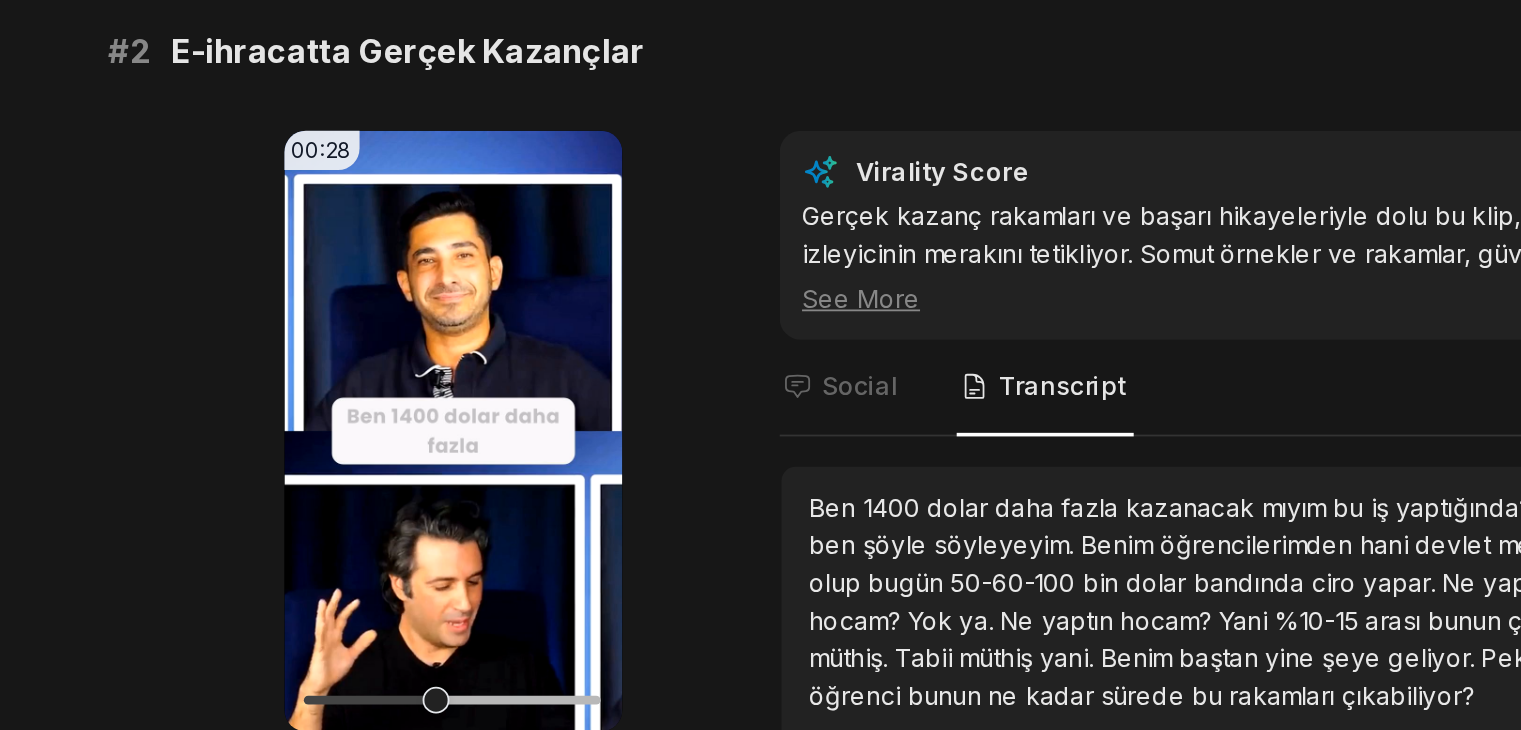 scroll, scrollTop: 570, scrollLeft: 0, axis: vertical 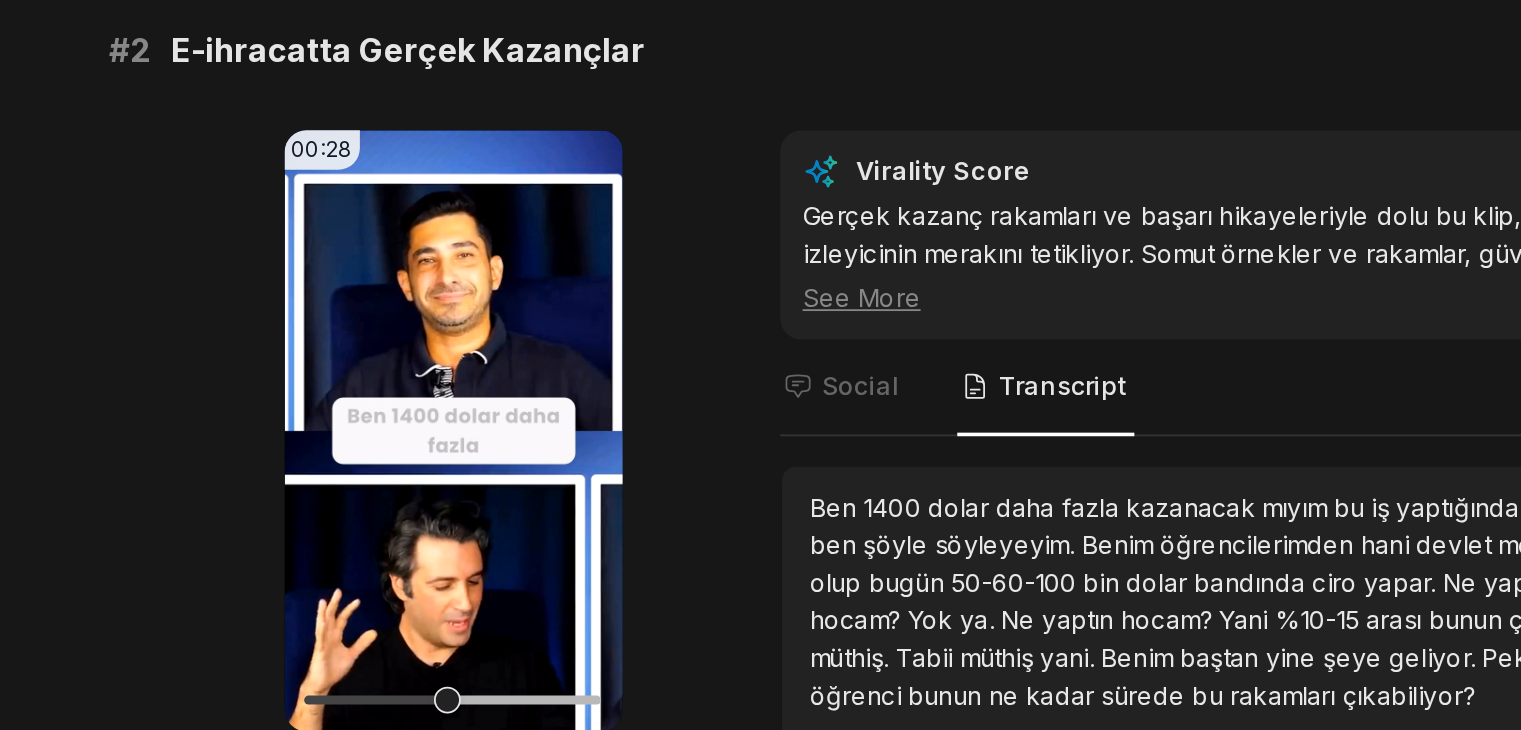 click on "00:28 Your browser does not support mp4 format. Edit Virality Score 8.5 /10 Gerçek kazanç rakamları ve başarı hikayeleriyle dolu bu klip, izleyicinin merakını tetikliyor. Somut örnekler ve rakamlar, güvenilirl ...   See More Social Transcript Ben     1400     dolar     daha     fazla     kazanacak     mıyım     bu     iş     yaptığında?     Yani     ben     şöyle     söyleyeyim.     Benim     öğrencilerimden     hani     devlet     memuru     olup     bugün     50-60-100     bin     dolar     bandında     ciro     yapar.     Ne     yaptın     hocam?     Yok     ya.     Ne     yaptın     hocam?     Yani     %10-15     arası     bunun     çap.     Zaten     müthiş.     Tabii     müthiş     yani.     Benim     baştan     yine     şeye     geliyor.     Peki     bir     öğrenci     bunun     ne     kadar     sürede     bu     rakamları     çıkabiliyor?" at bounding box center (761, 513) 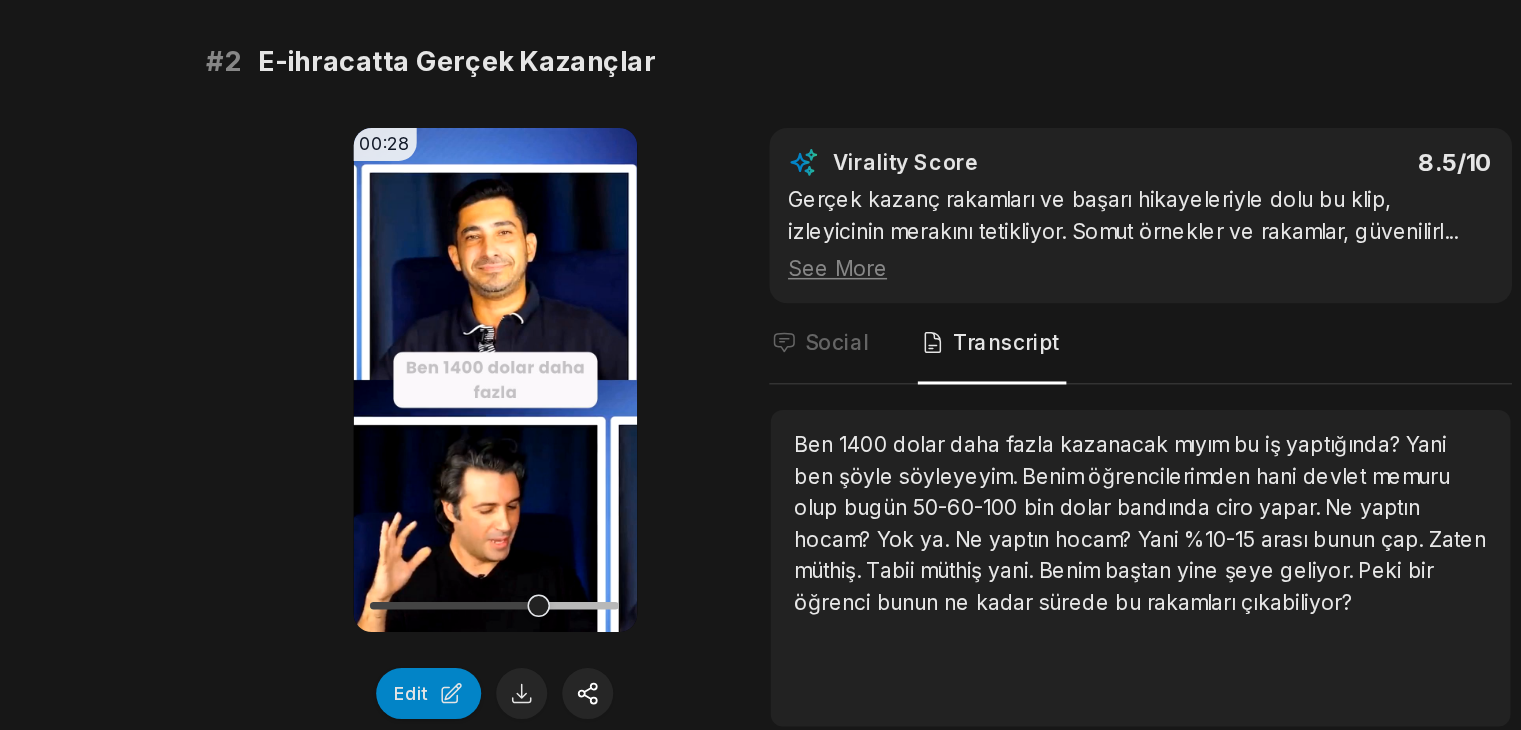 scroll, scrollTop: 570, scrollLeft: 0, axis: vertical 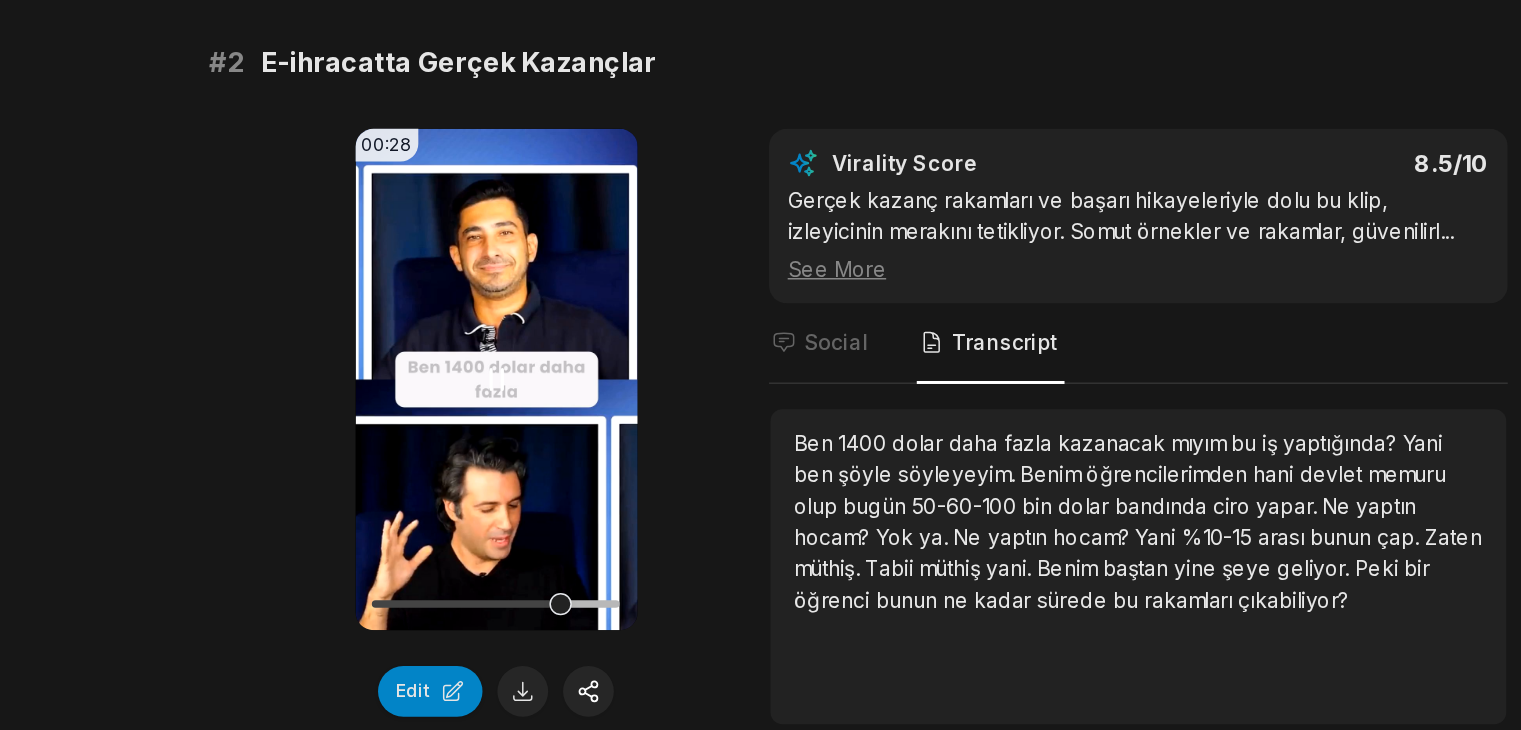 click on "Your browser does not support mp4 format." at bounding box center (469, 481) 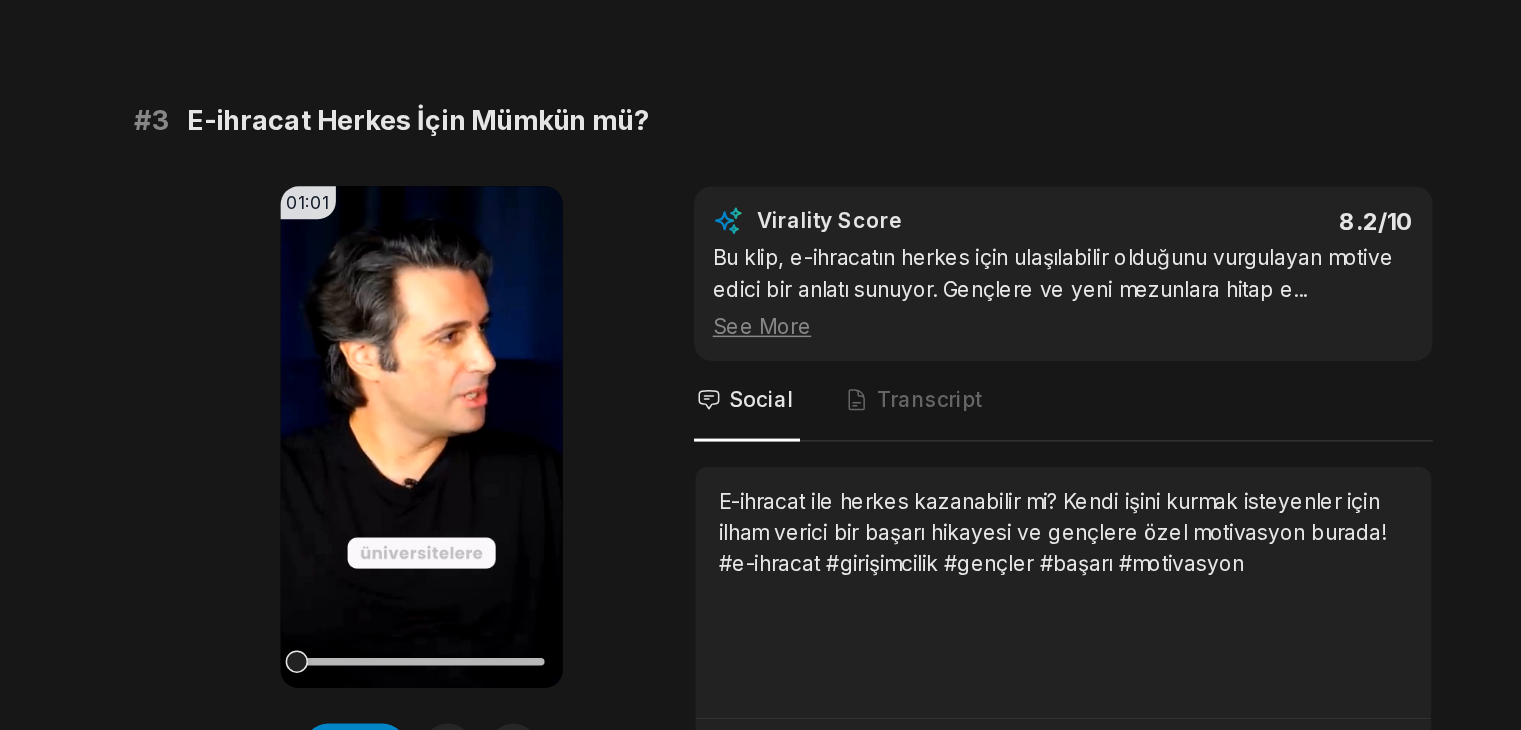 scroll, scrollTop: 1101, scrollLeft: 0, axis: vertical 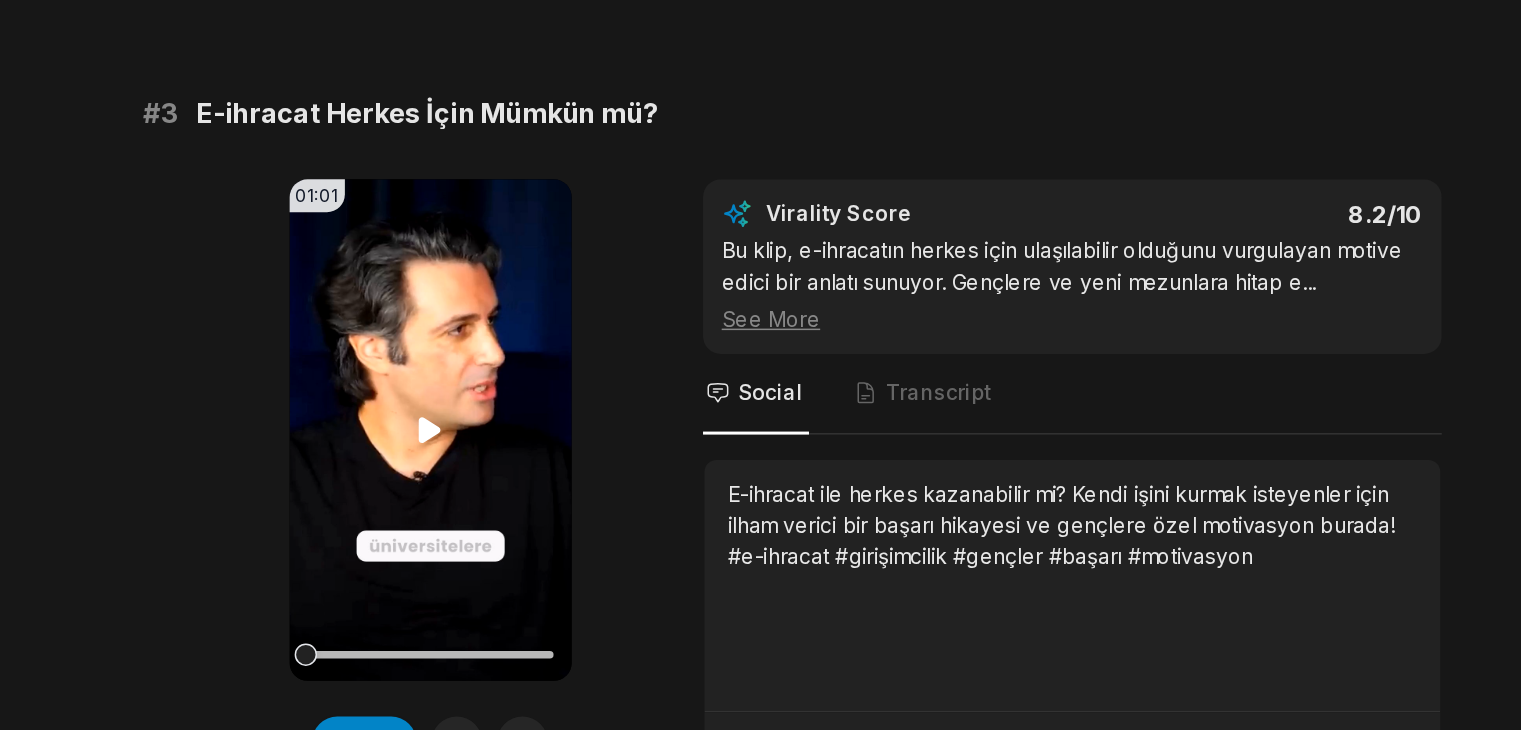 click on "Your browser does not support mp4 format." at bounding box center [469, 528] 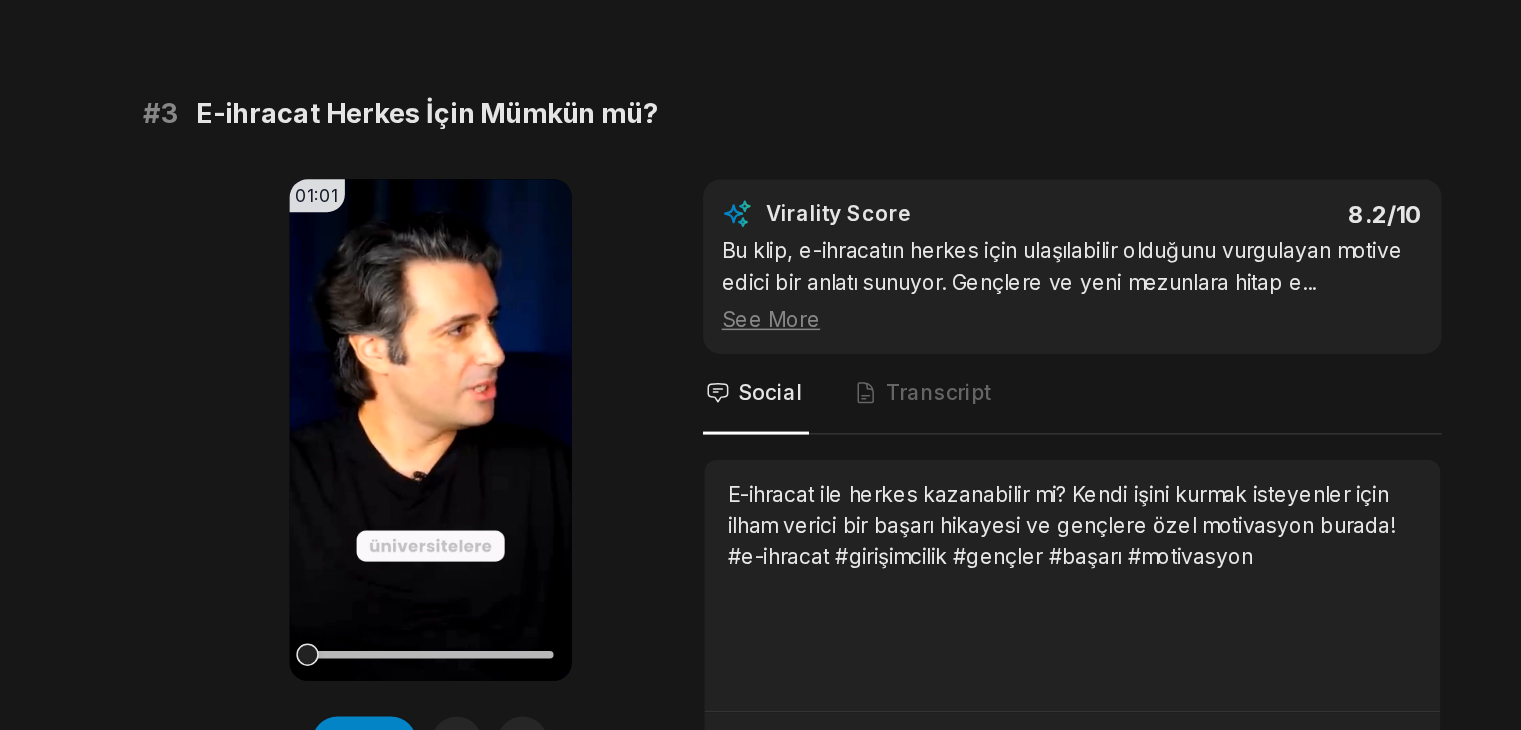 scroll, scrollTop: 1095, scrollLeft: 0, axis: vertical 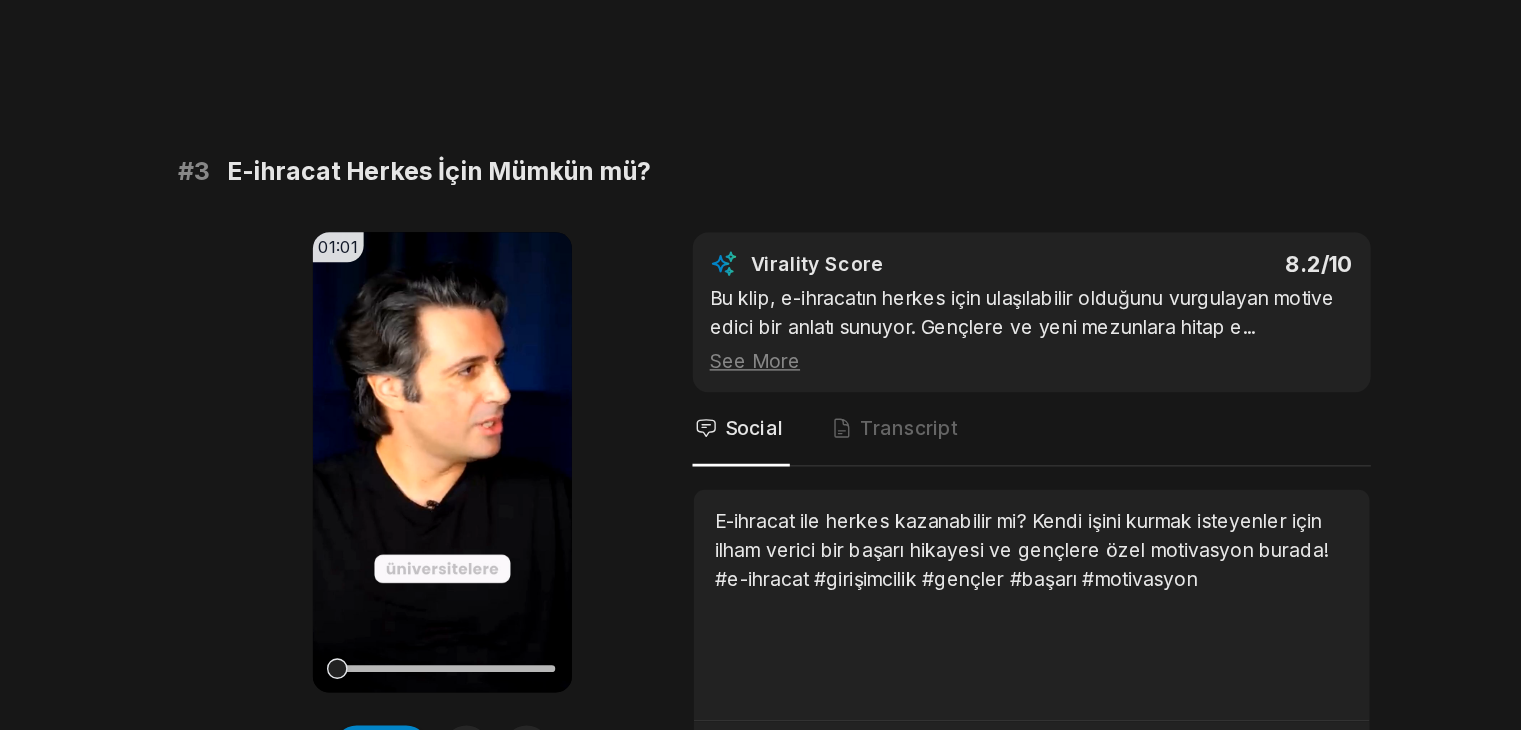 click on "01:01 Your browser does not support mp4 format. Edit Virality Score 8.2 /10 Bu klip, e-ihracatın herkes için ulaşılabilir olduğunu vurgulayan motive edici bir anlatı sunuyor. Gençlere ve yeni mezunlara hitap e ...   See More Social Transcript E-ihracat ile herkes kazanabilir mi? Kendi işini kurmak isteyenler için ilham verici bir başarı hikayesi ve gençlere özel motivasyon burada! #e-ihracat #girişimcilik #gençler #başarı #motivasyon" at bounding box center (761, 566) 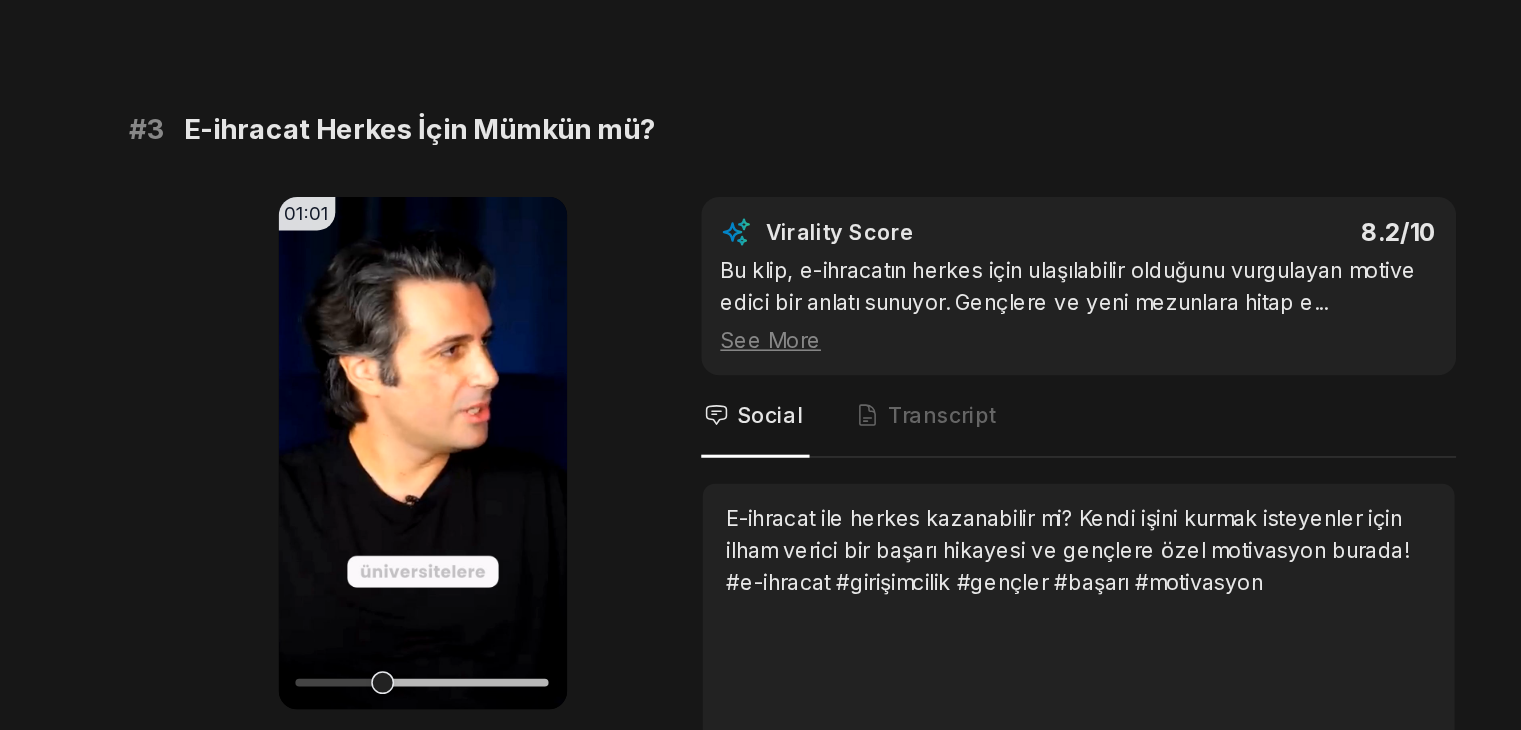scroll, scrollTop: 1090, scrollLeft: 0, axis: vertical 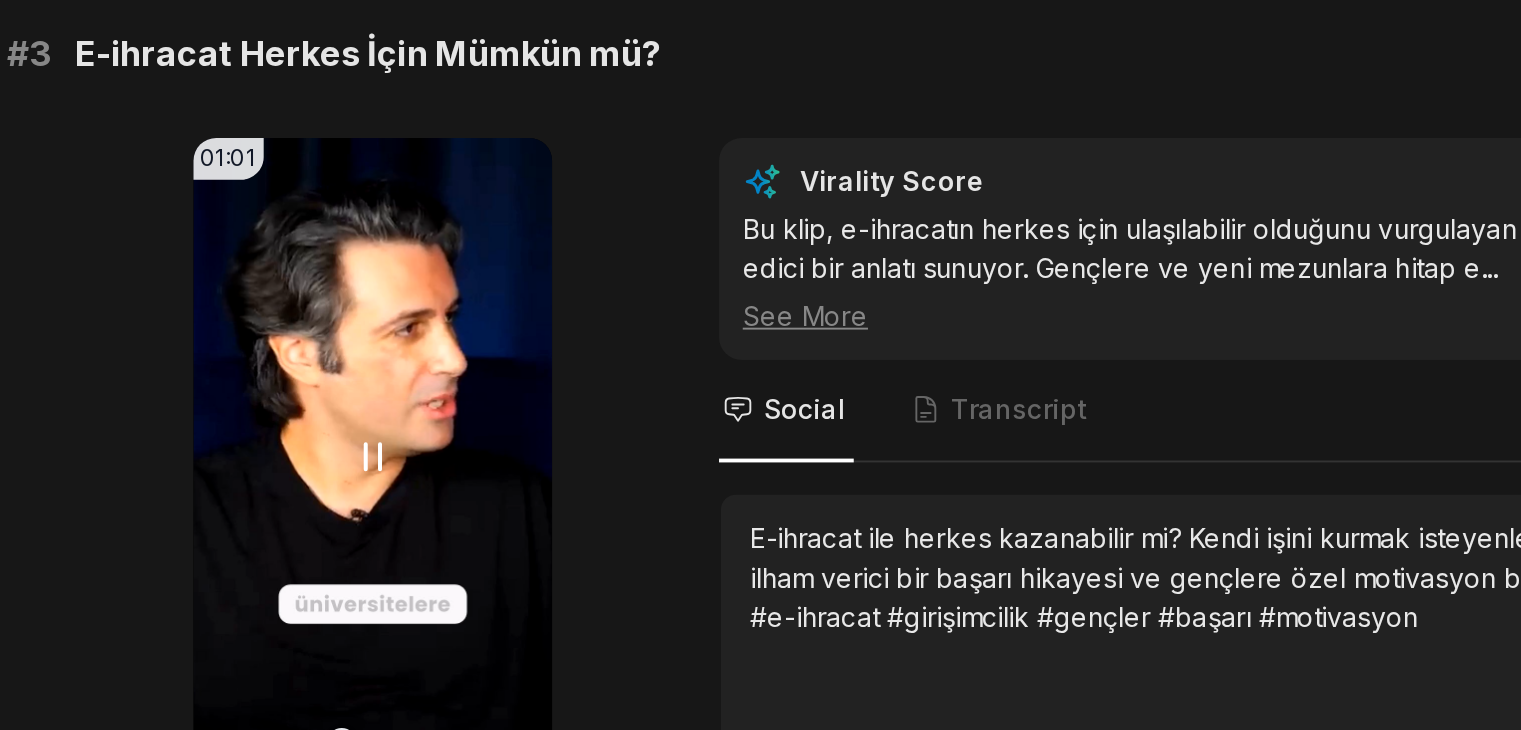 click on "Your browser does not support mp4 format." at bounding box center (469, 539) 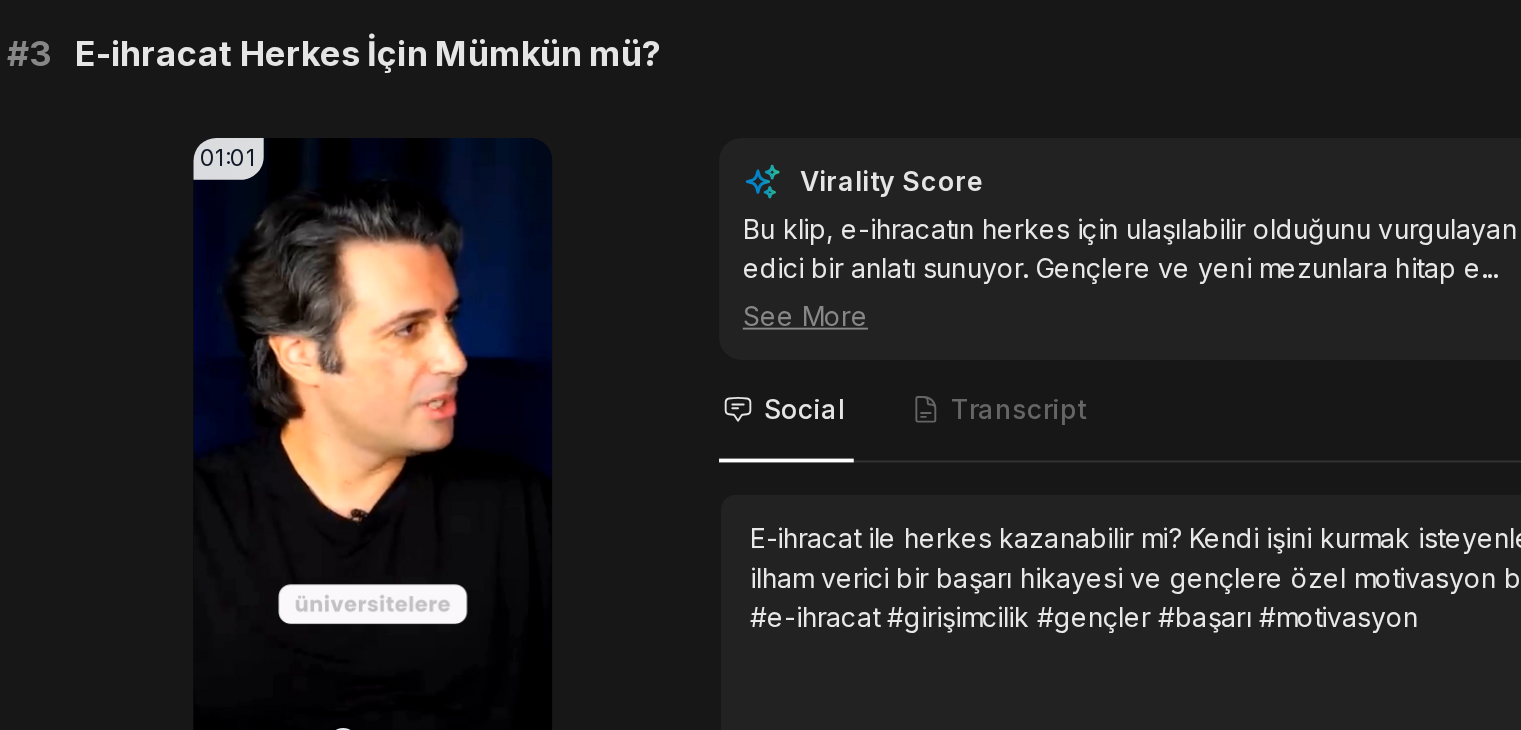 click on "01:01 Your browser does not support mp4 format. Edit Virality Score 8.2 /10 Bu klip, e-ihracatın herkes için ulaşılabilir olduğunu vurgulayan motive edici bir anlatı sunuyor. Gençlere ve yeni mezunlara hitap e ...   See More Social Transcript E-ihracat ile herkes kazanabilir mi? Kendi işini kurmak isteyenler için ilham verici bir başarı hikayesi ve gençlere özel motivasyon burada! #e-ihracat #girişimcilik #gençler #başarı #motivasyon" at bounding box center (761, 571) 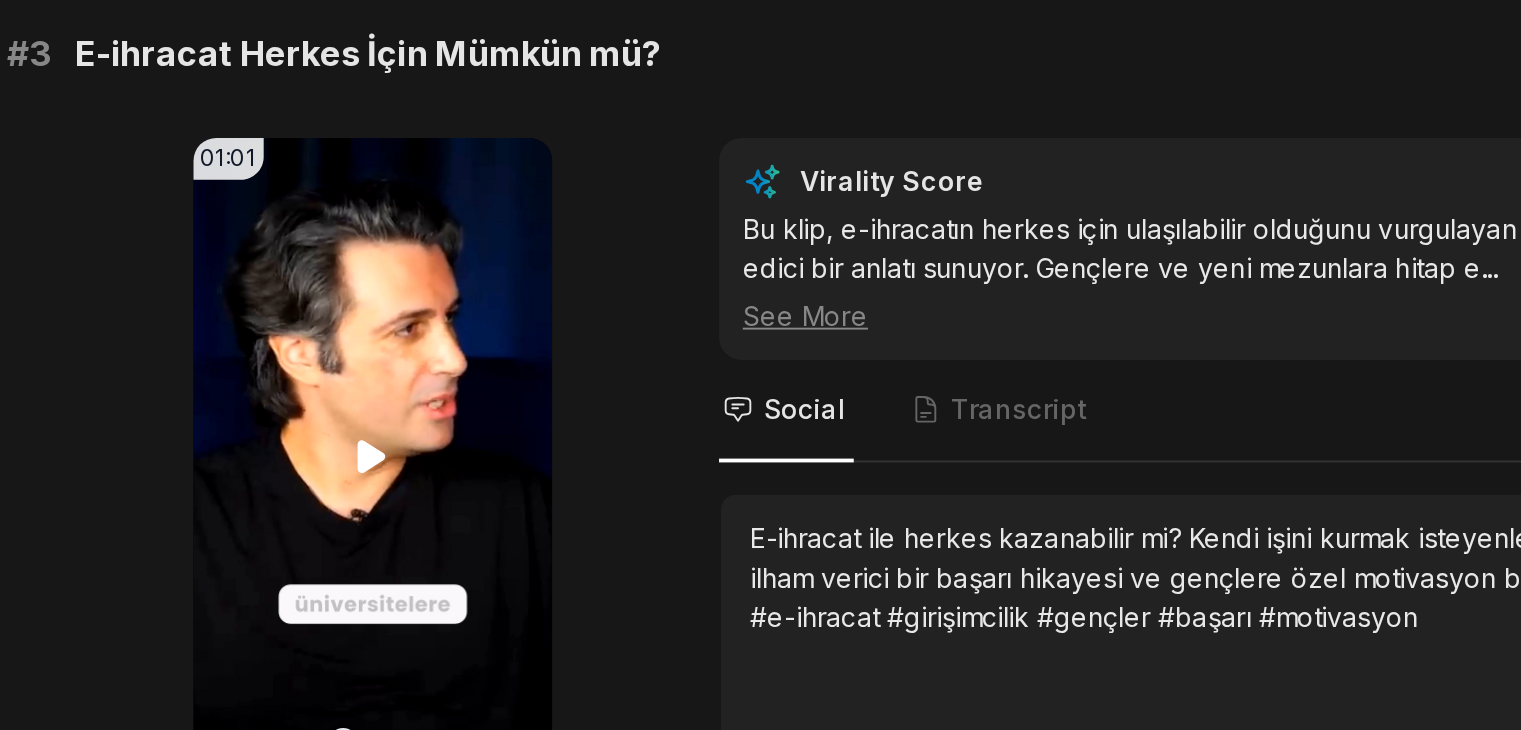 click on "Your browser does not support mp4 format." at bounding box center (469, 539) 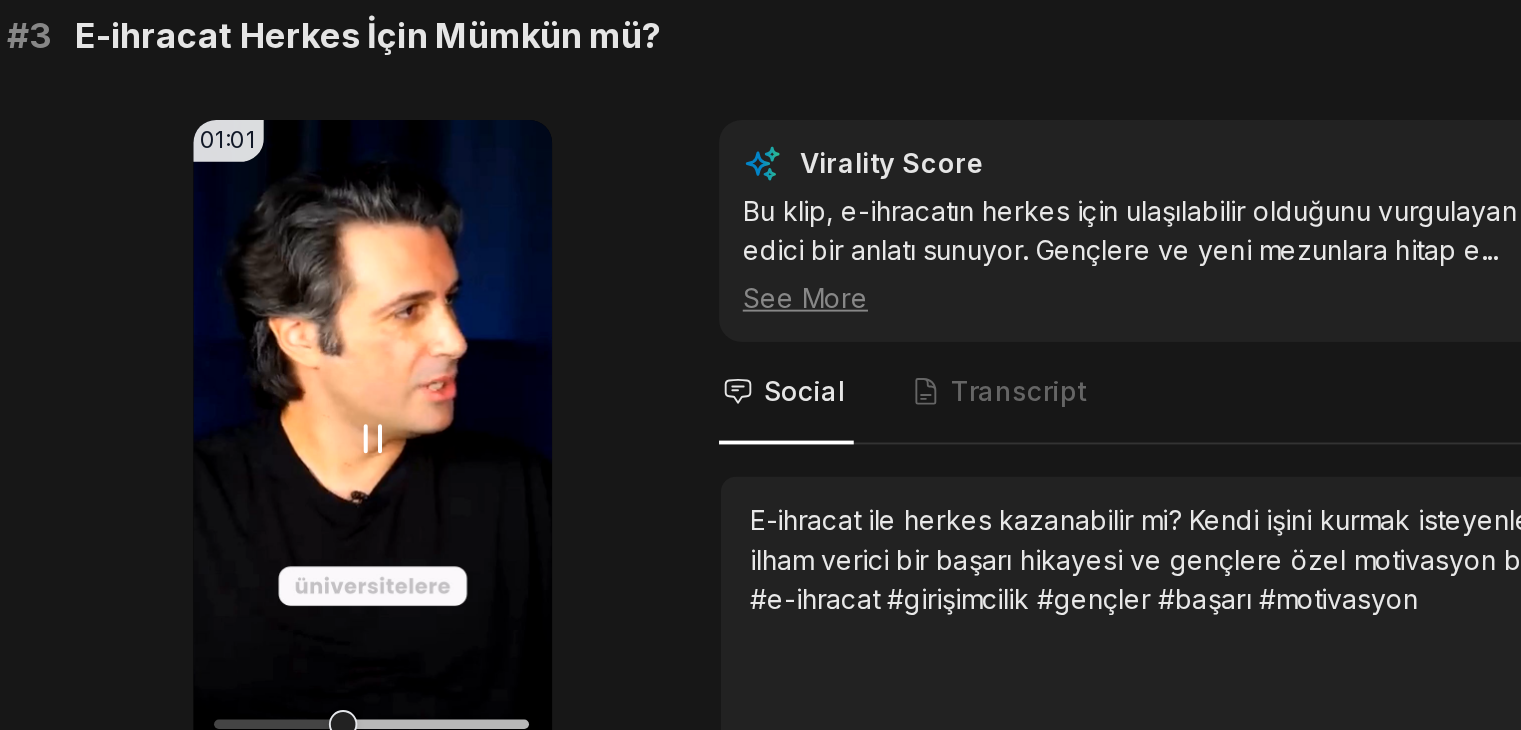 click 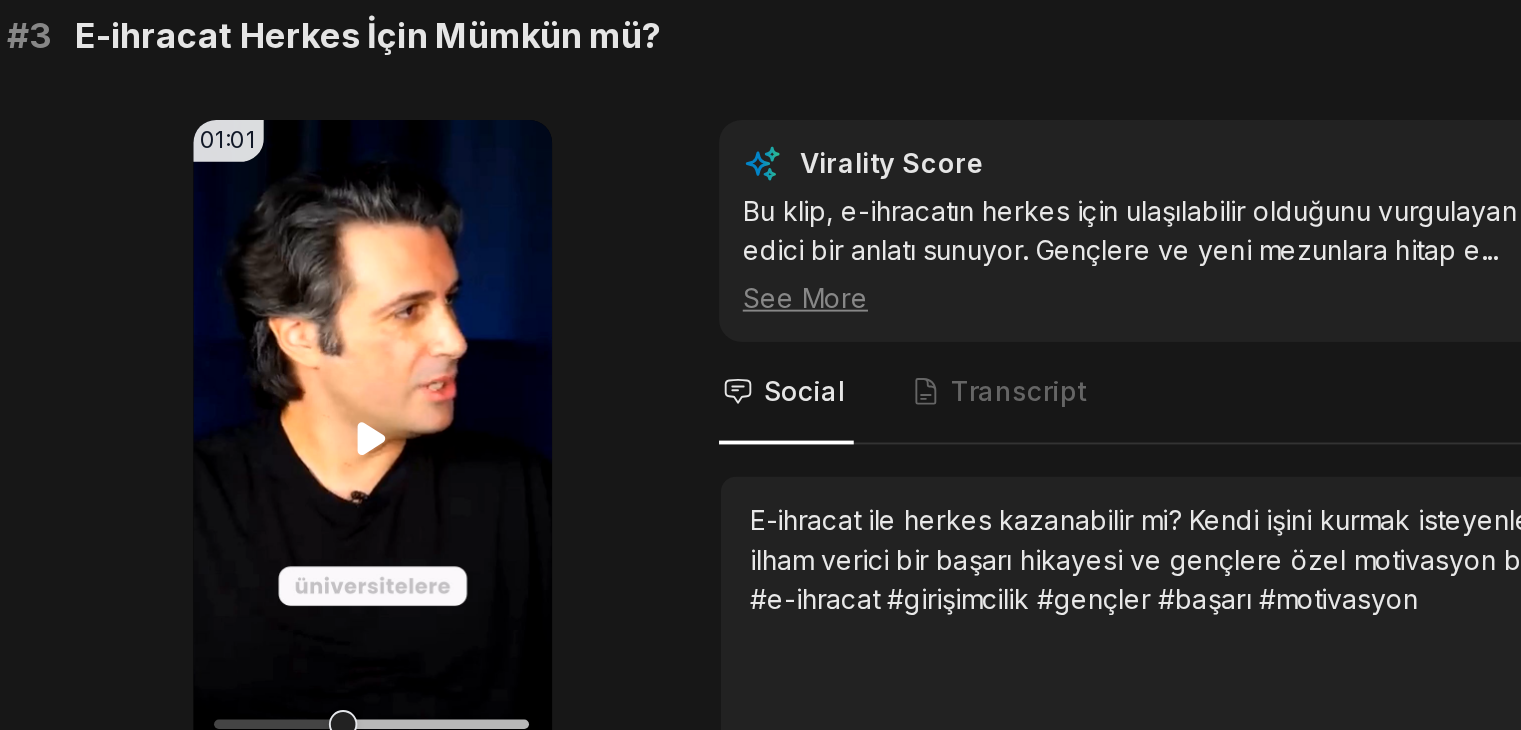 scroll, scrollTop: 1089, scrollLeft: 0, axis: vertical 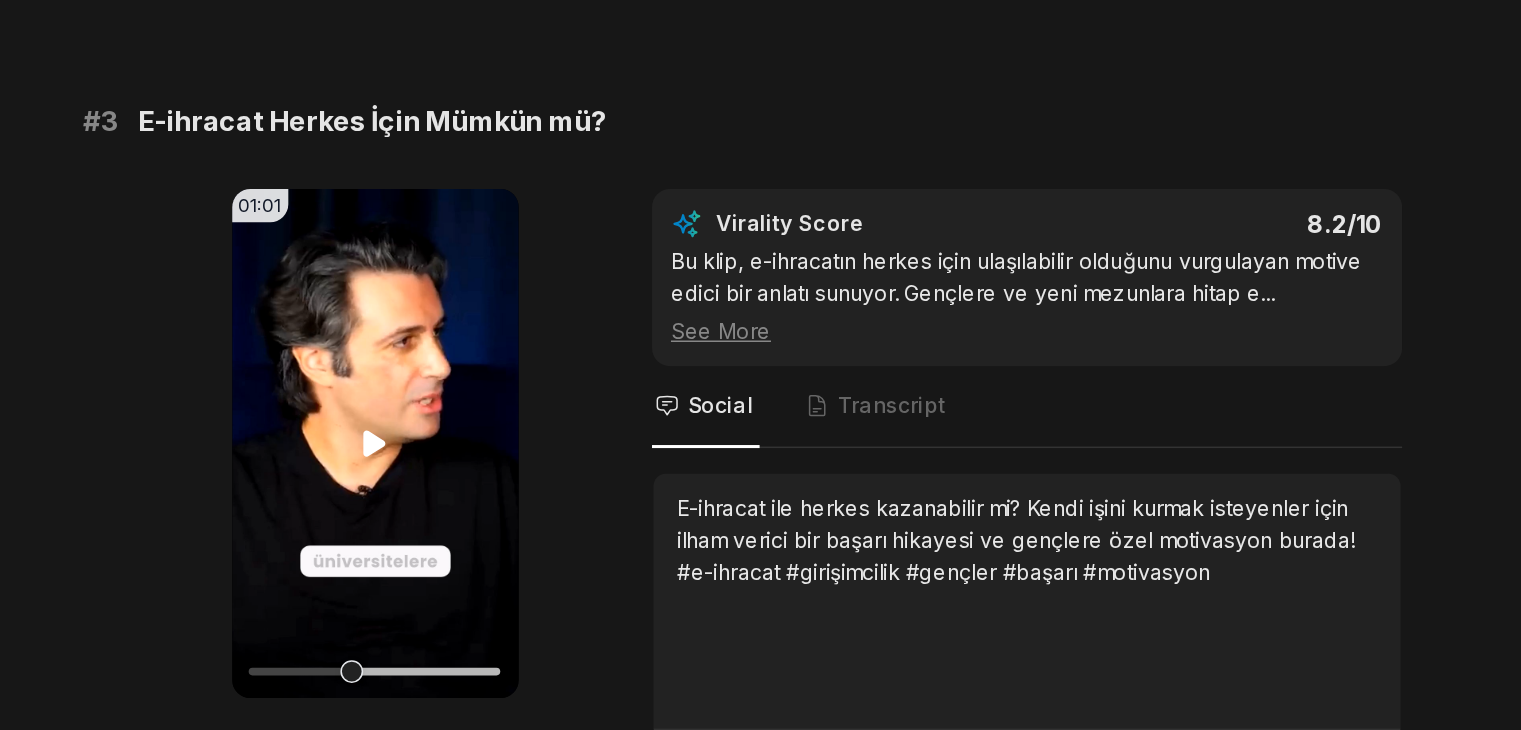 click on "Your browser does not support mp4 format." at bounding box center (469, 540) 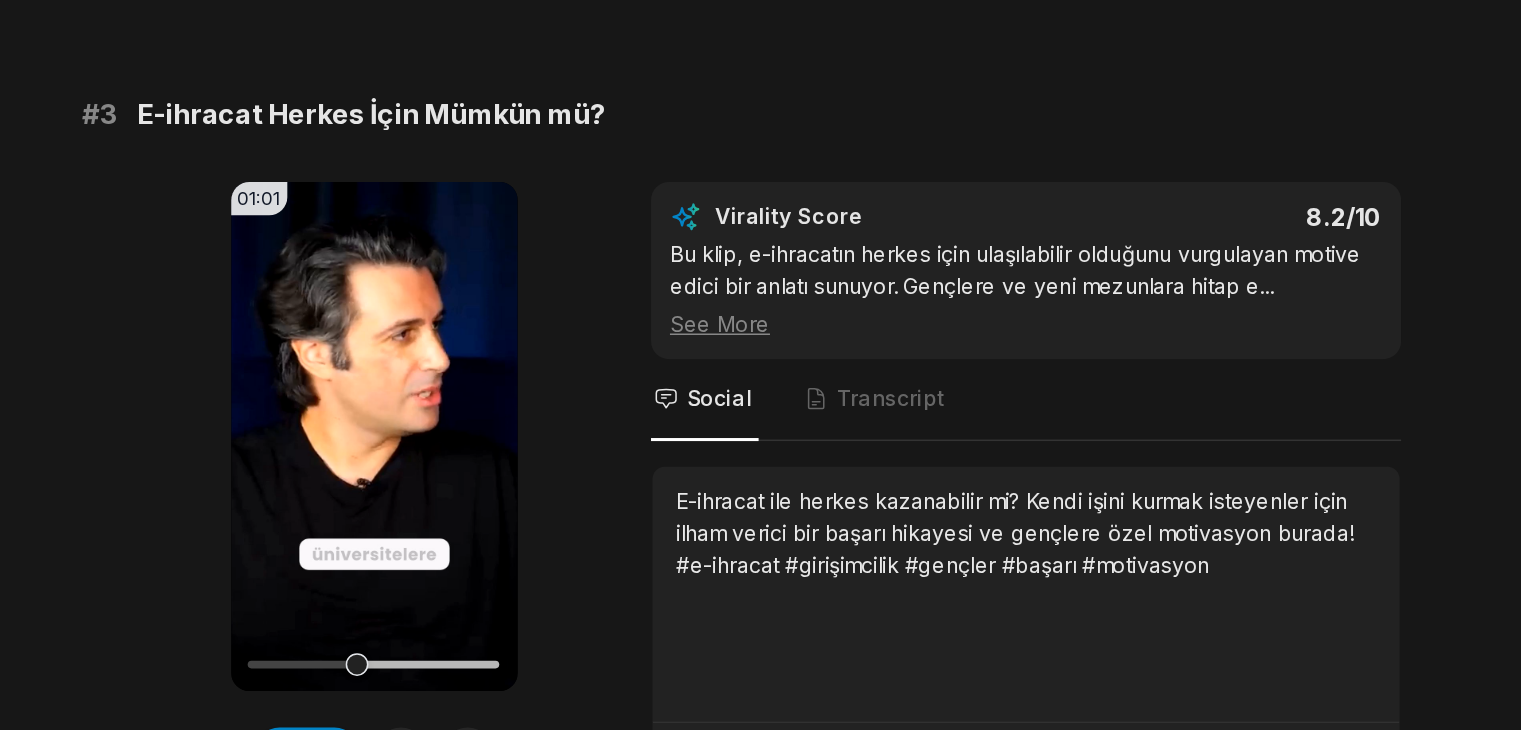 scroll, scrollTop: 1152, scrollLeft: 0, axis: vertical 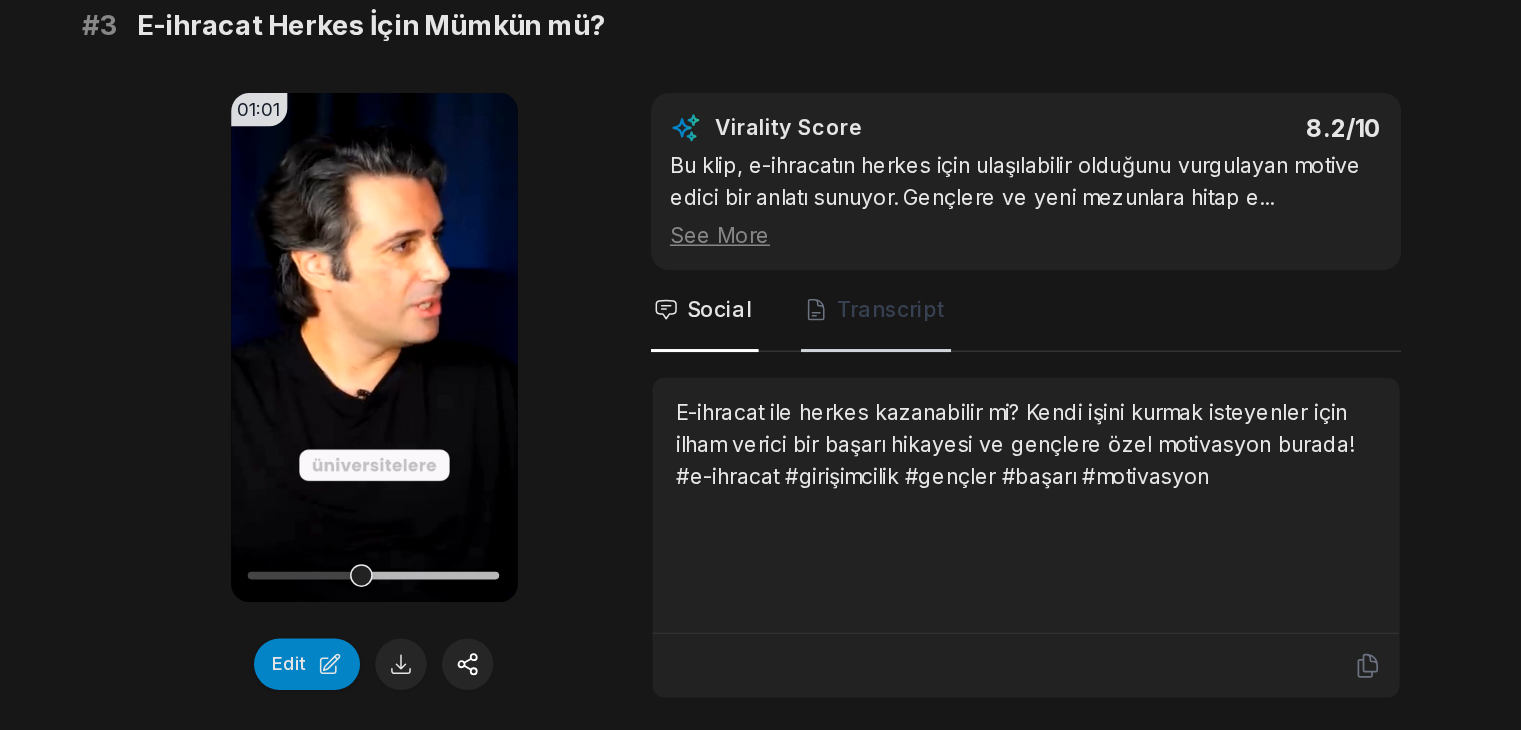 click on "Transcript" at bounding box center (810, 452) 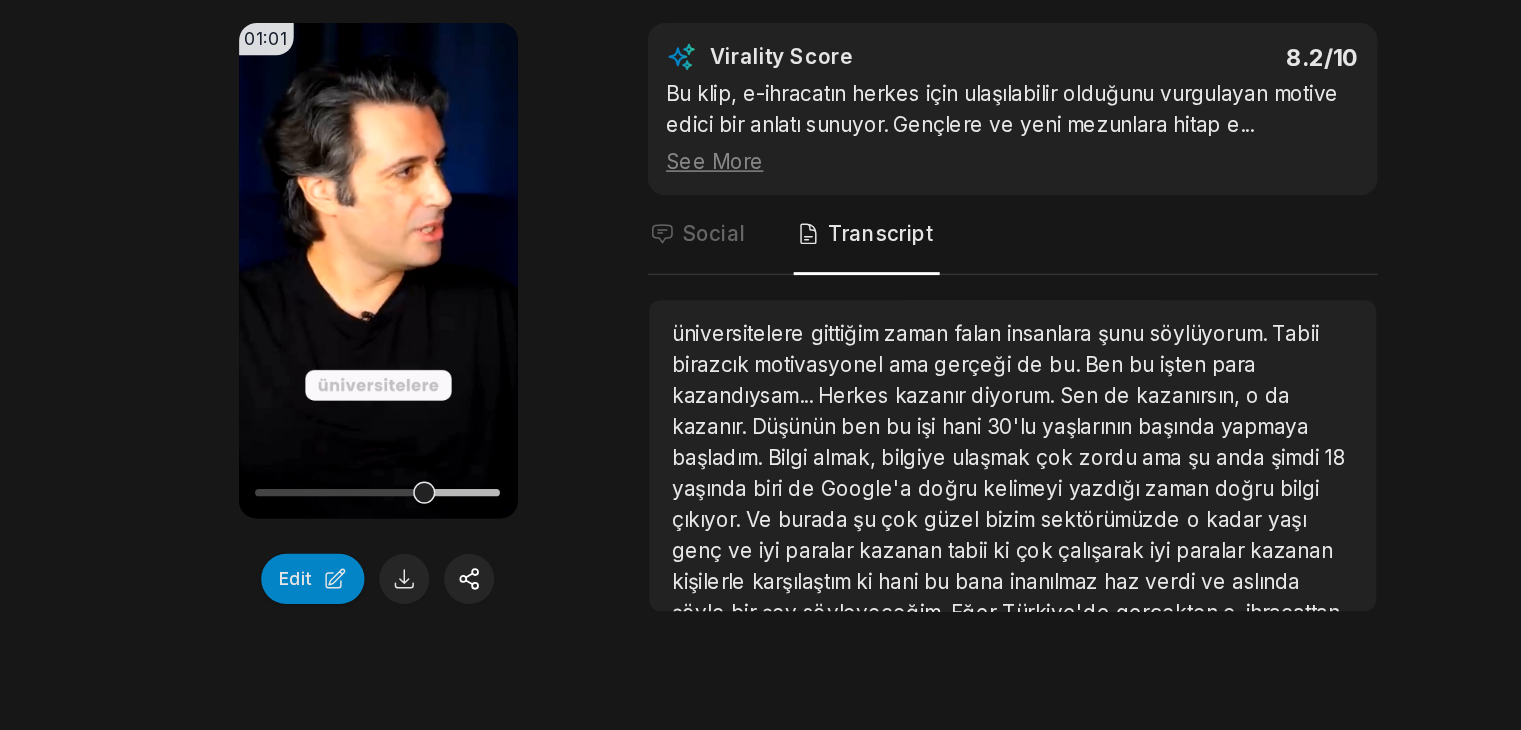 scroll, scrollTop: 1253, scrollLeft: 0, axis: vertical 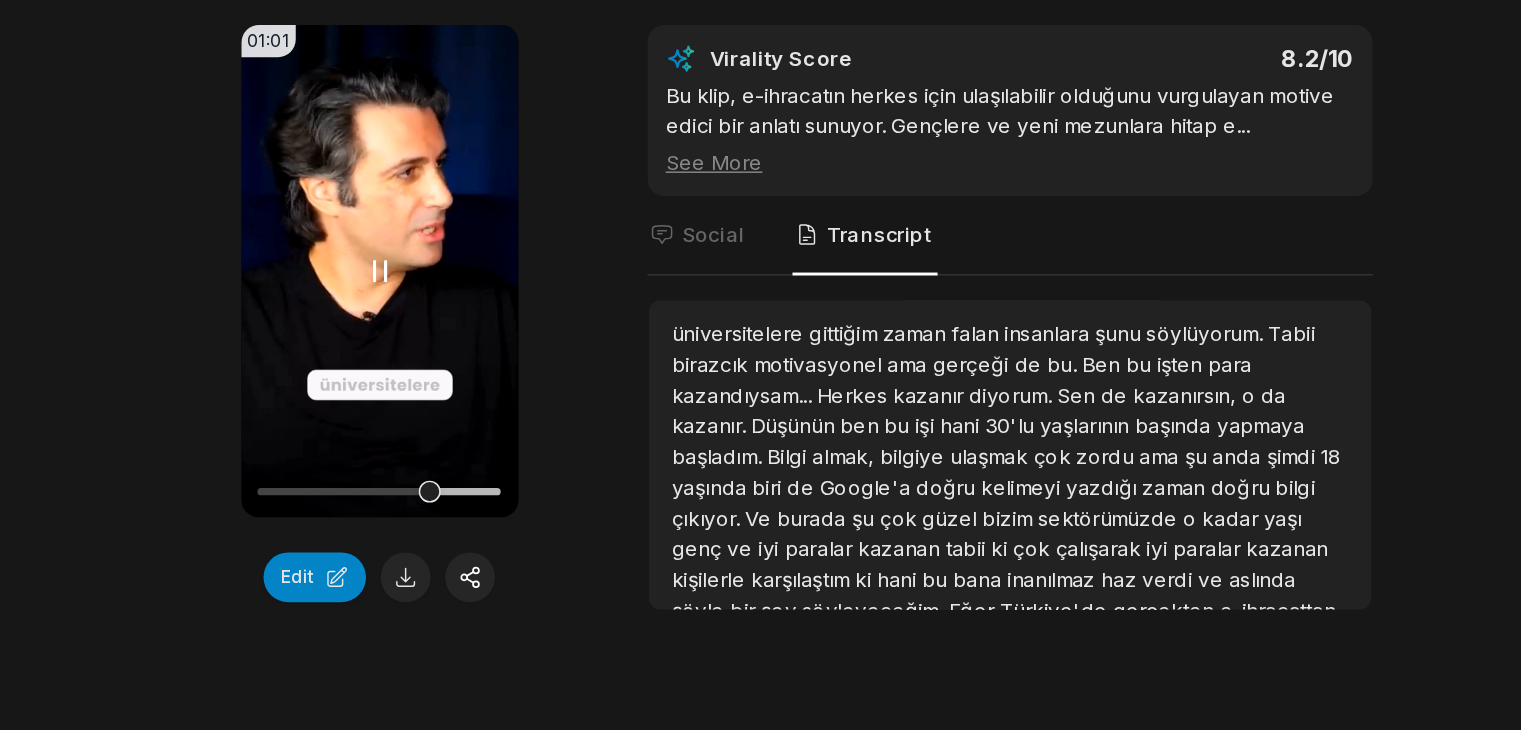 click on "Your browser does not support mp4 format." at bounding box center (469, 376) 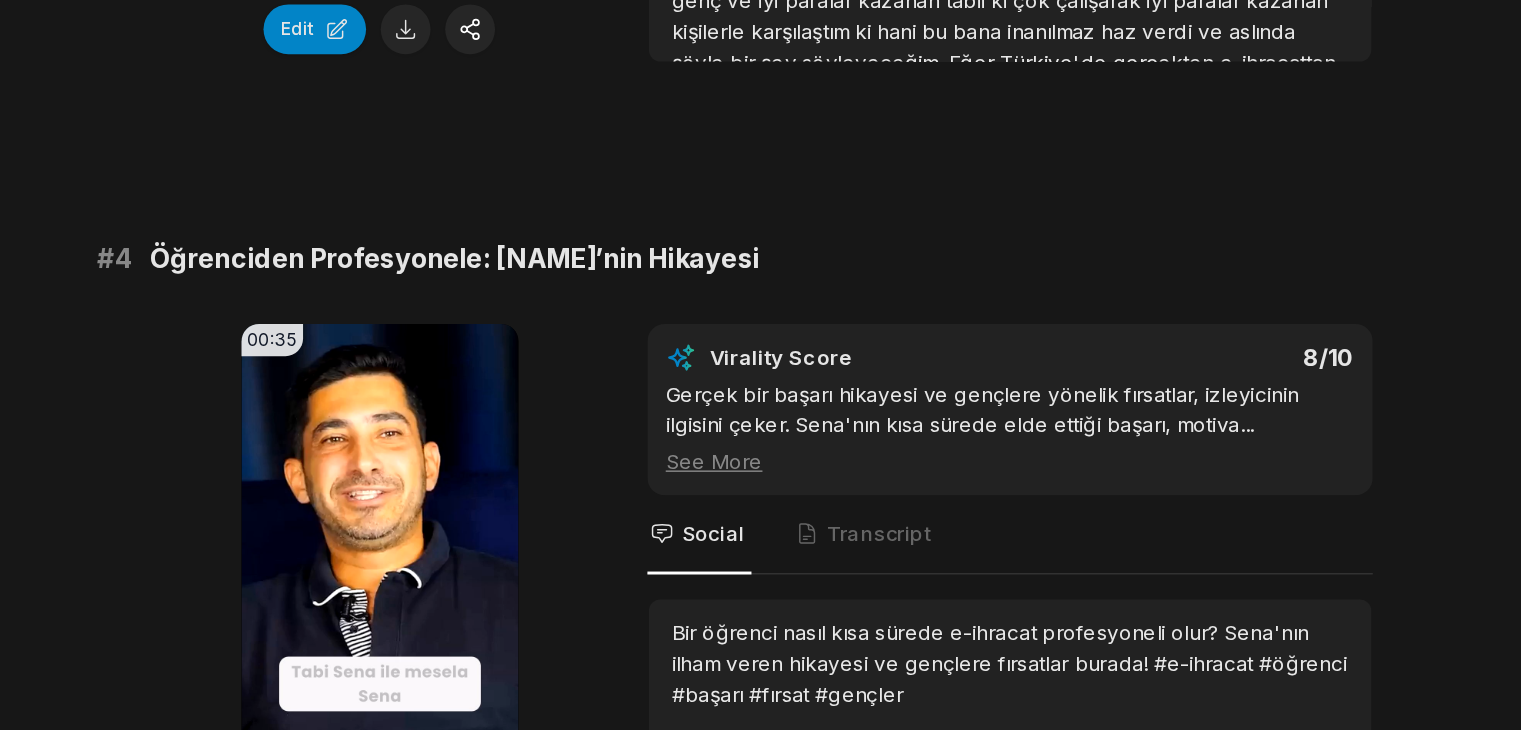 scroll, scrollTop: 1605, scrollLeft: 0, axis: vertical 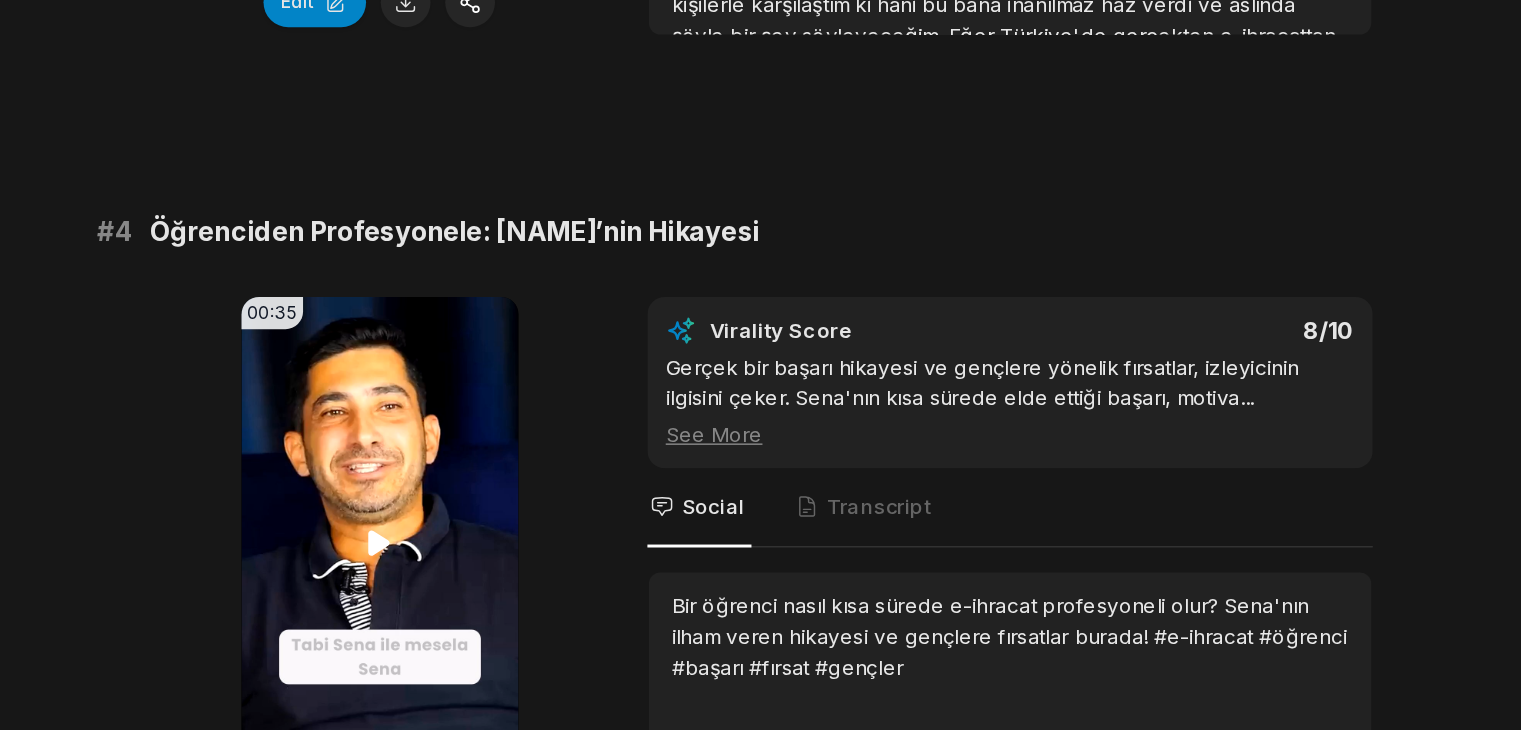 click on "Your browser does not support mp4 format." at bounding box center (469, 602) 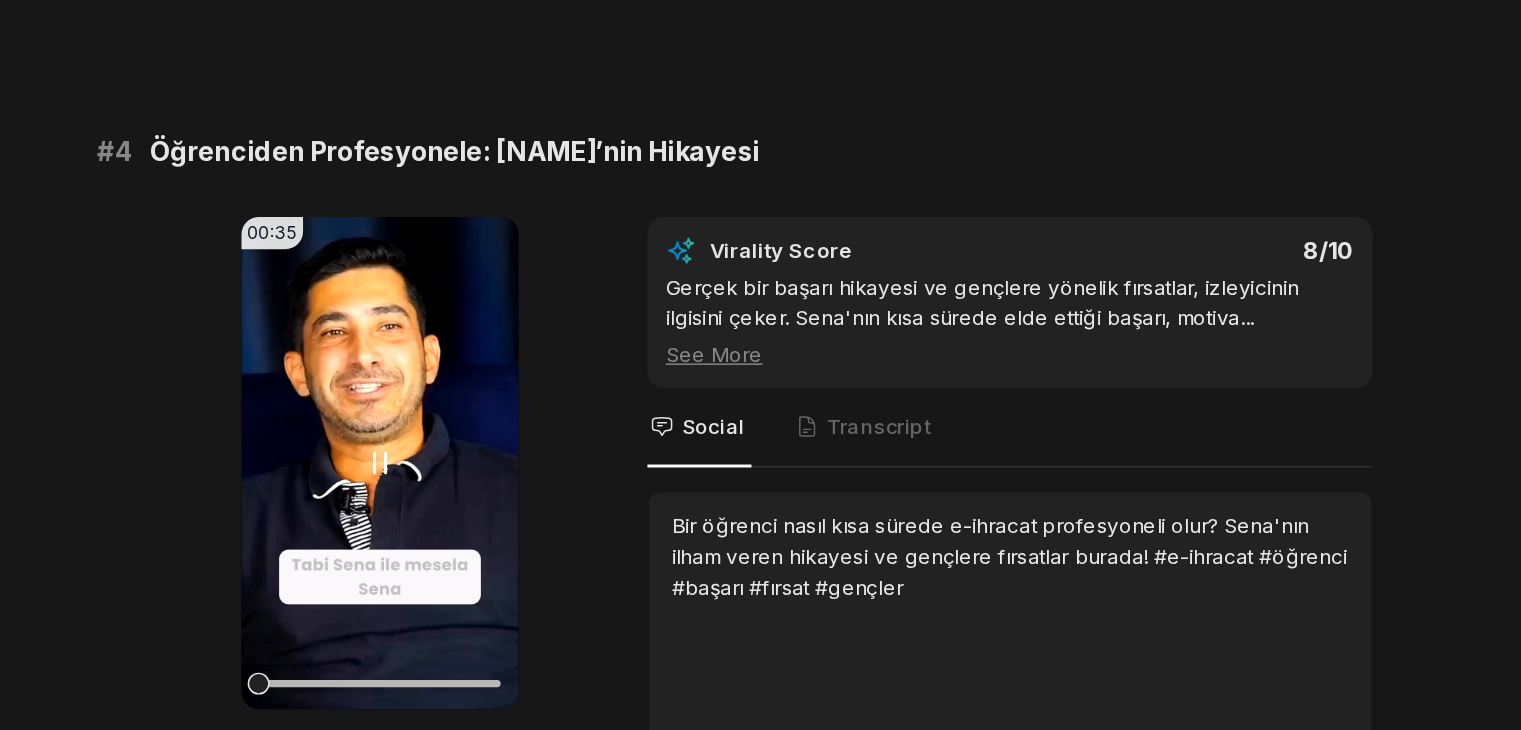 scroll, scrollTop: 1660, scrollLeft: 0, axis: vertical 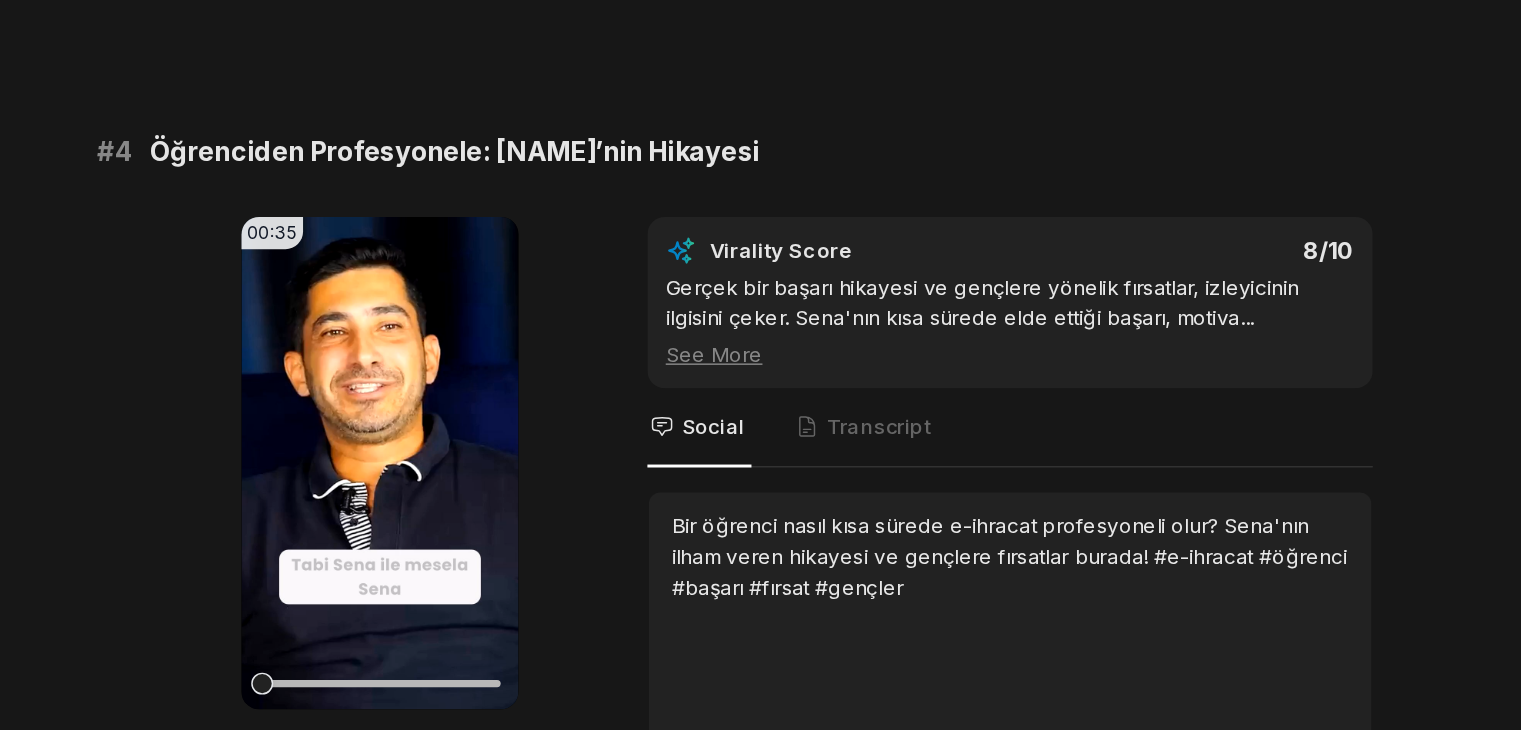 click on "00:35 Your browser does not support mp4 format. Edit Virality Score 8 /10 Gerçek bir başarı hikayesi ve gençlere yönelik fırsatlar, izleyicinin ilgisini çeker. Sena'nın kısa sürede elde ettiği başarı, motiva ...   See More Social Transcript Bir öğrenci nasıl kısa sürede e-ihracat profesyoneli olur? Sena'nın ilham veren hikayesi ve gençlere fırsatlar burada! #e-ihracat #öğrenci #başarı #fırsat #gençler" at bounding box center [761, 579] 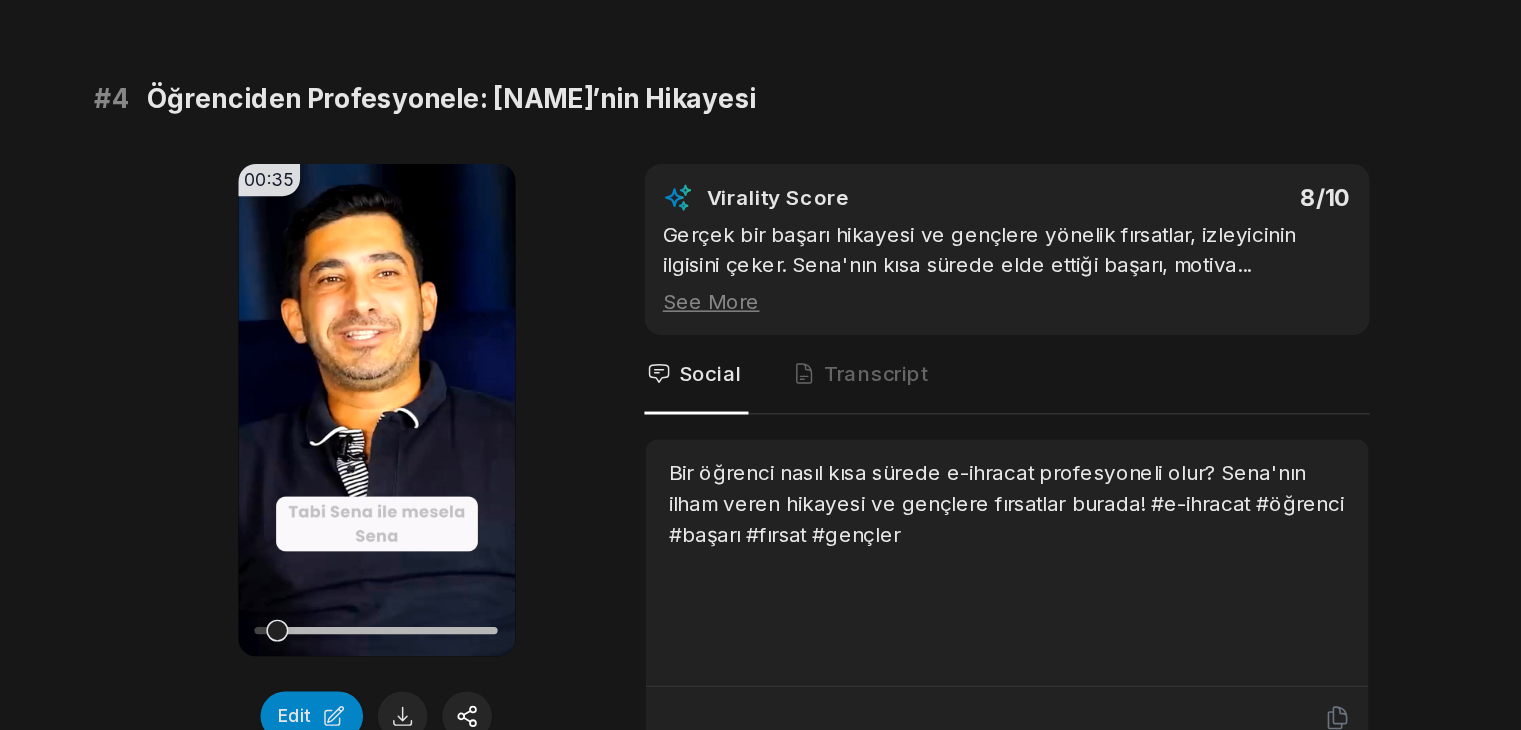 scroll, scrollTop: 1707, scrollLeft: 0, axis: vertical 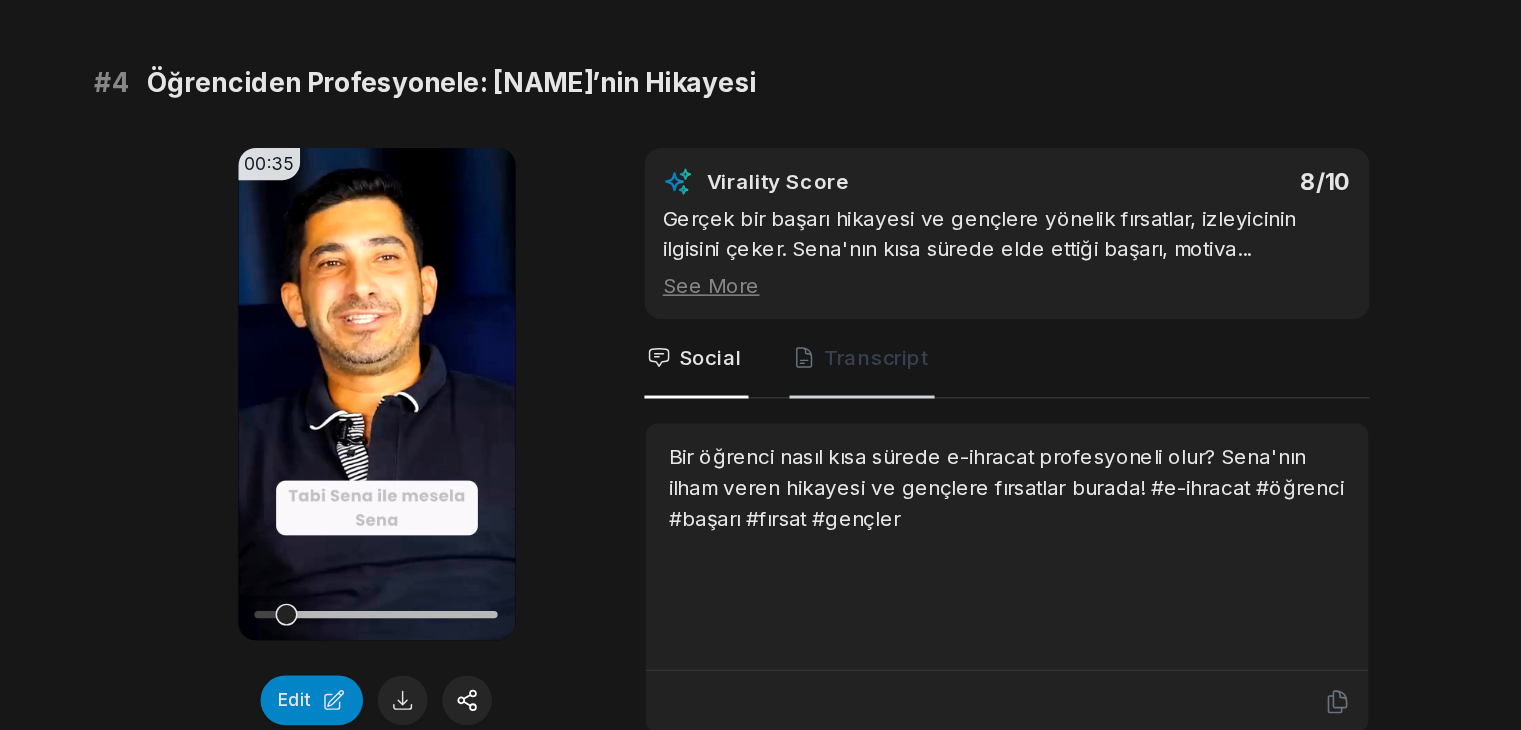 click on "Transcript" at bounding box center (800, 476) 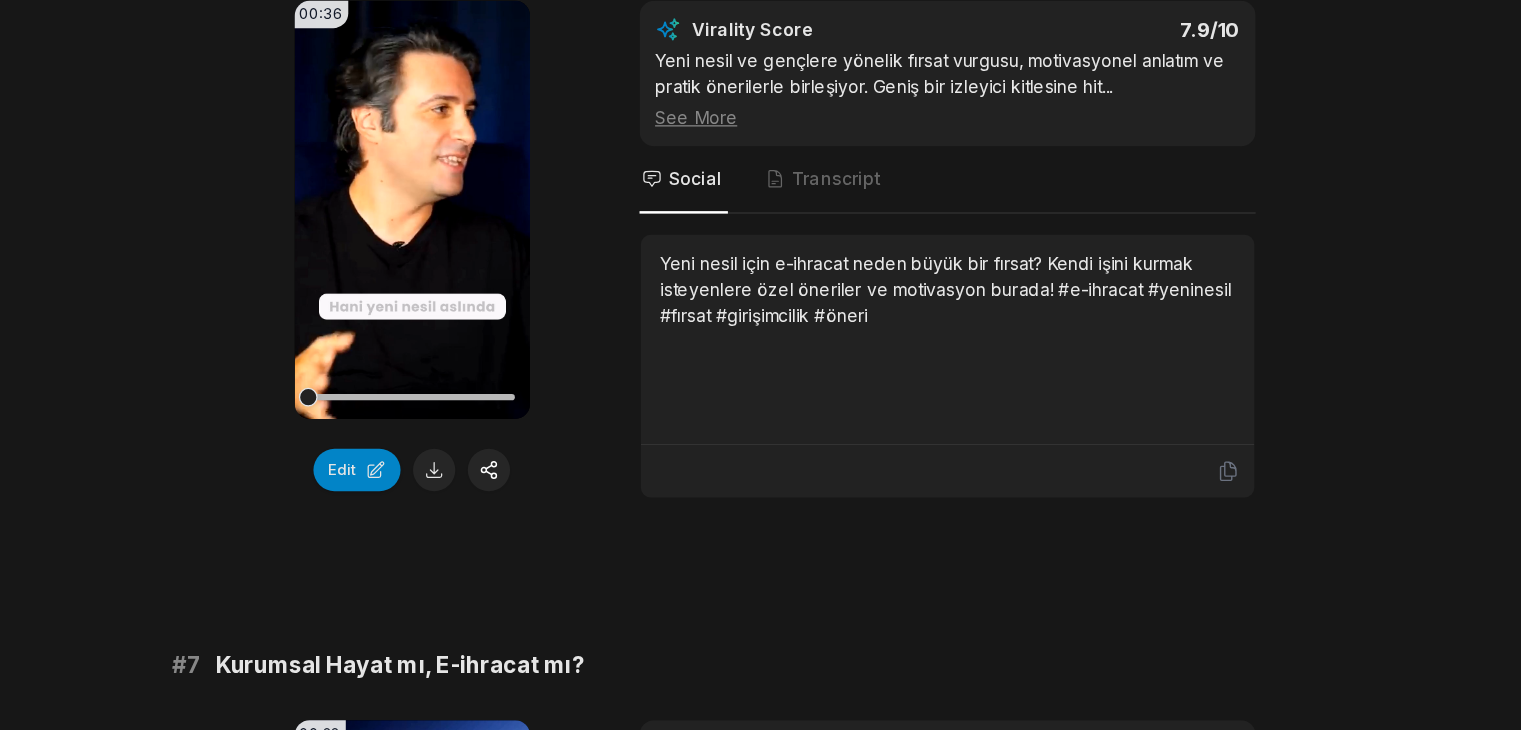 scroll, scrollTop: 3051, scrollLeft: 0, axis: vertical 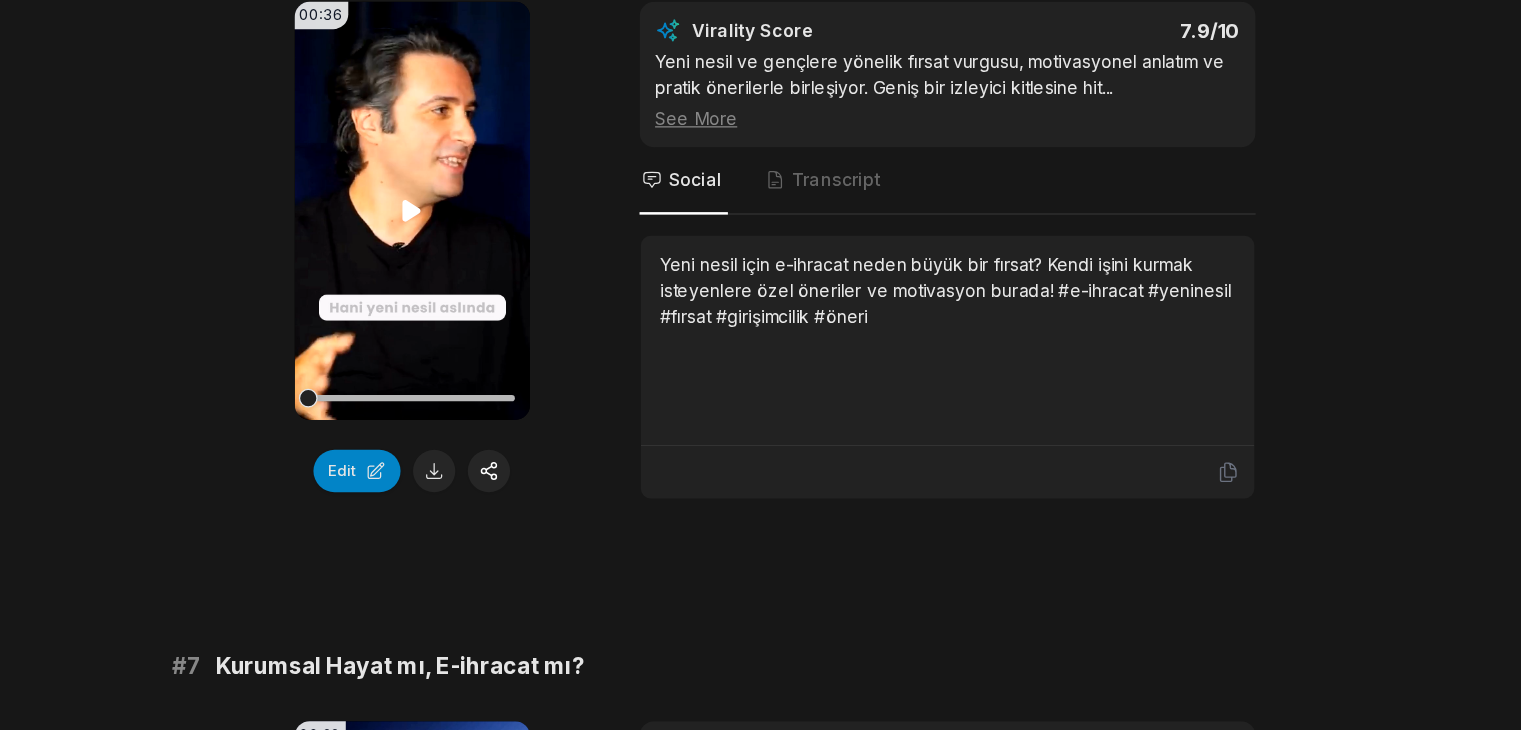 click on "Your browser does not support mp4 format." at bounding box center [469, 312] 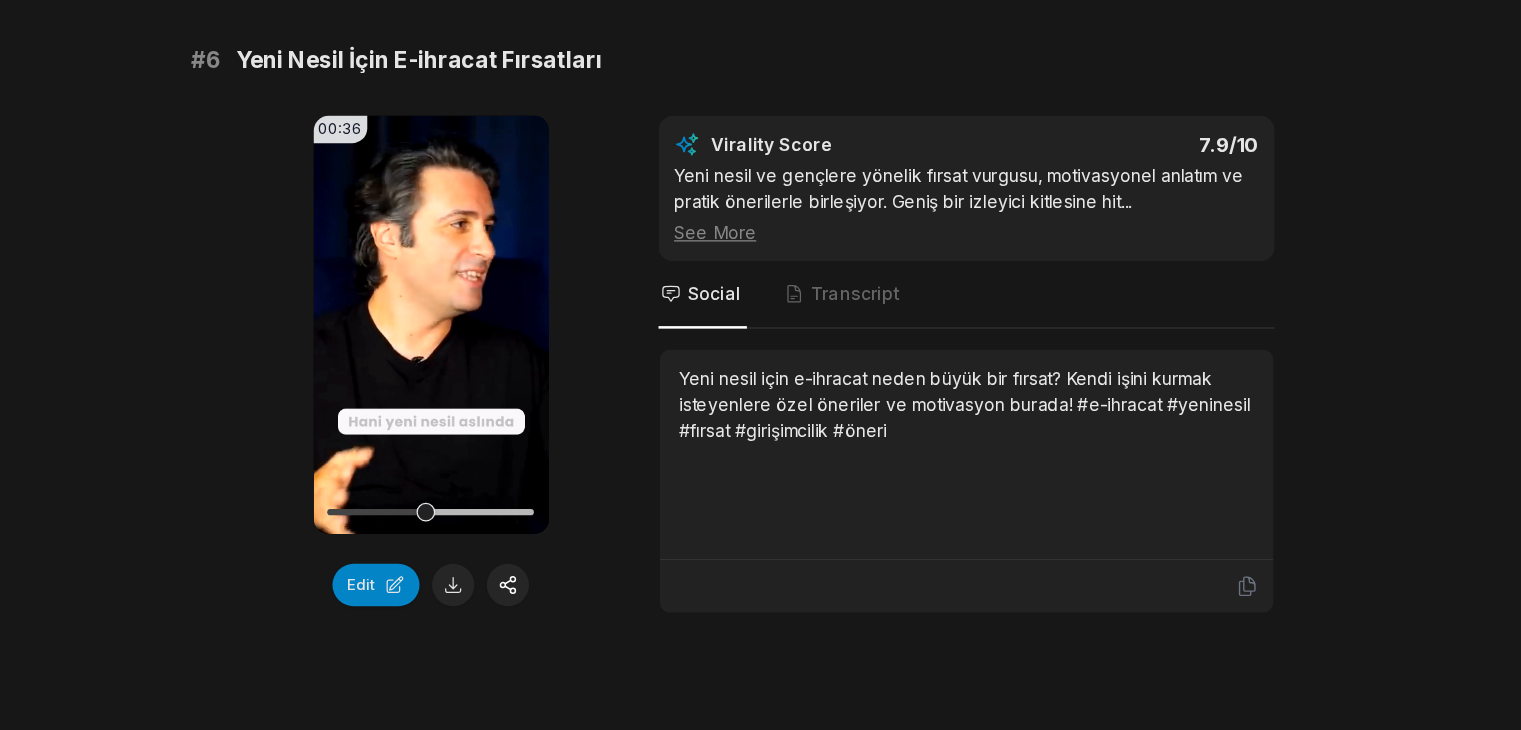 scroll, scrollTop: 3051, scrollLeft: 0, axis: vertical 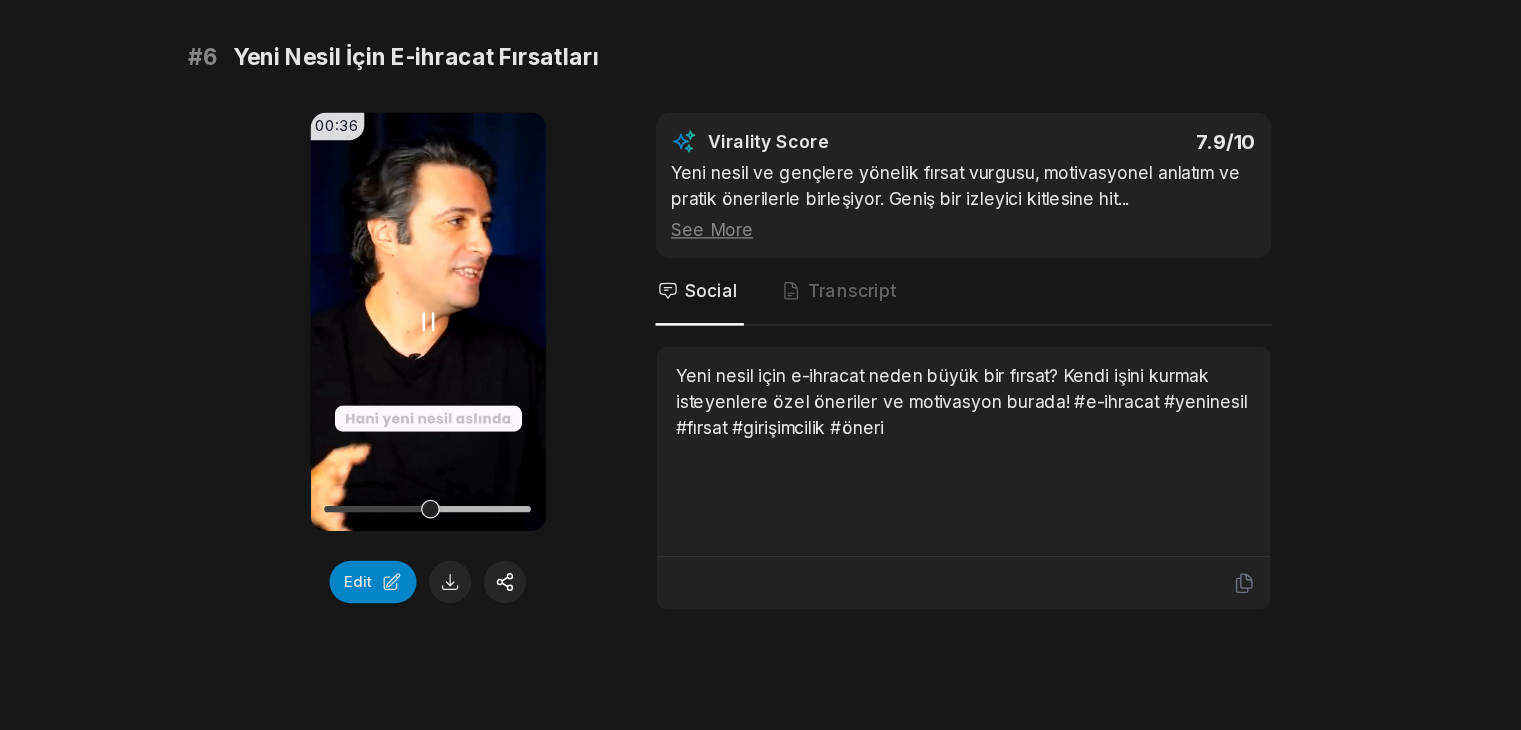 click on "Your browser does not support mp4 format." at bounding box center [469, 312] 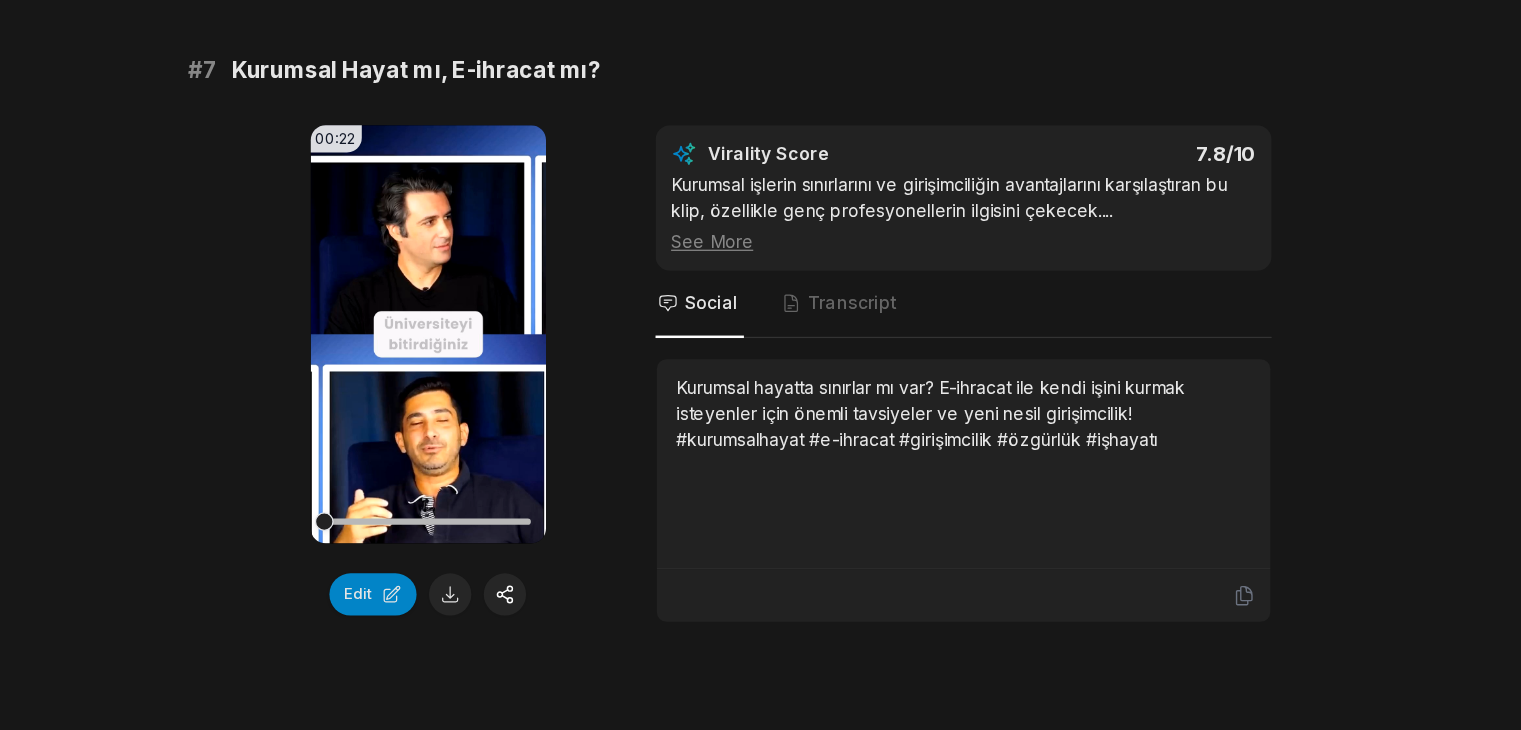scroll, scrollTop: 3531, scrollLeft: 0, axis: vertical 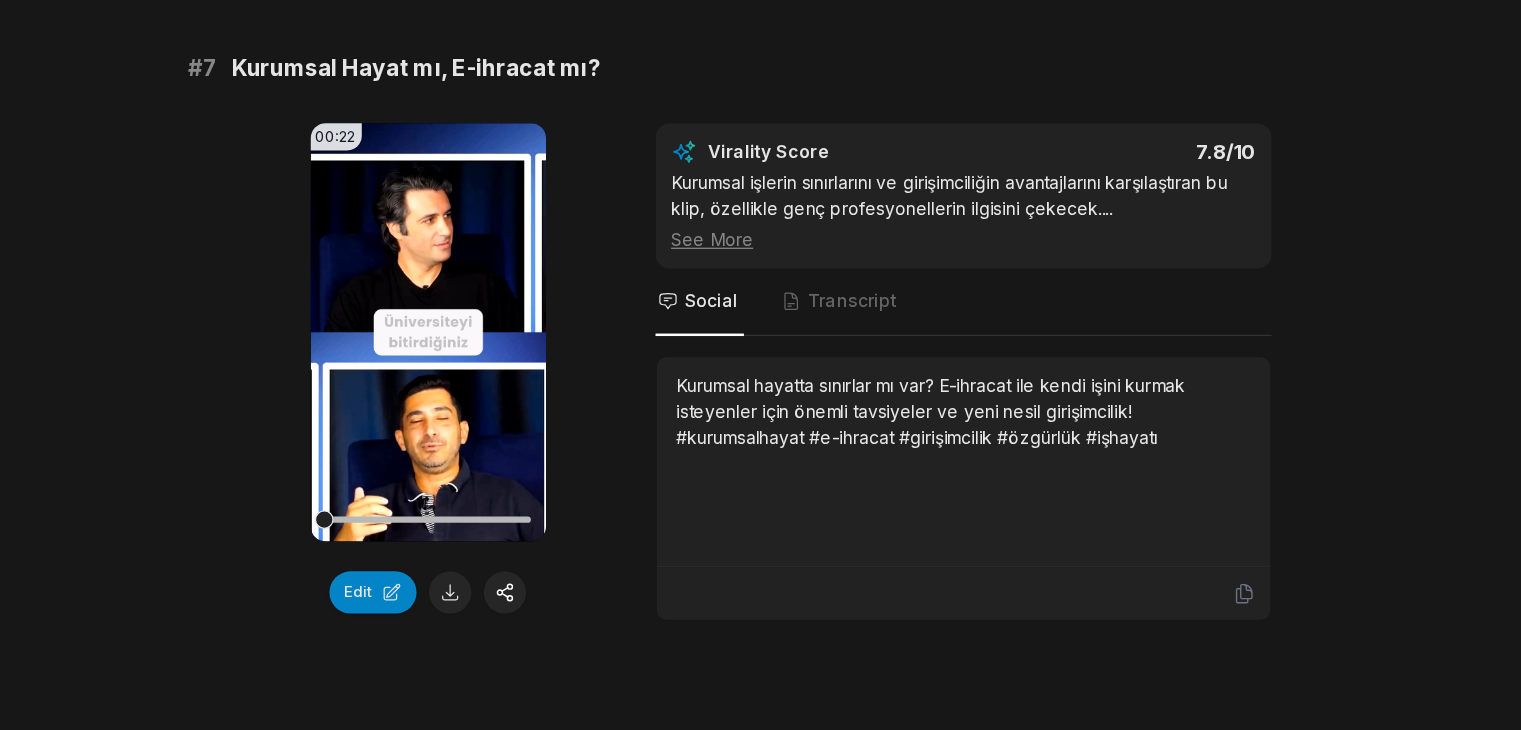 click on "Your browser does not support mp4 format." at bounding box center [469, 410] 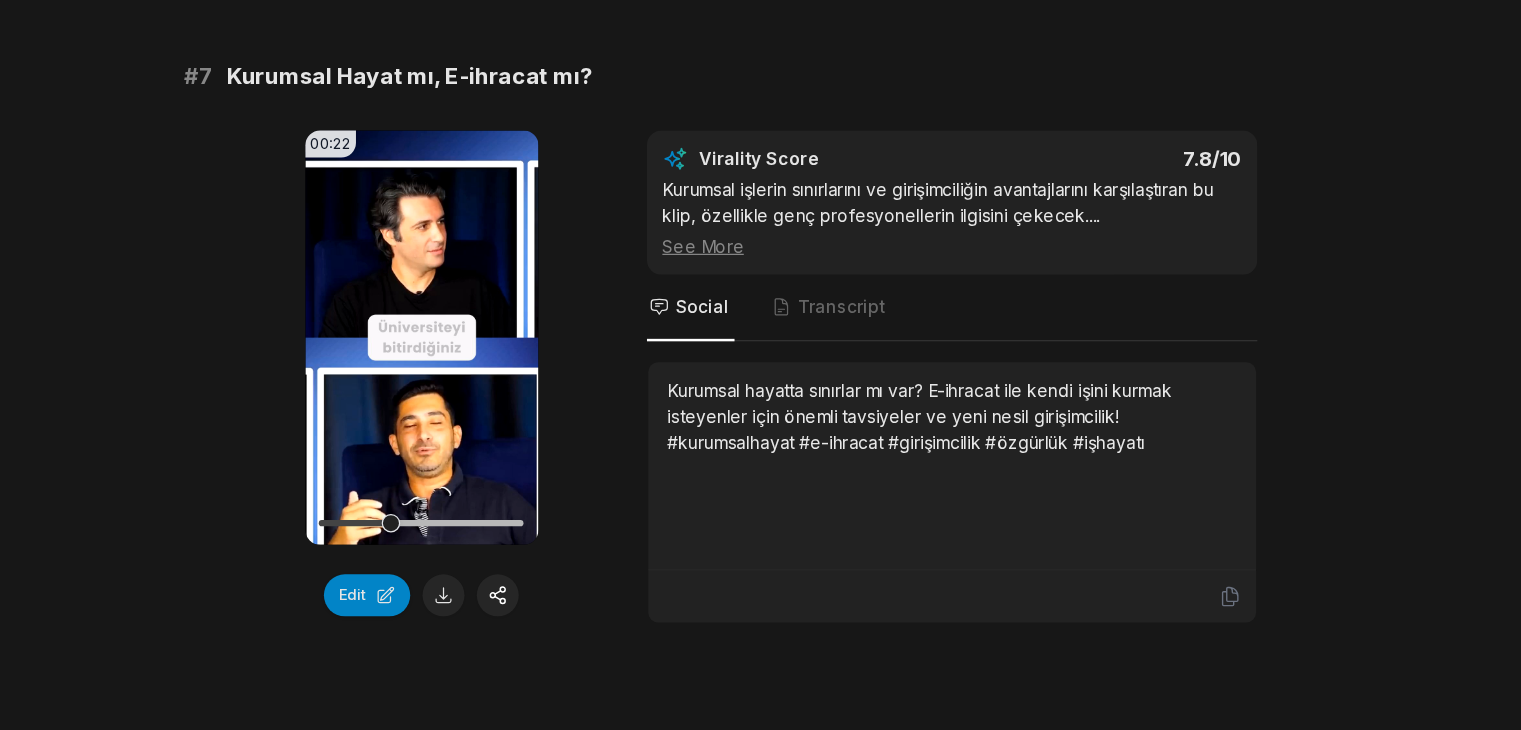 scroll, scrollTop: 3529, scrollLeft: 0, axis: vertical 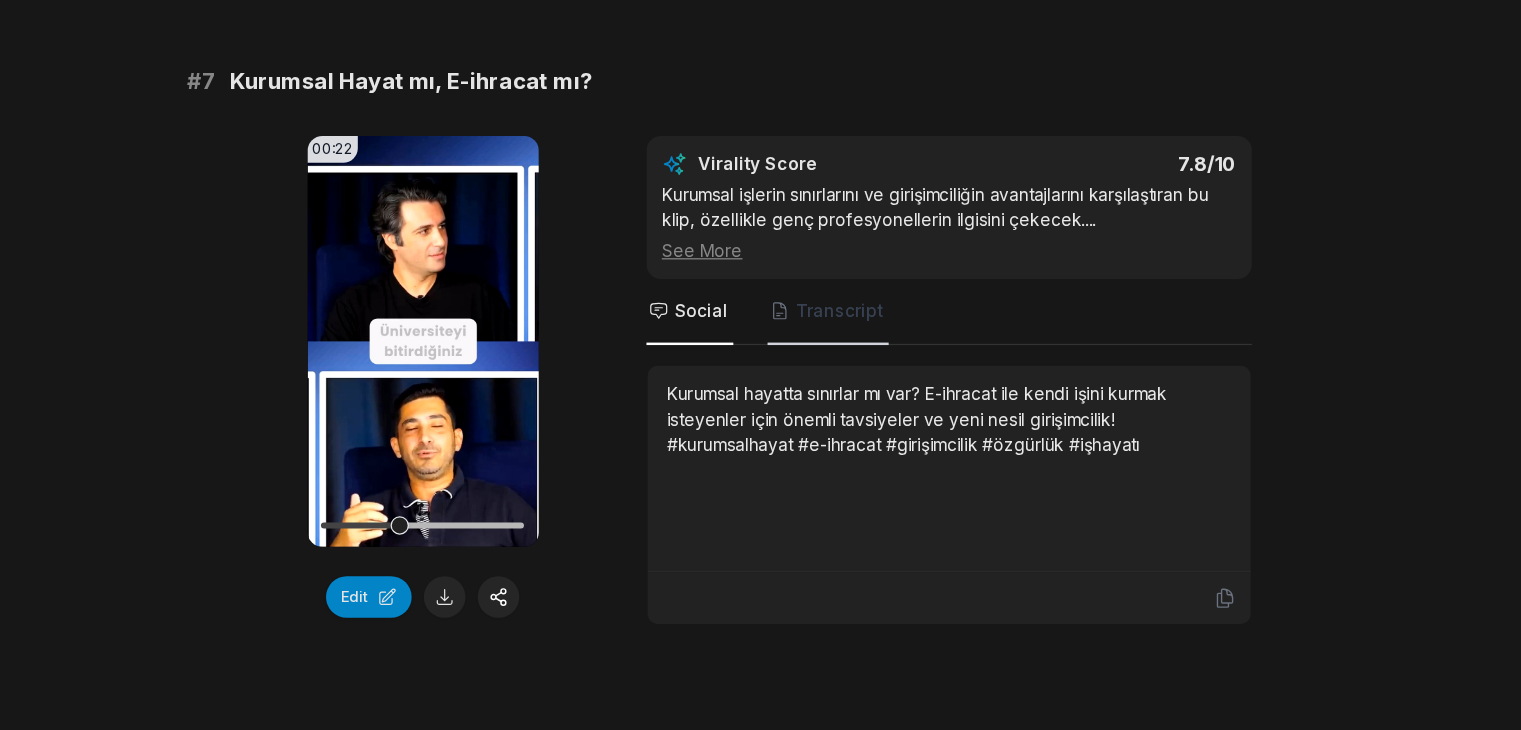 click on "Transcript" at bounding box center (800, 388) 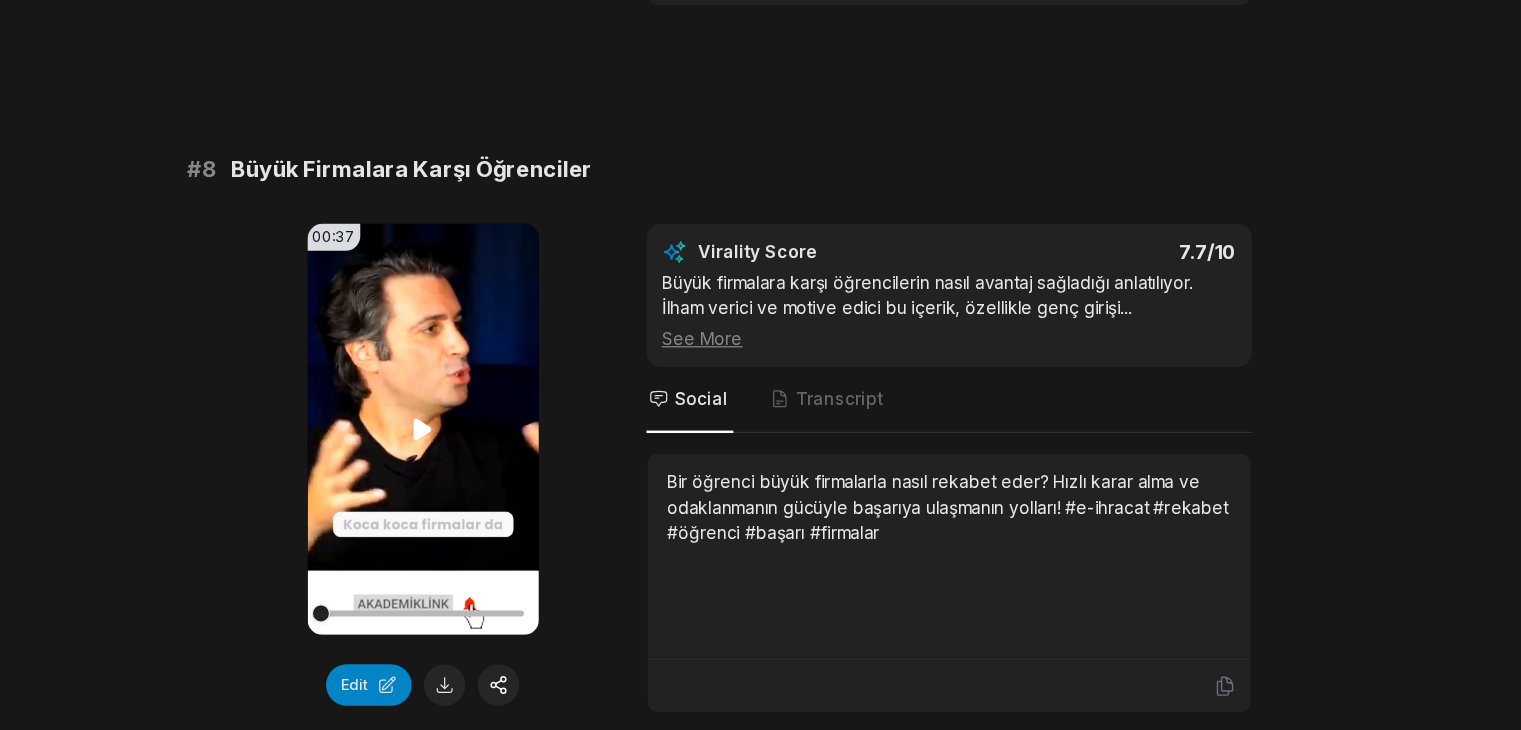 click on "Your browser does not support mp4 format." at bounding box center [469, 484] 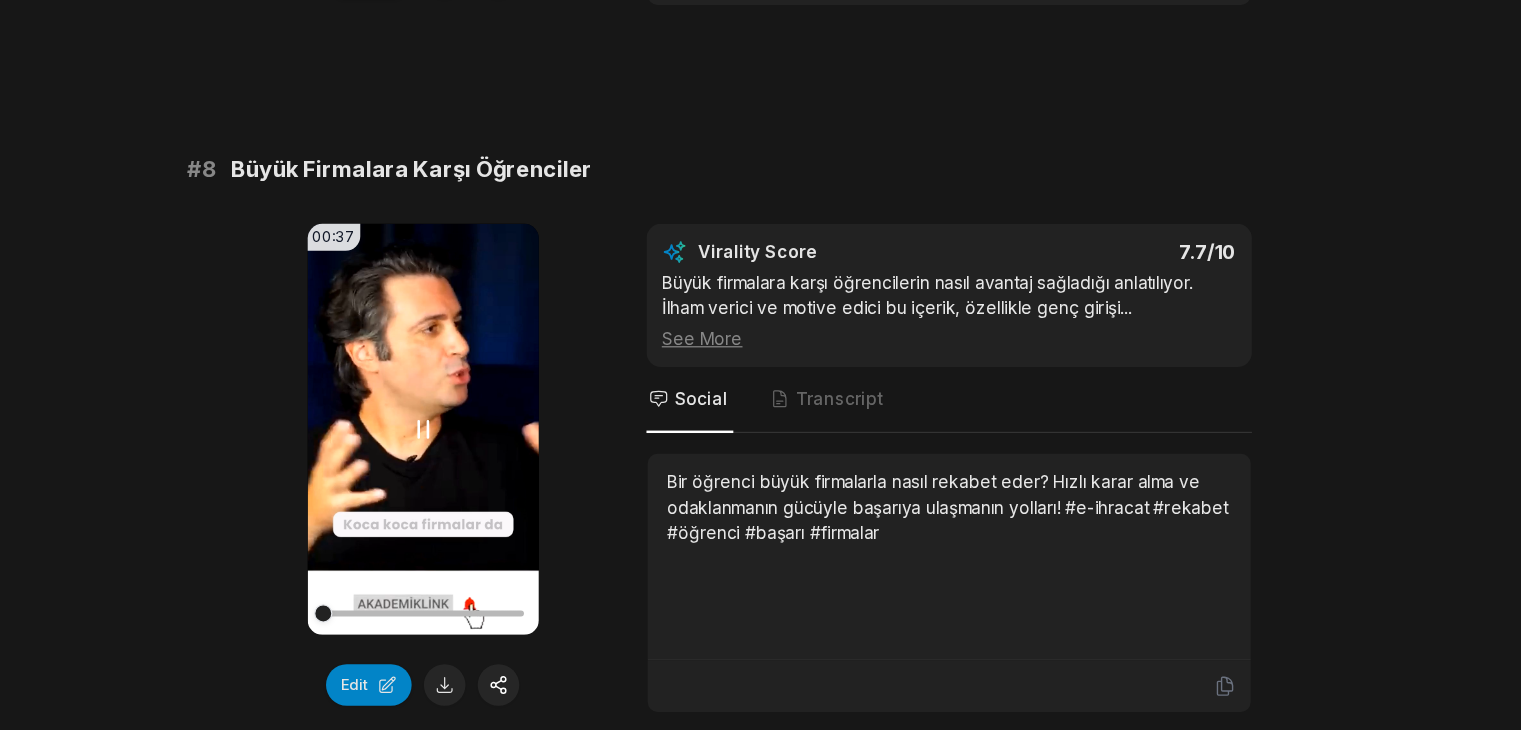 scroll, scrollTop: 4061, scrollLeft: 0, axis: vertical 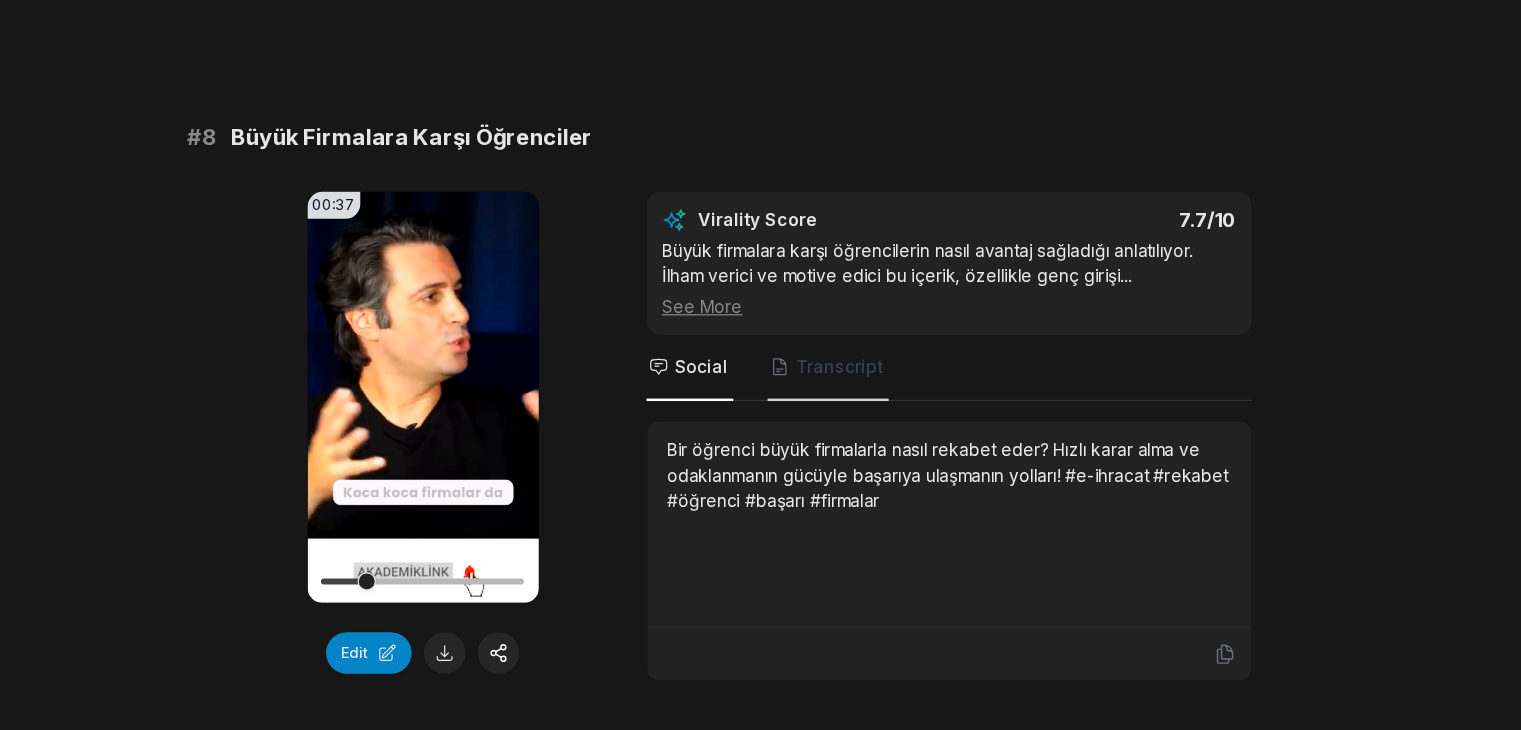 click on "Transcript" at bounding box center (800, 434) 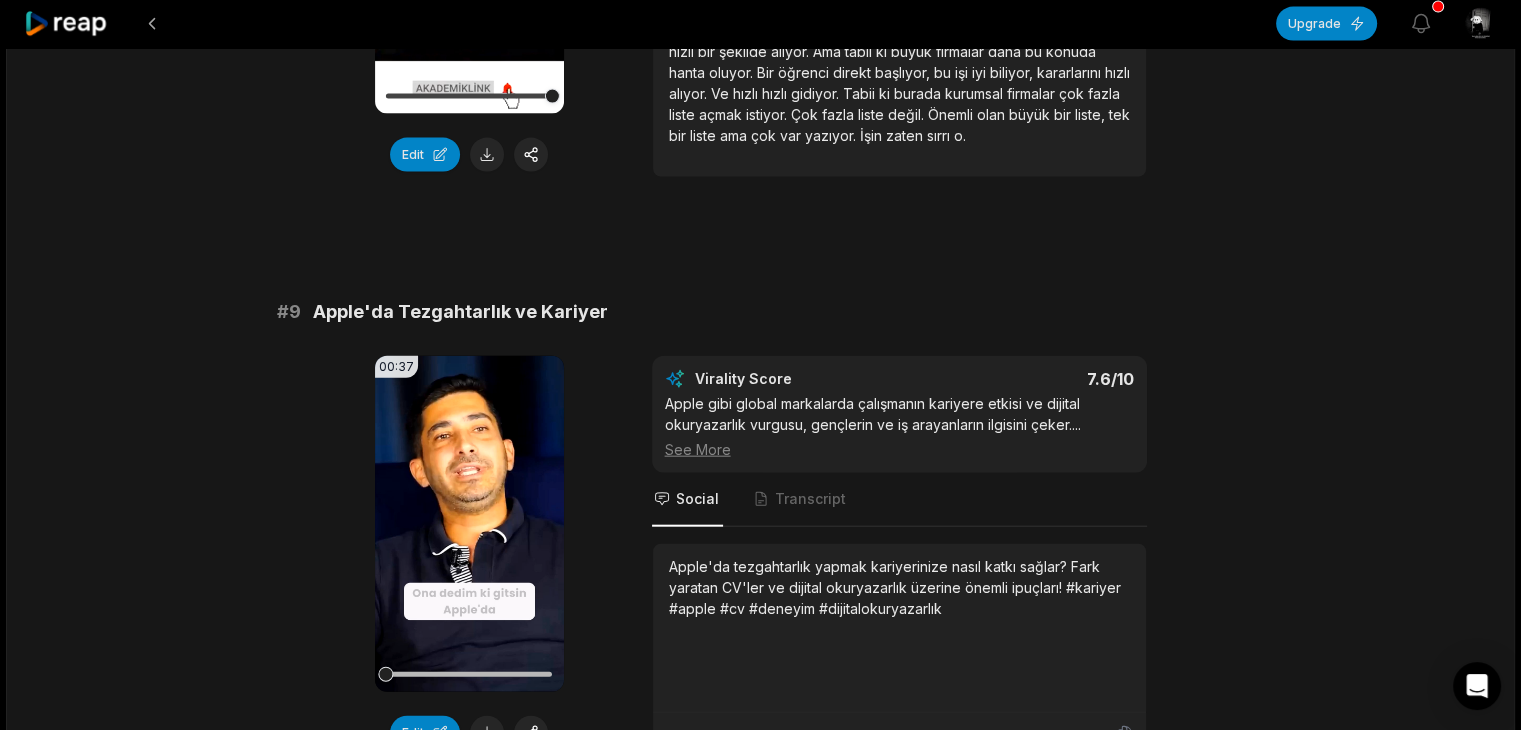 scroll, scrollTop: 4580, scrollLeft: 0, axis: vertical 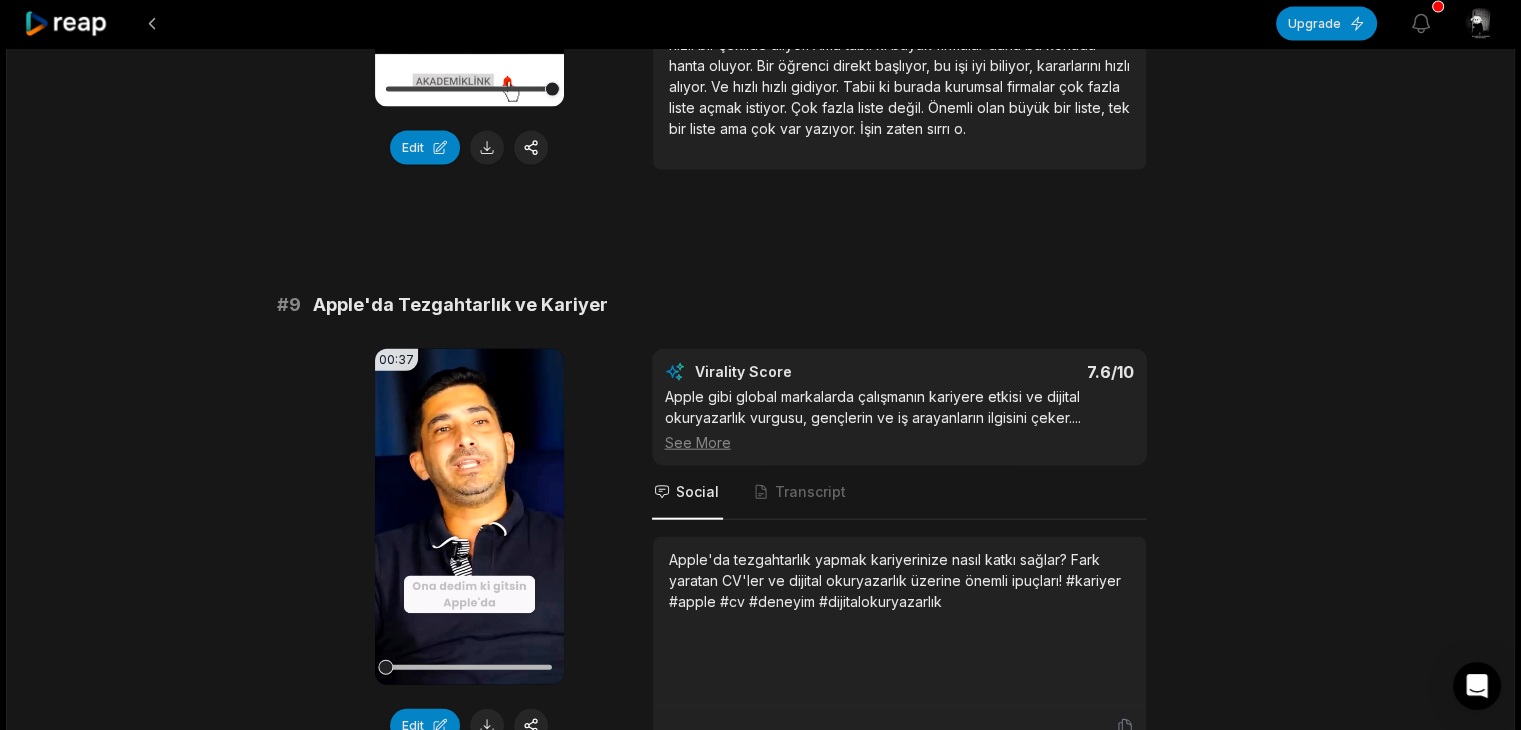 click on "00:37 Your browser does not support mp4 format. Edit Virality Score 7.6 /10 Apple gibi global markalarda çalışmanın kariyere etkisi ve dijital okuryazarlık vurgusu, gençlerin ve iş arayanların ilgisini çeker.  ...   See More Social Transcript Apple'da tezgahtarlık yapmak kariyerinize nasıl katkı sağlar? Fark yaratan CV'ler ve dijital okuryazarlık üzerine önemli ipuçları! #kariyer #apple #cv #deneyim #dijitalokuryazarlık" at bounding box center [761, 549] 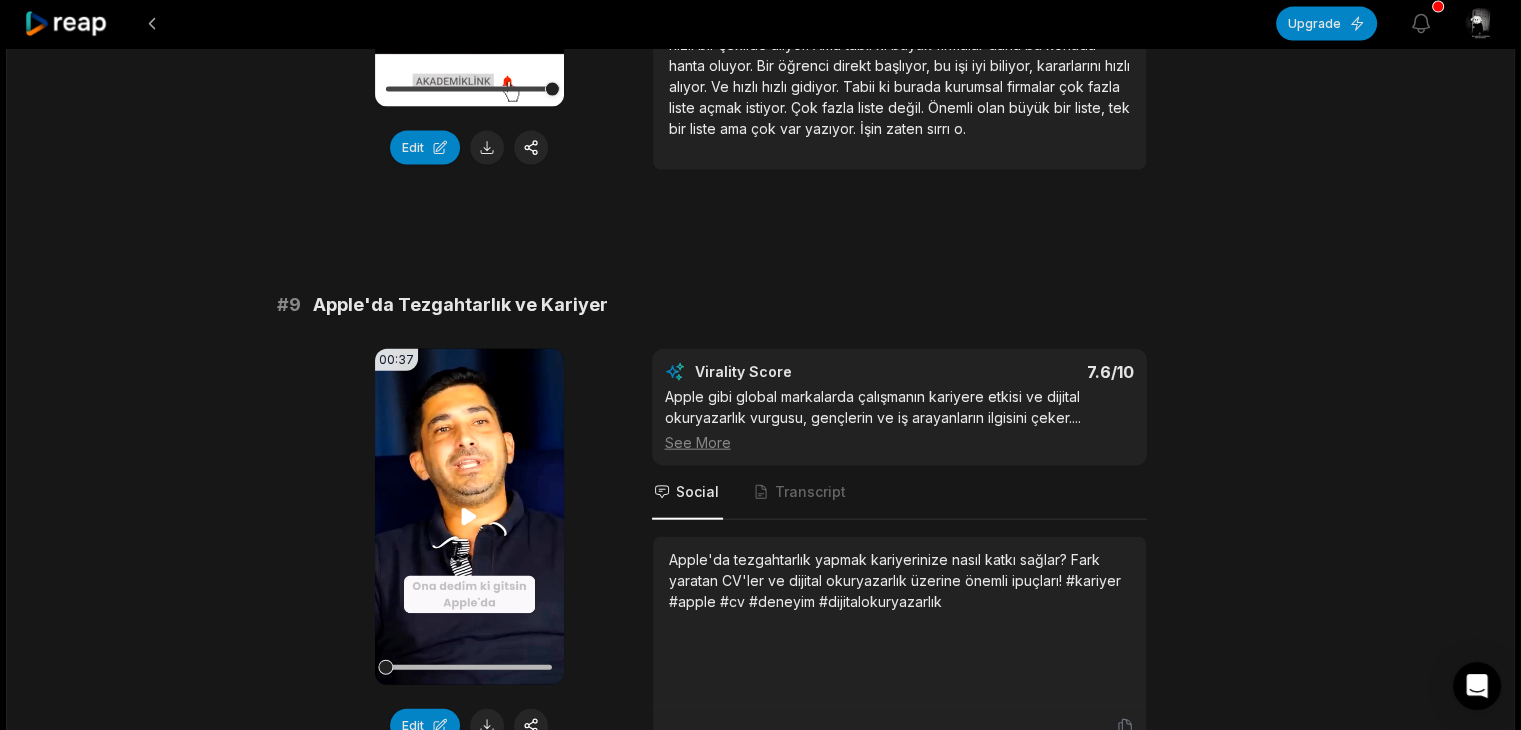click on "Your browser does not support mp4 format." at bounding box center [469, 517] 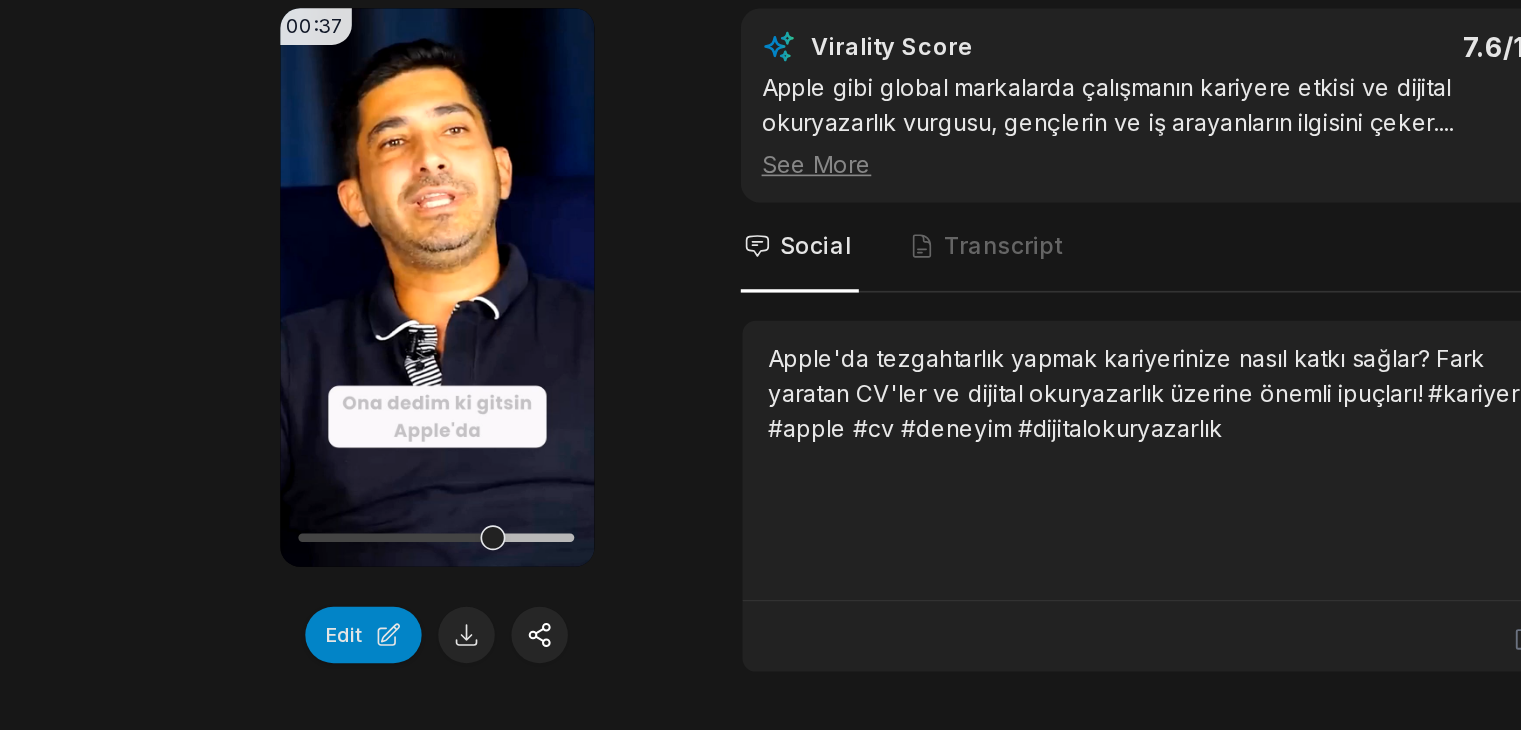 scroll, scrollTop: 4715, scrollLeft: 0, axis: vertical 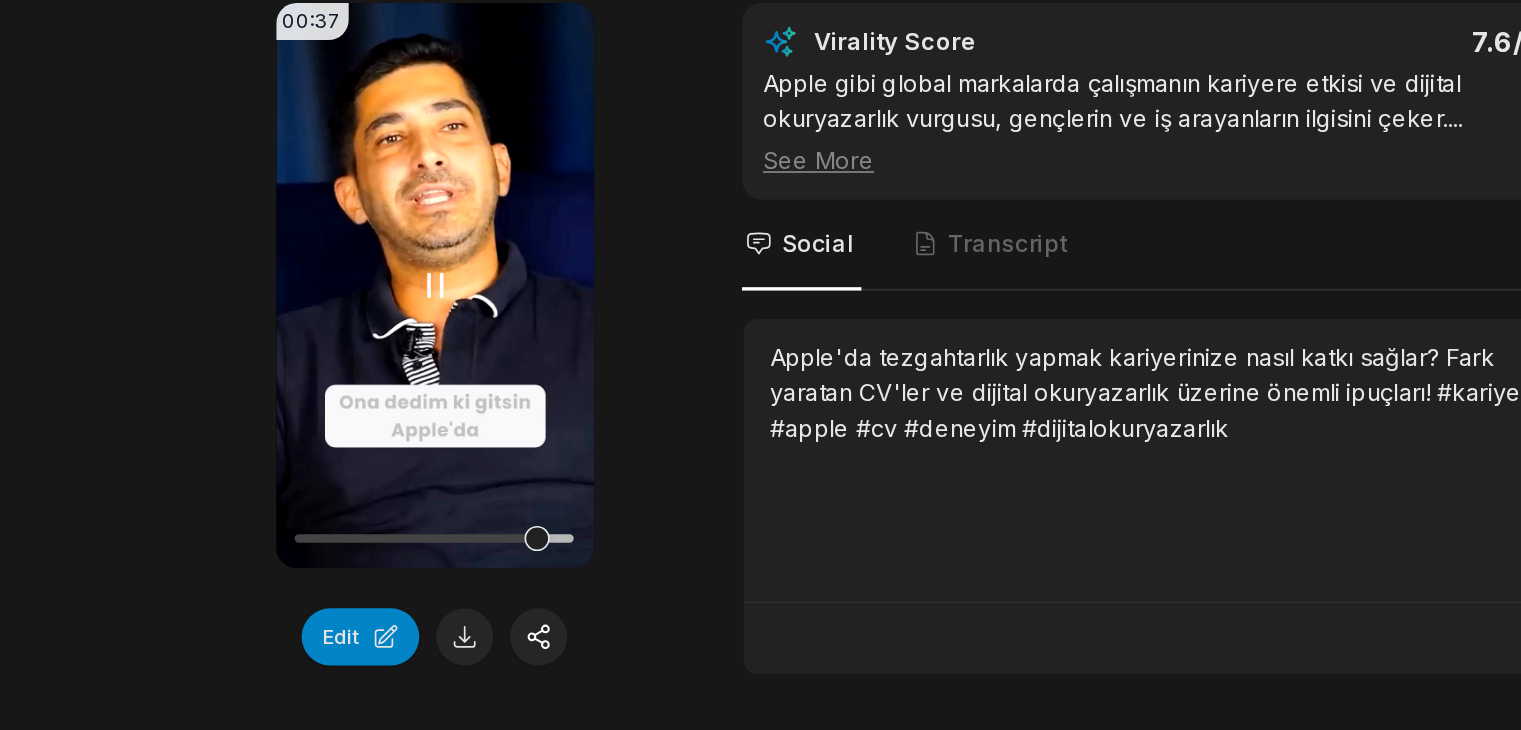click on "Your browser does not support mp4 format." at bounding box center [469, 381] 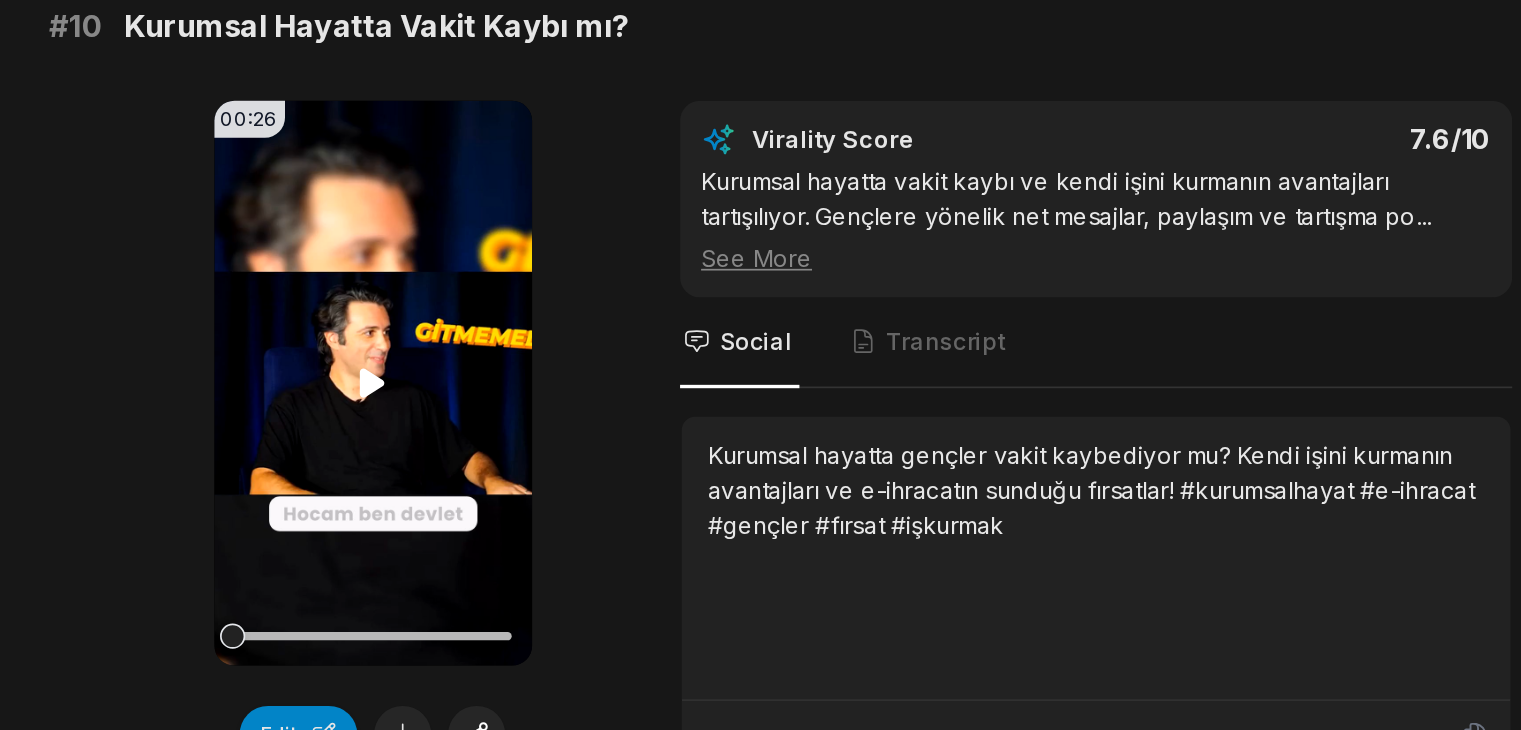click on "Your browser does not support mp4 format." at bounding box center (469, 523) 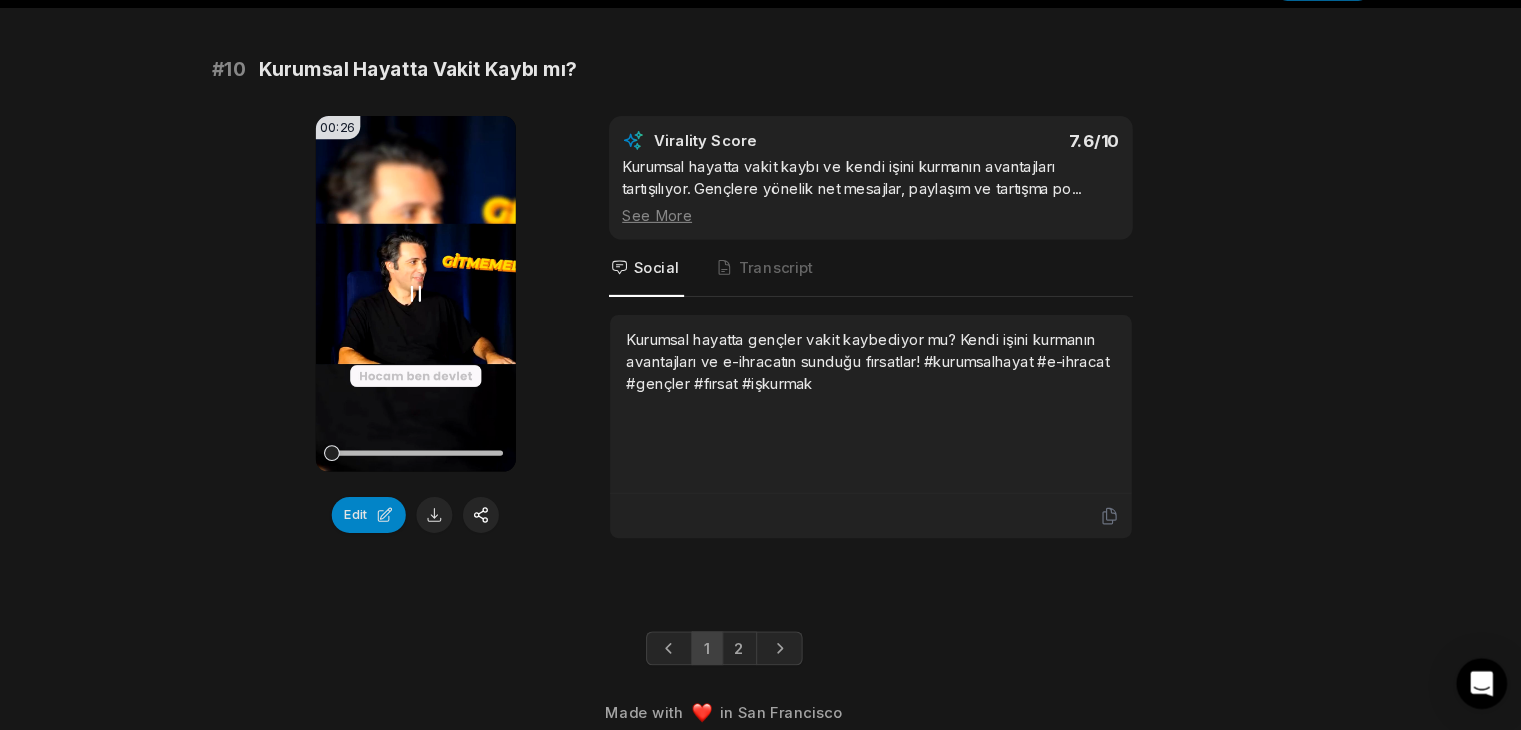 scroll, scrollTop: 5362, scrollLeft: 0, axis: vertical 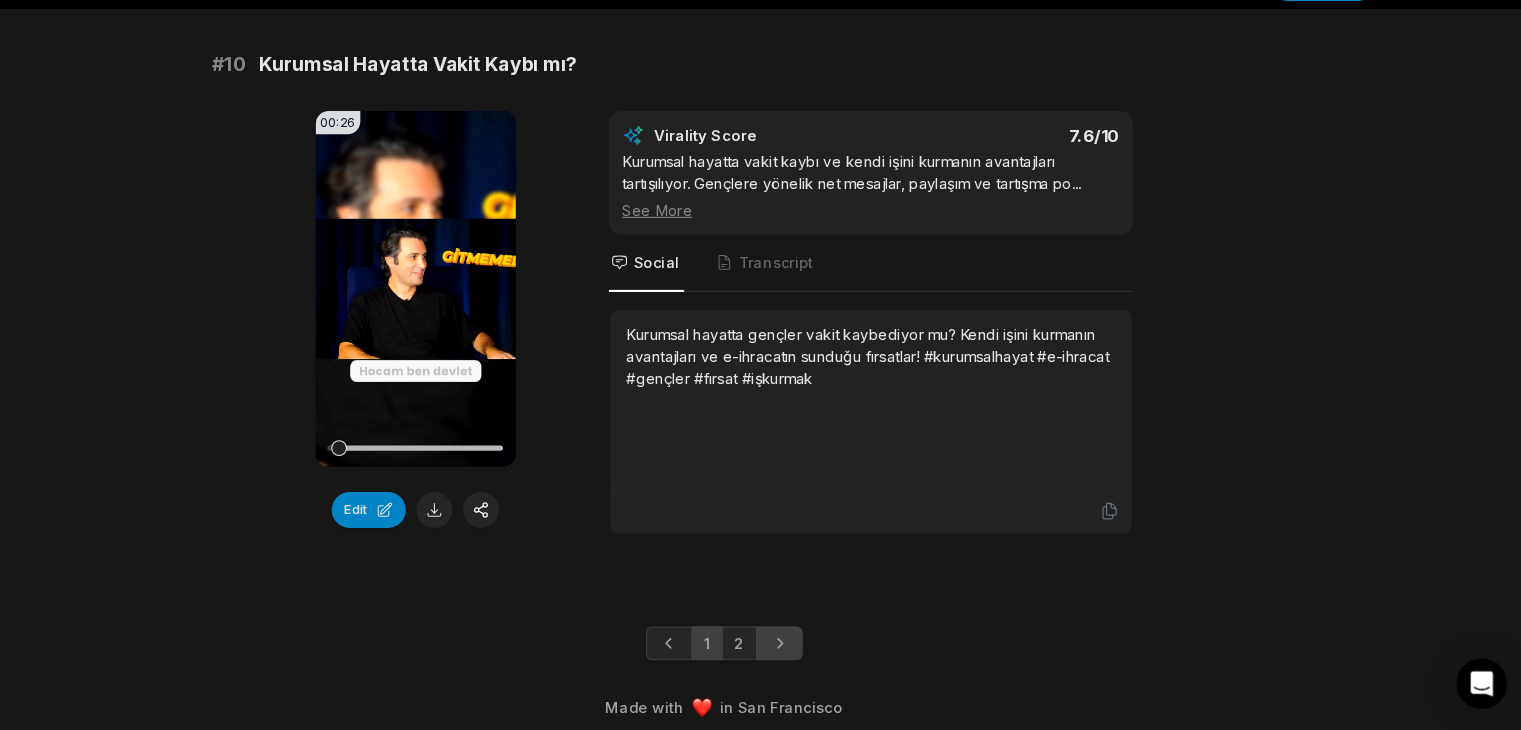 click 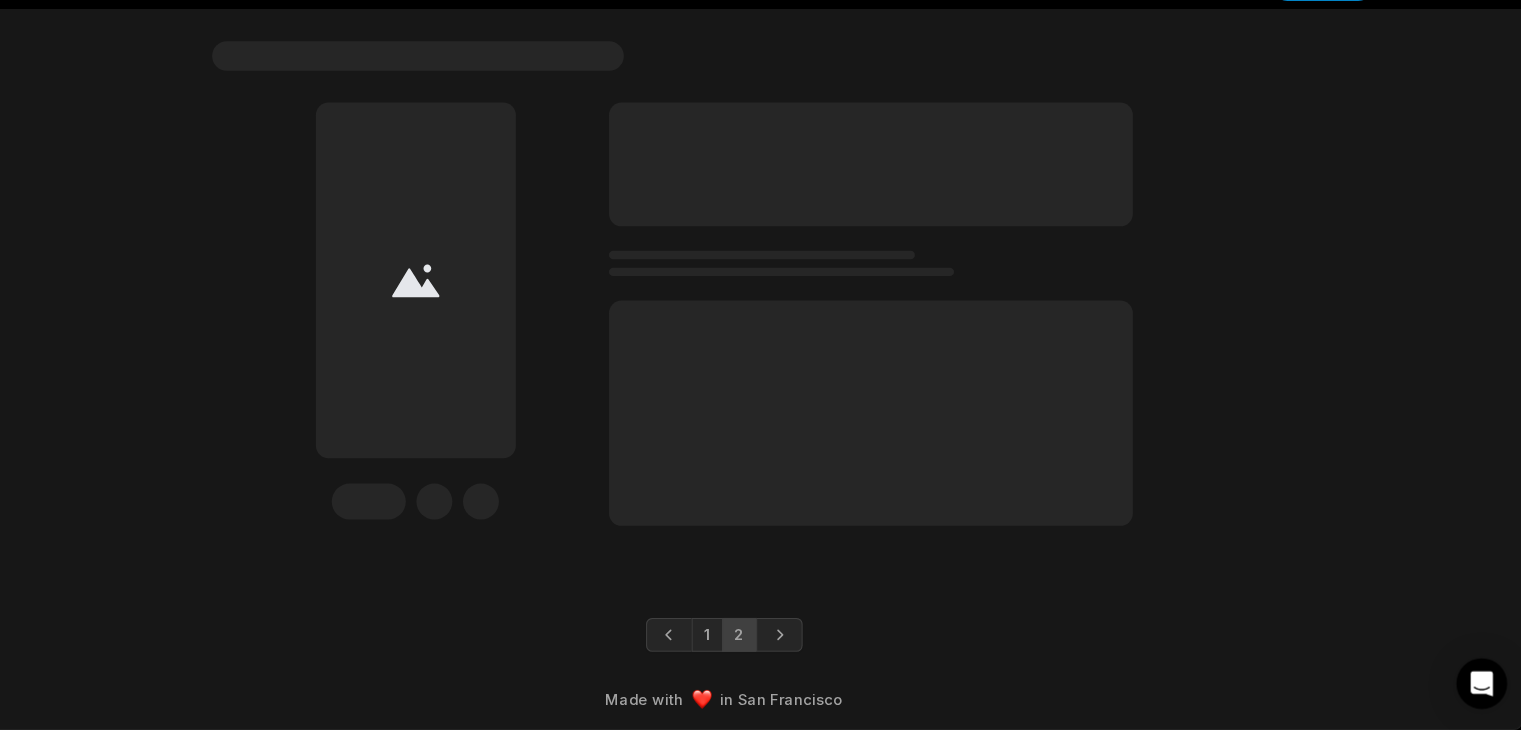 scroll, scrollTop: 2479, scrollLeft: 0, axis: vertical 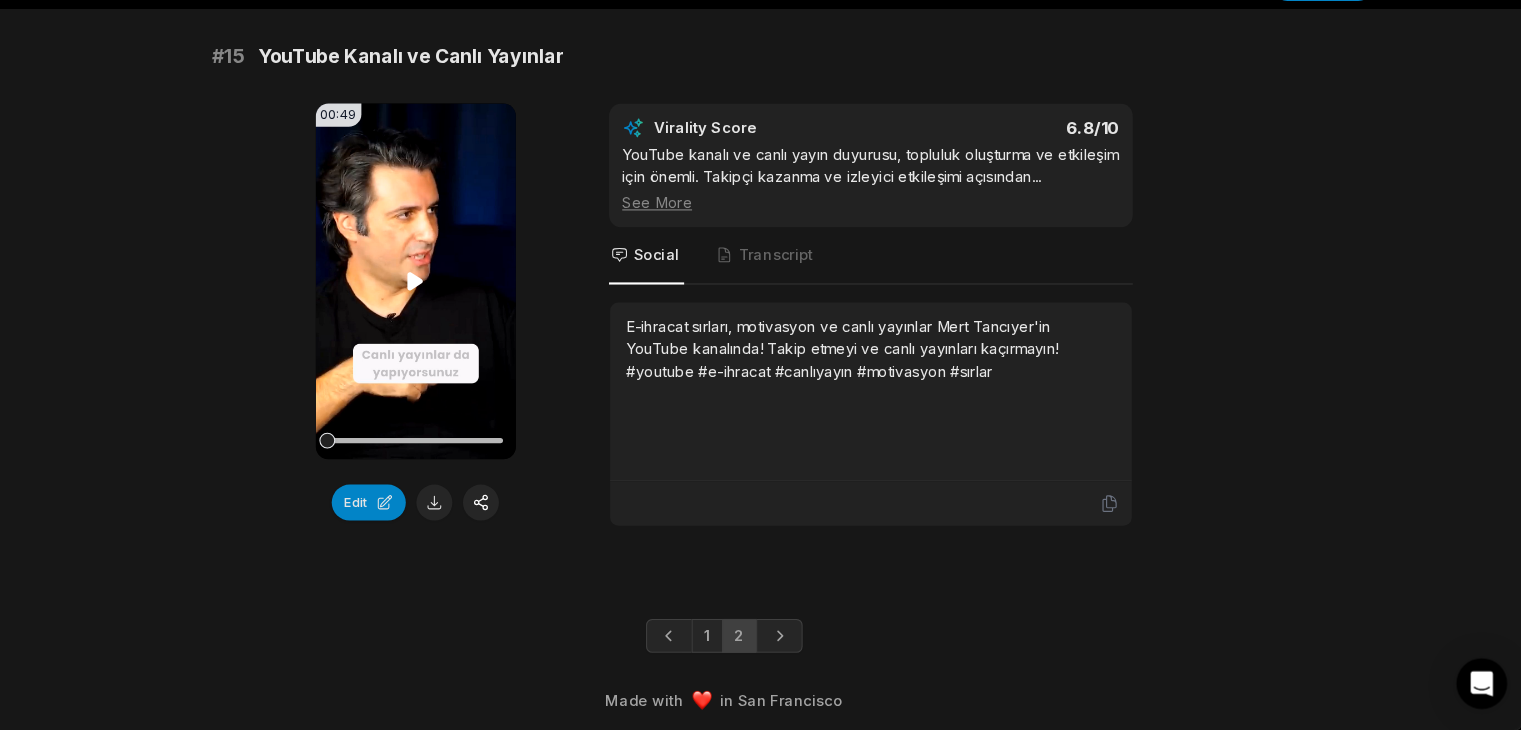 click on "Your browser does not support mp4 format." at bounding box center (469, 306) 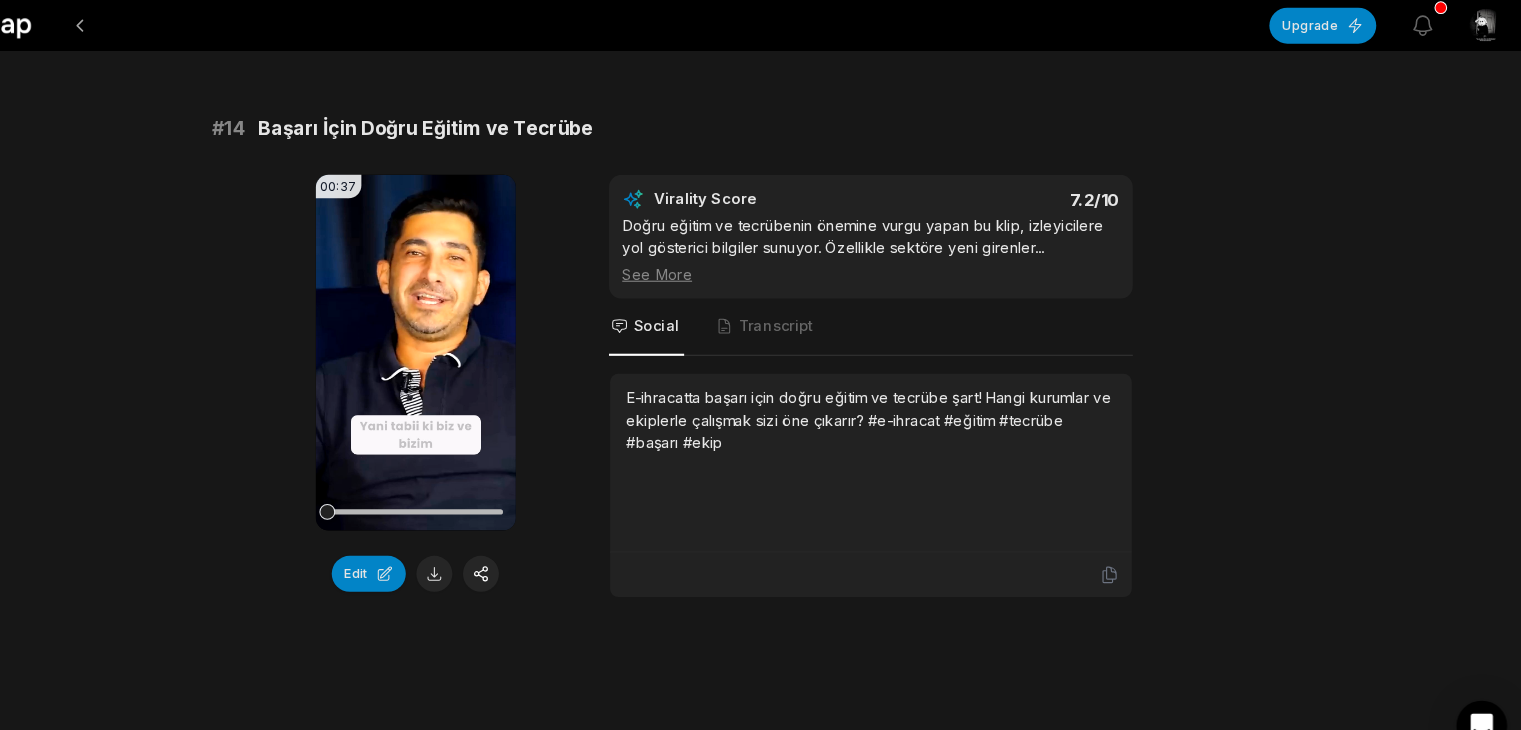 scroll, scrollTop: 1865, scrollLeft: 0, axis: vertical 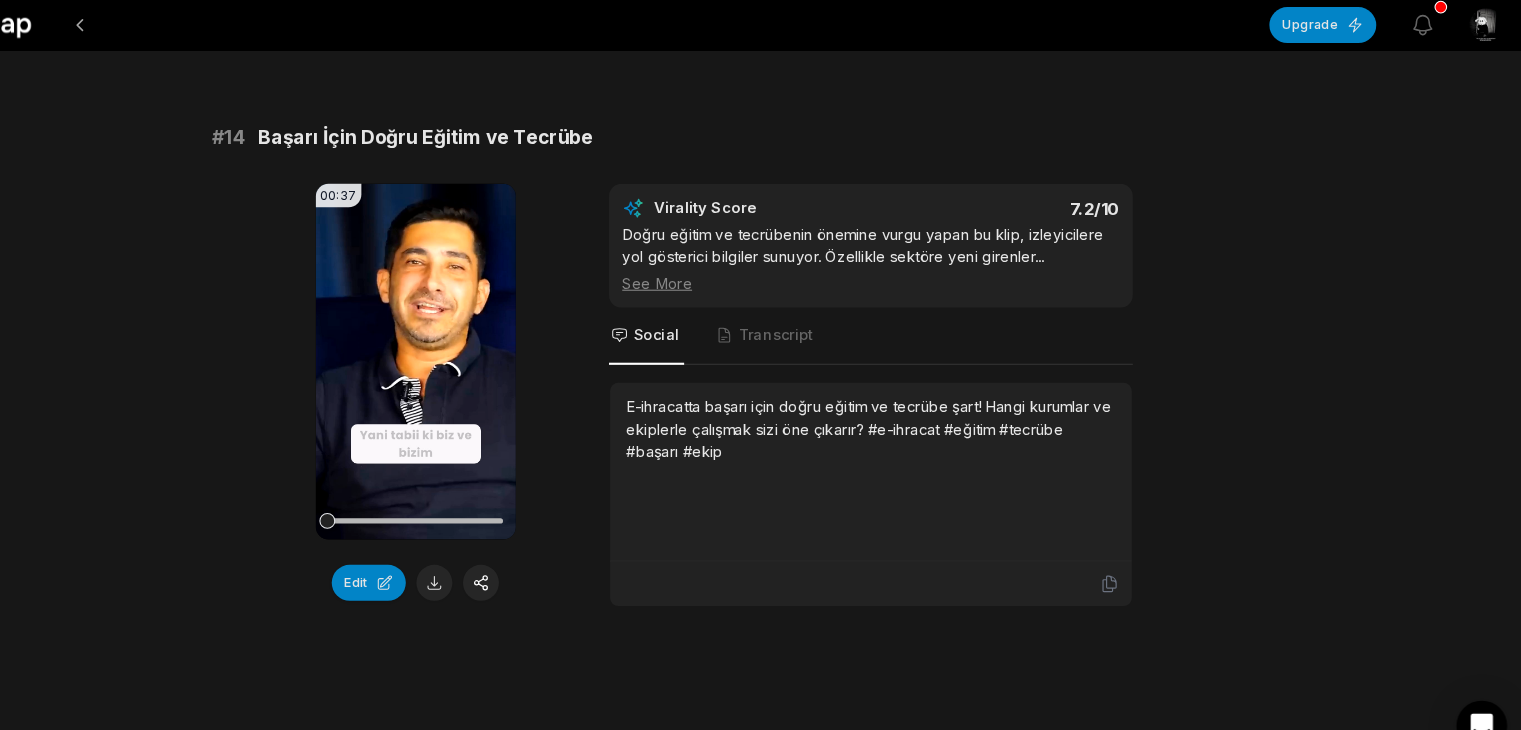 click on "Your browser does not support mp4 format." at bounding box center (469, 342) 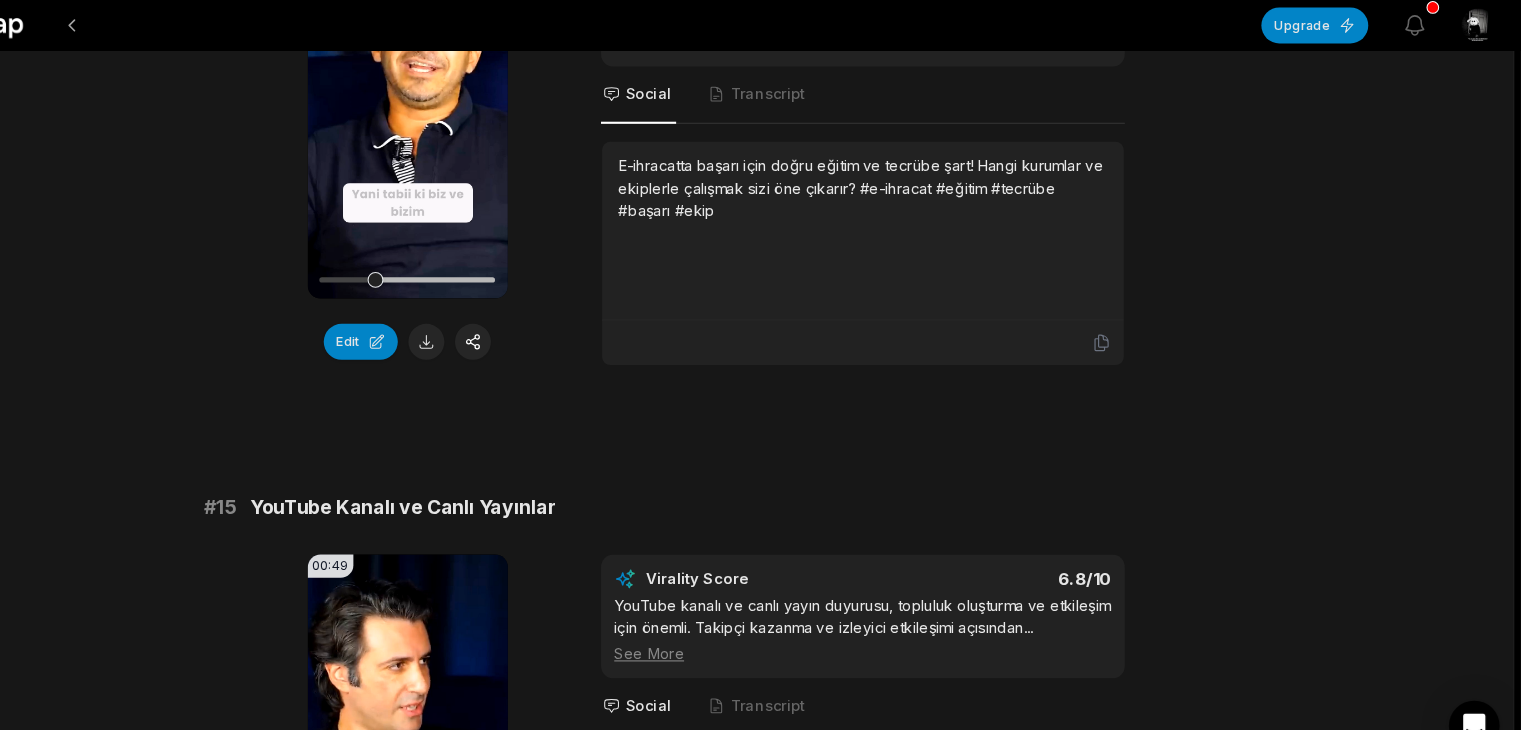 scroll, scrollTop: 1853, scrollLeft: 0, axis: vertical 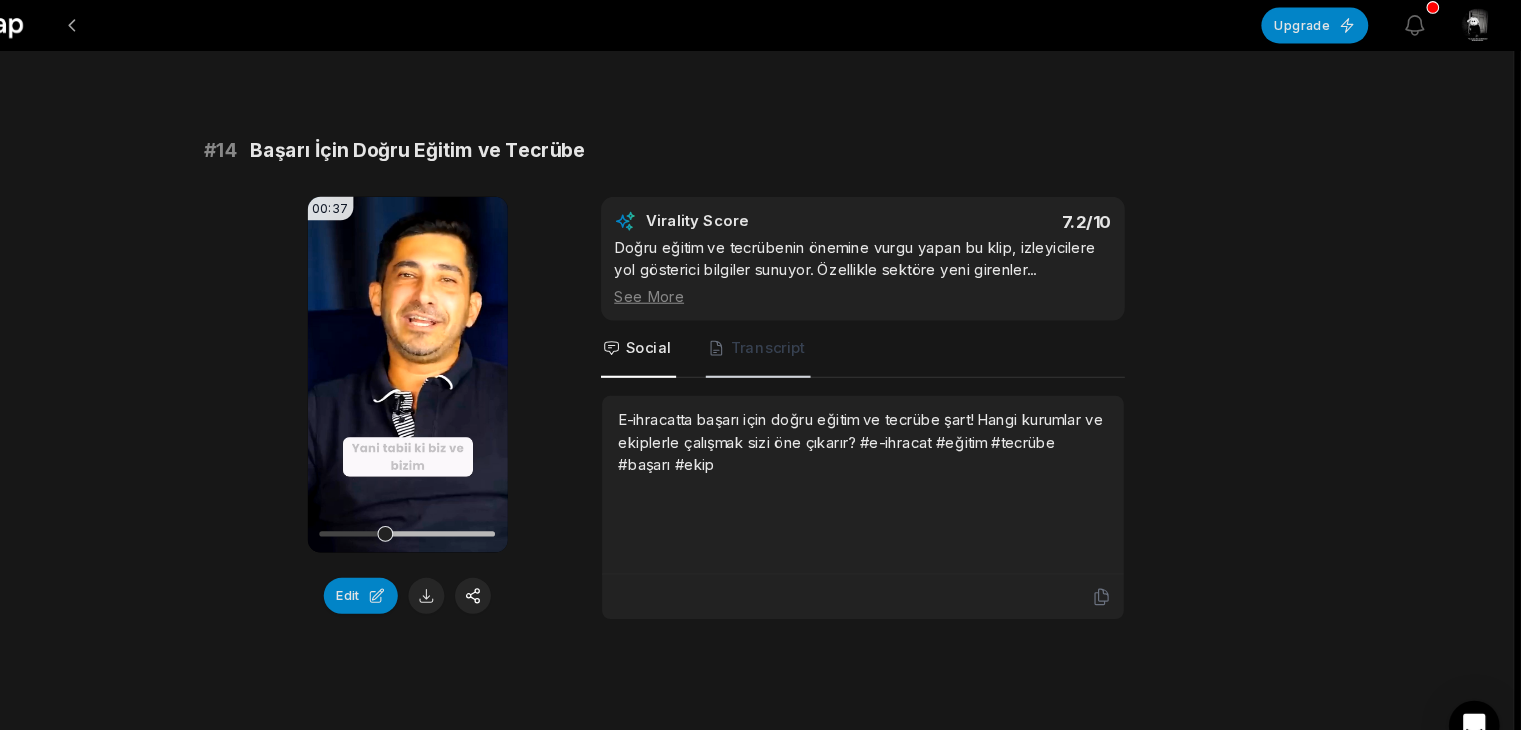 click on "Transcript" at bounding box center (800, 330) 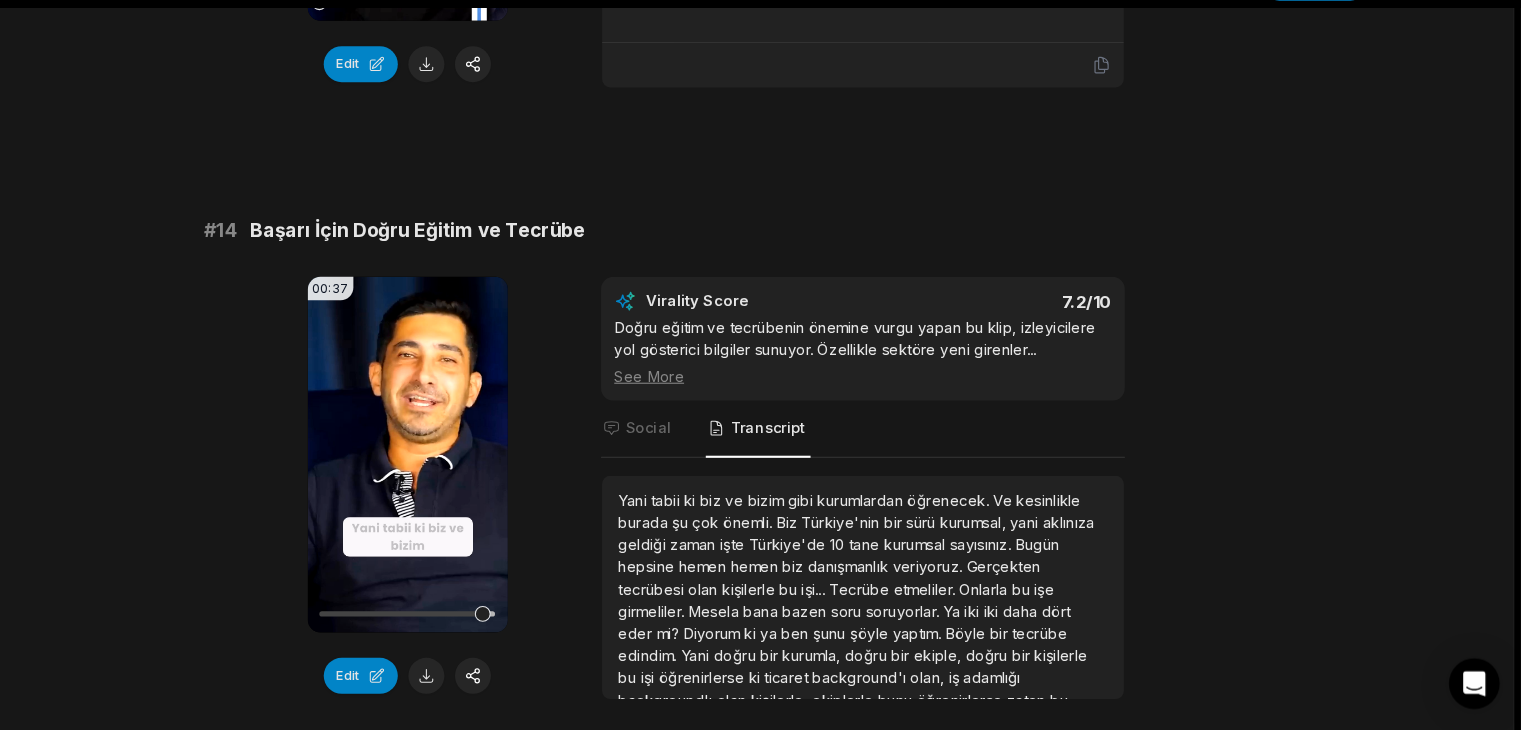 scroll, scrollTop: 1747, scrollLeft: 0, axis: vertical 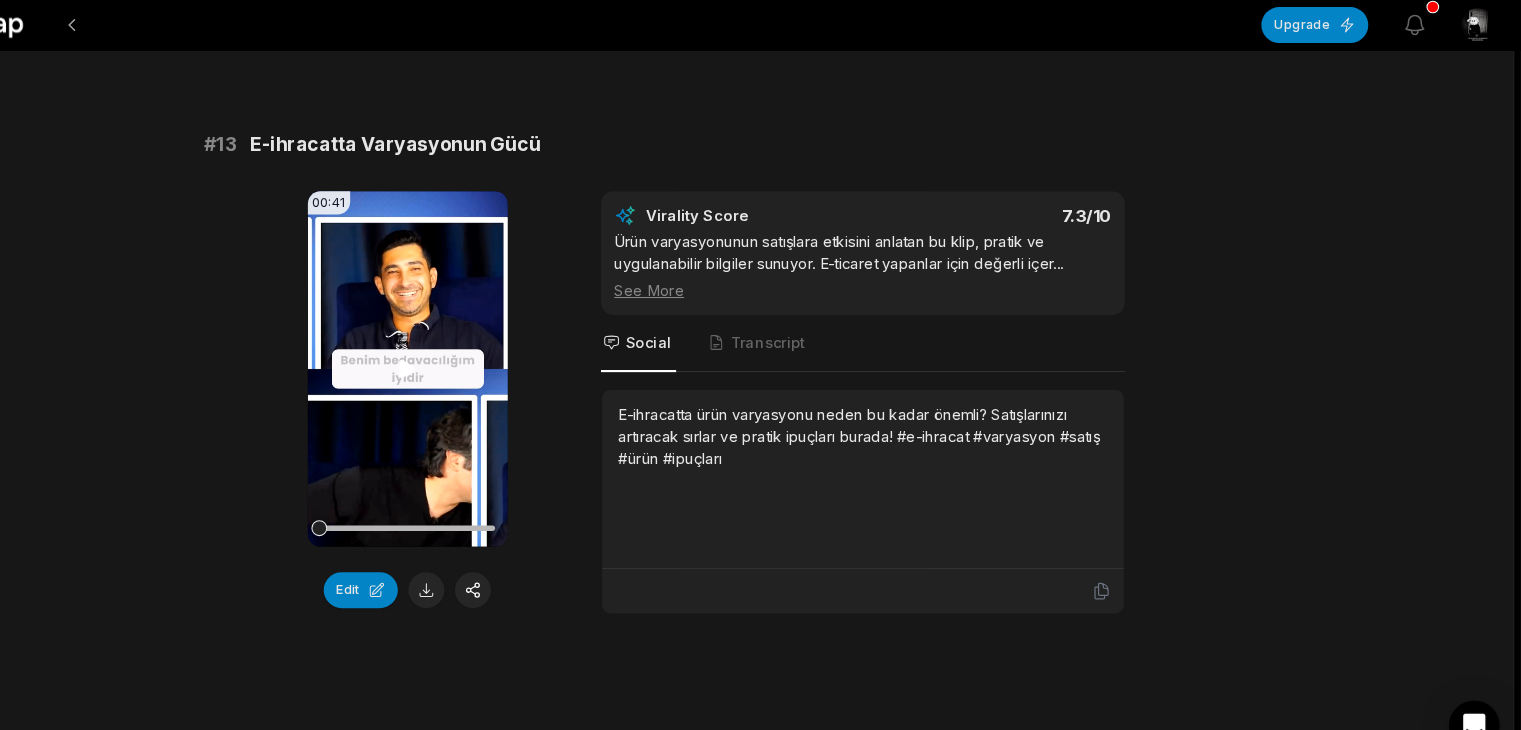 click on "Your browser does not support mp4 format." at bounding box center (469, 349) 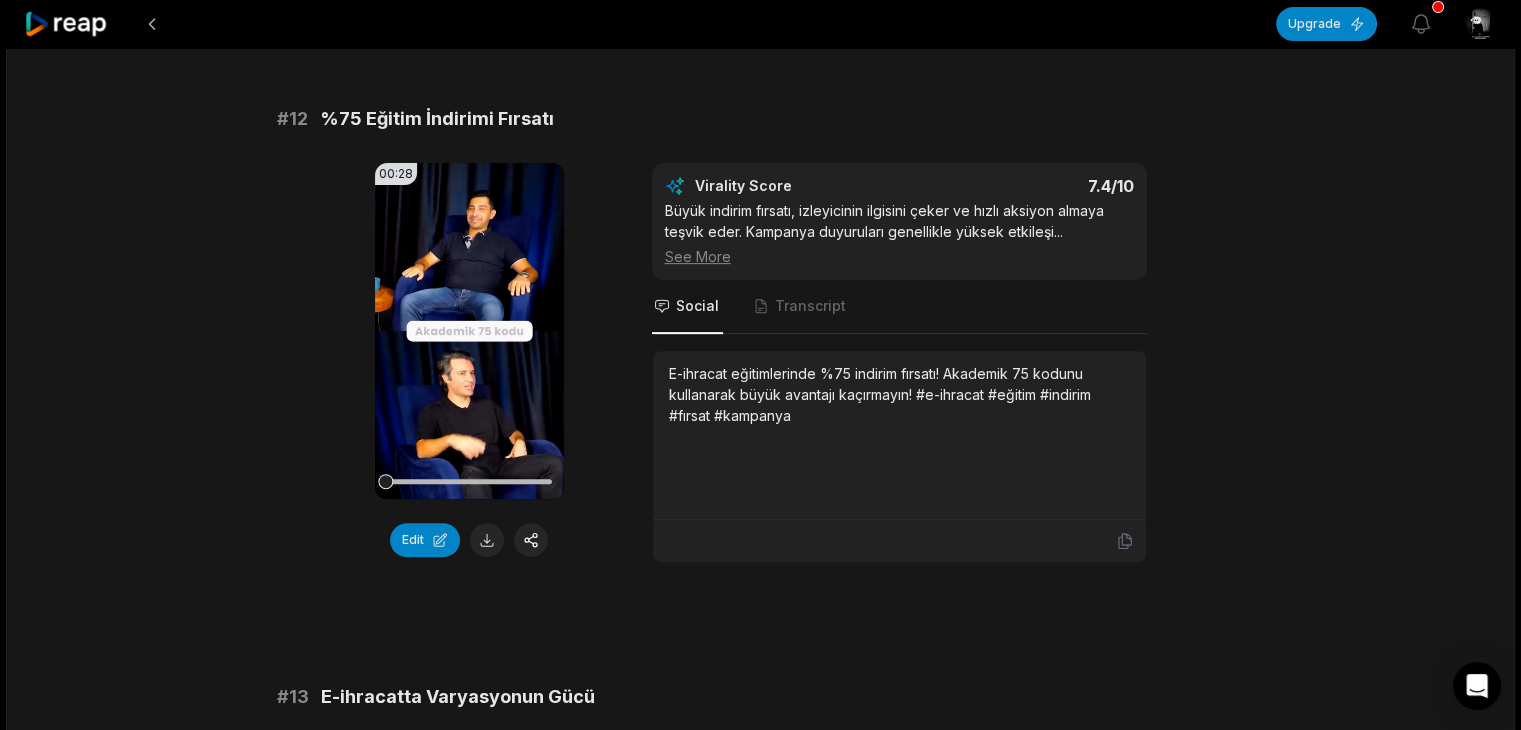 scroll, scrollTop: 720, scrollLeft: 0, axis: vertical 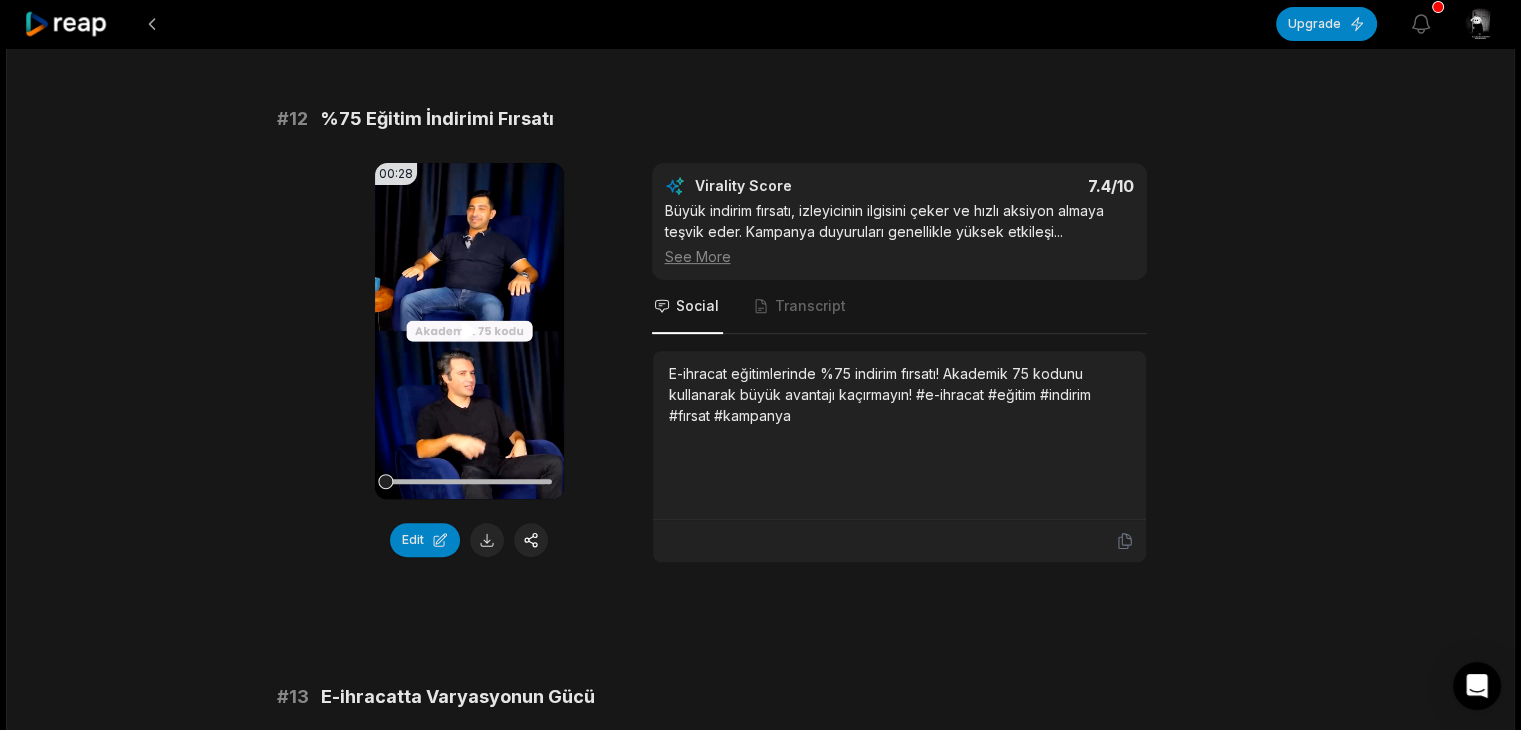 click on "Your browser does not support mp4 format." at bounding box center (469, 331) 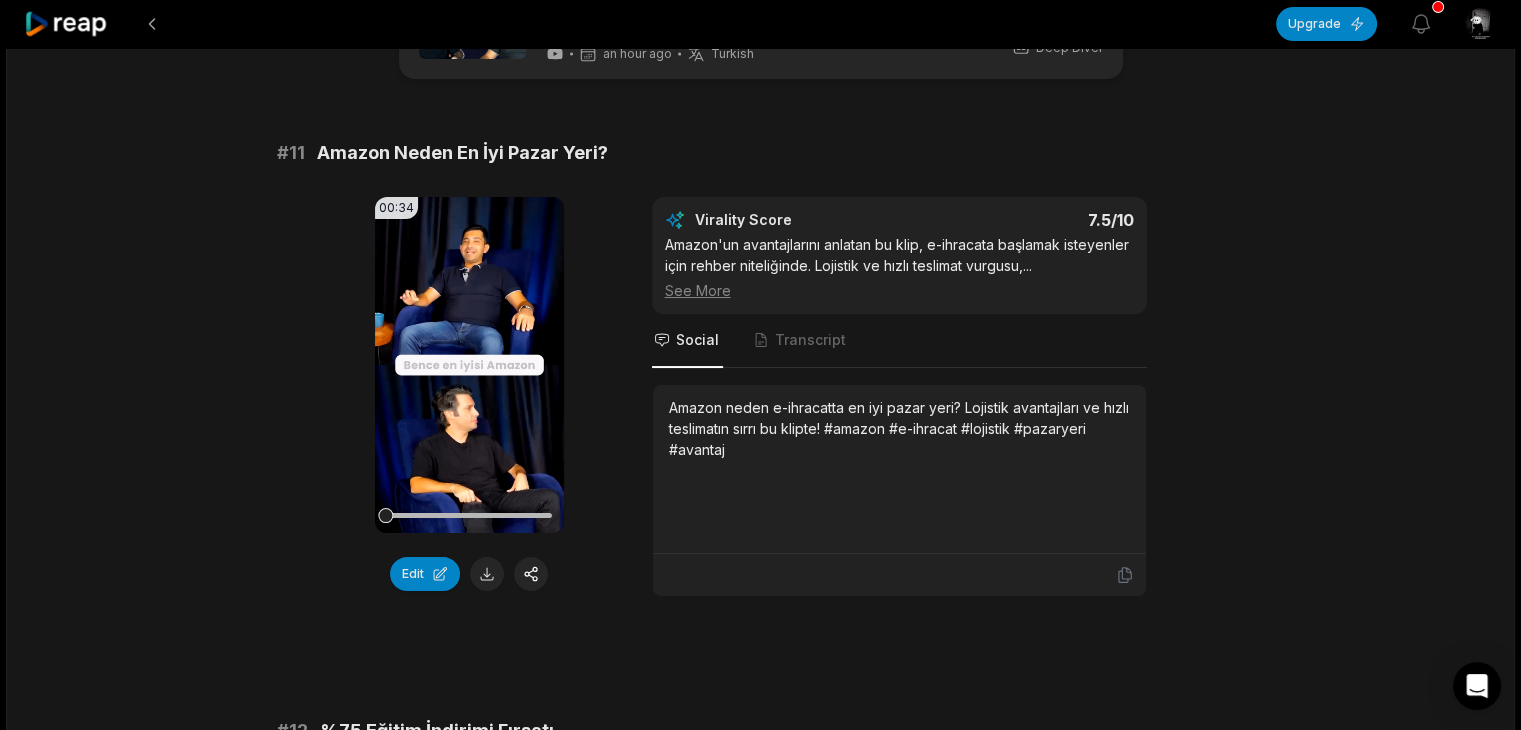 scroll, scrollTop: 0, scrollLeft: 0, axis: both 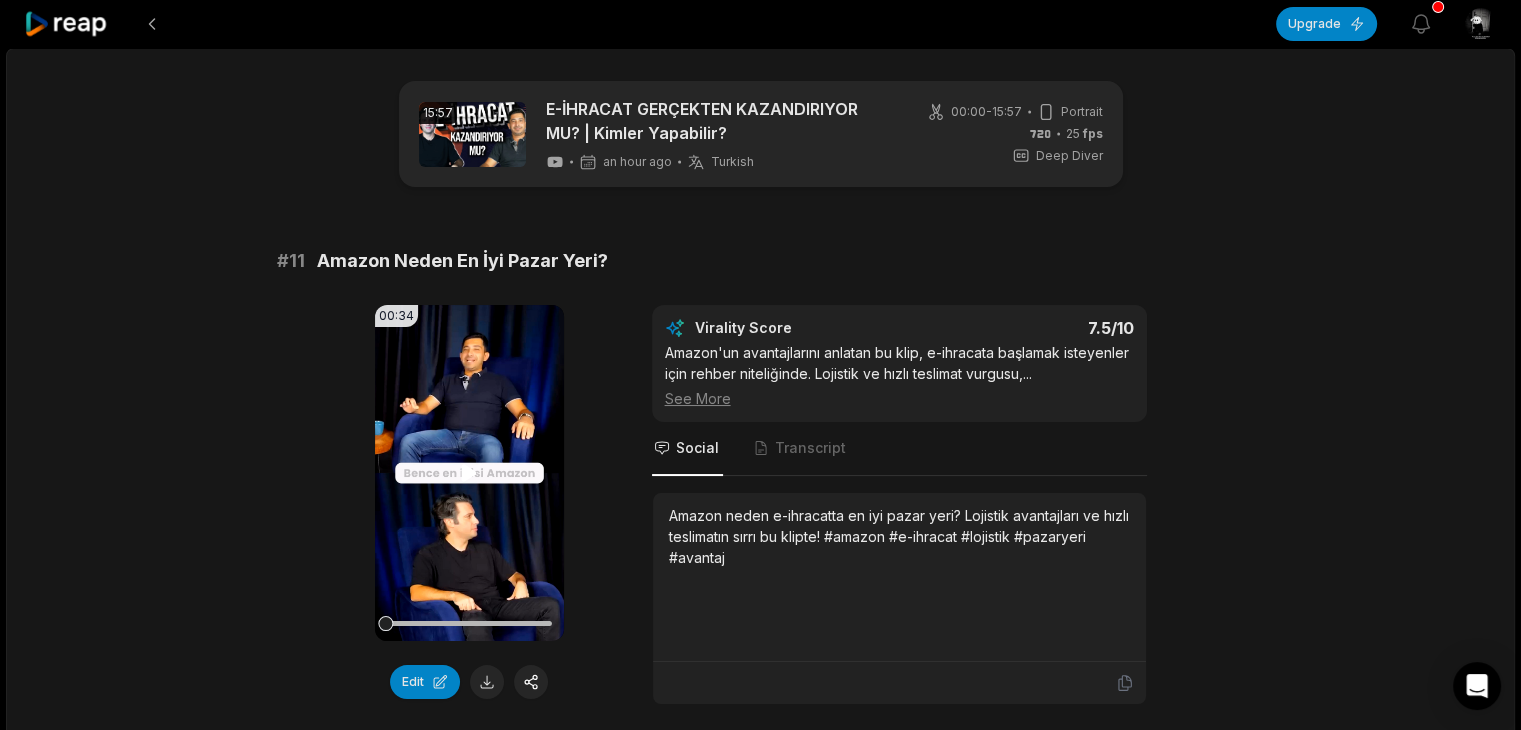 click on "Your browser does not support mp4 format." at bounding box center [469, 473] 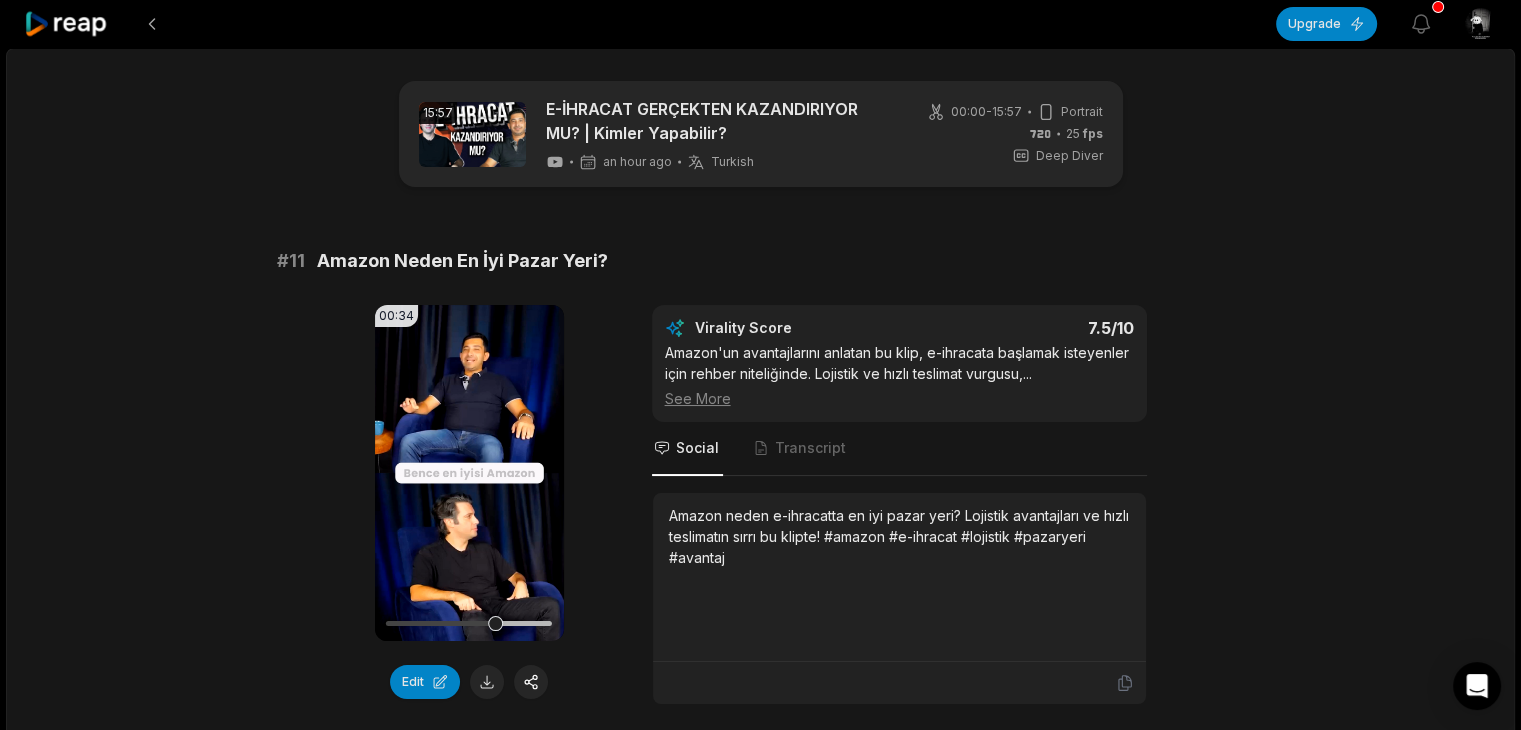 click 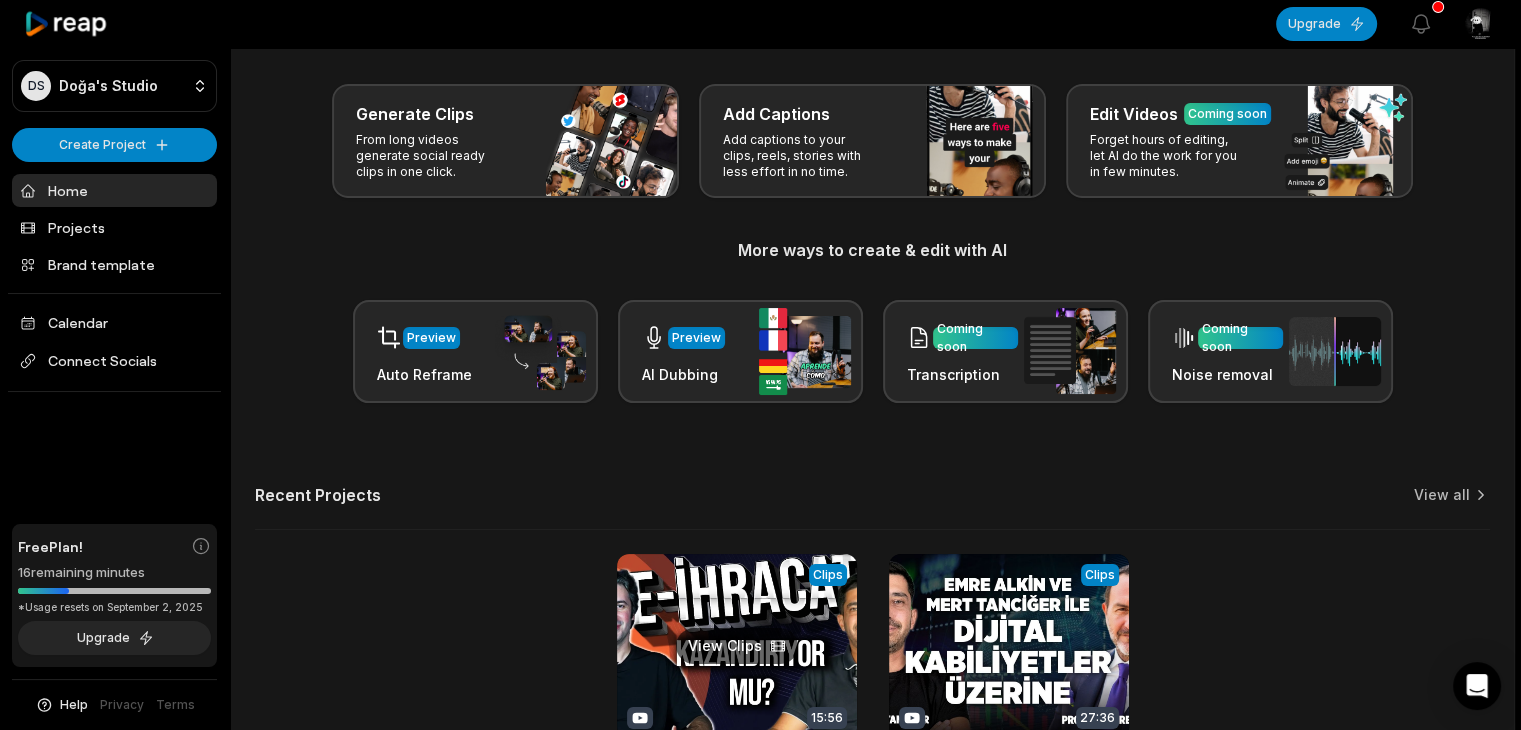 scroll, scrollTop: 268, scrollLeft: 0, axis: vertical 